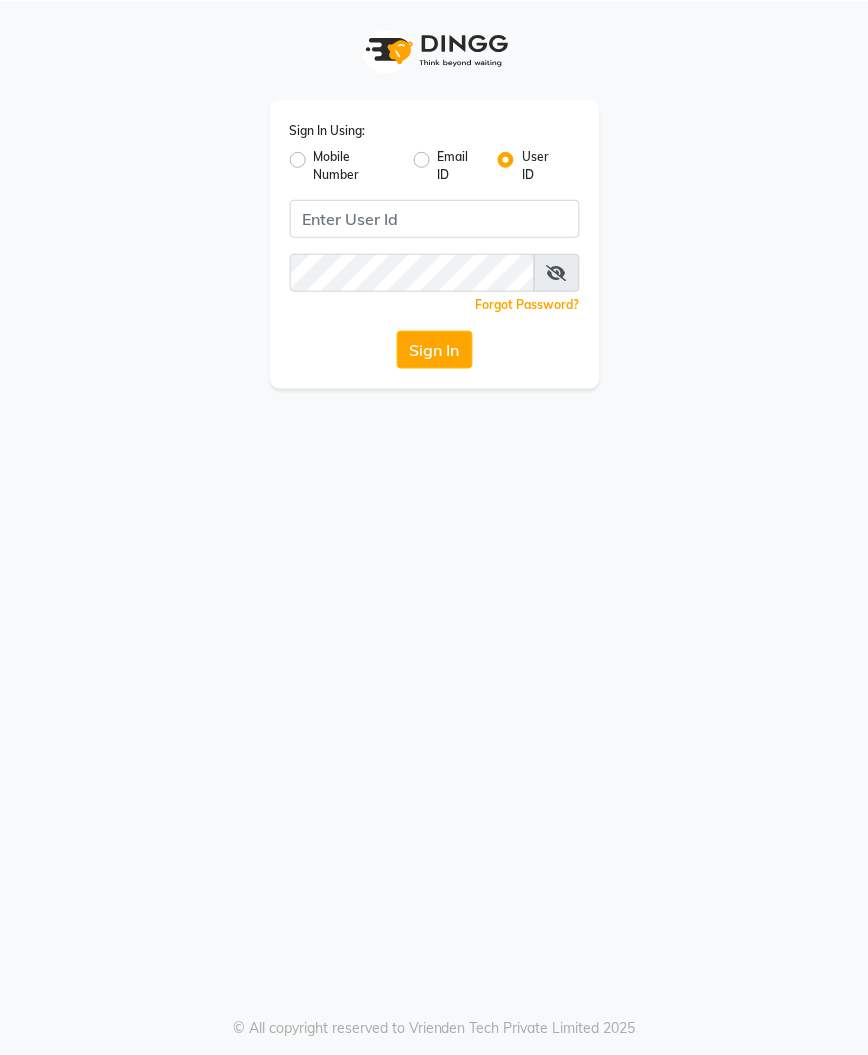 scroll, scrollTop: 0, scrollLeft: 0, axis: both 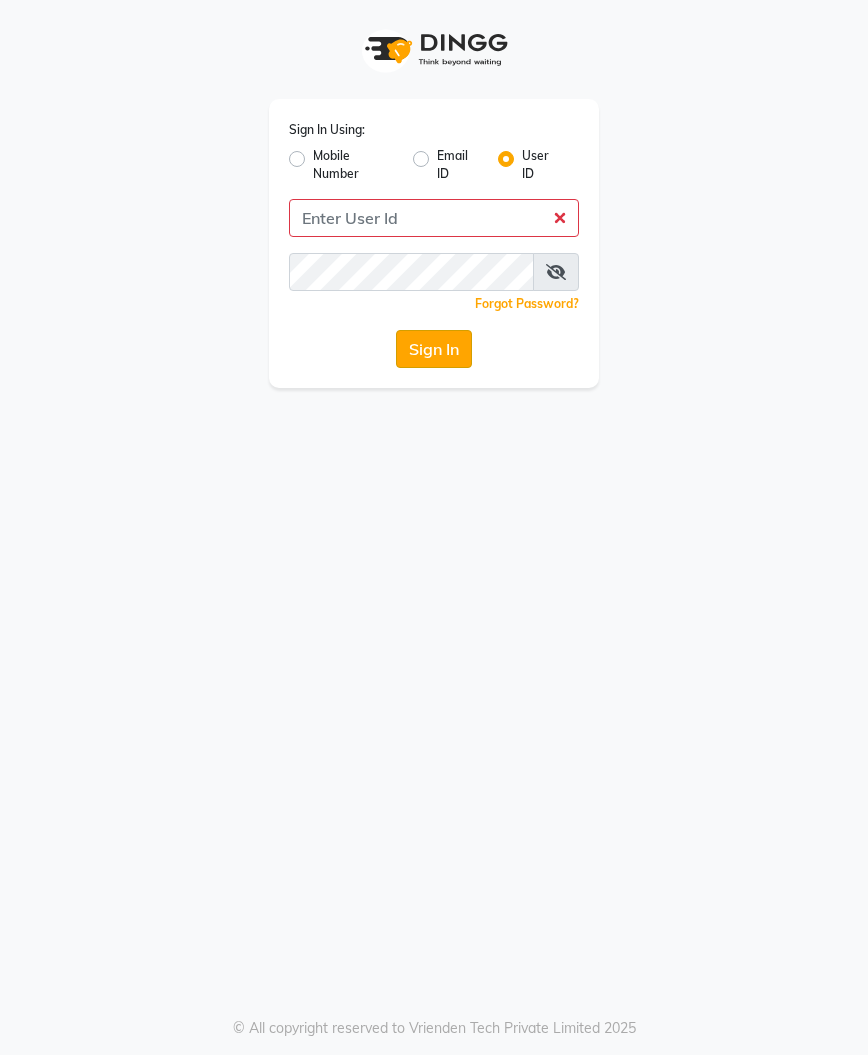 click on "Sign In" 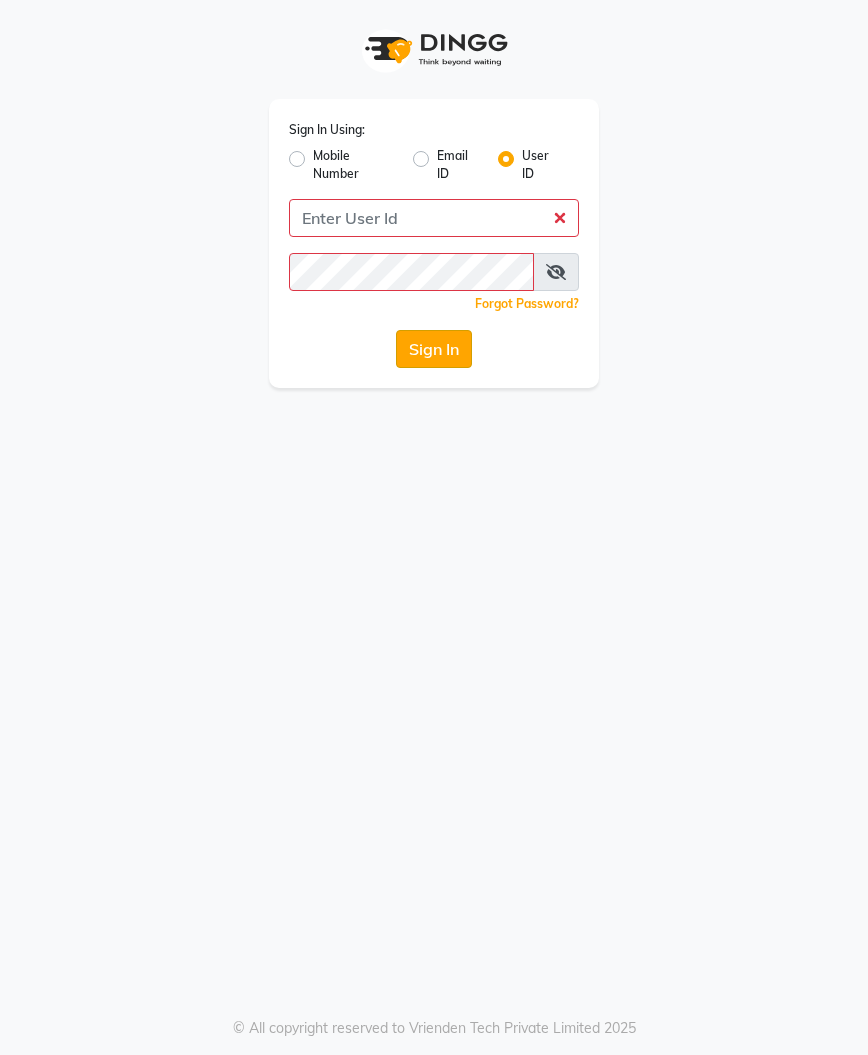 click on "Sign In" 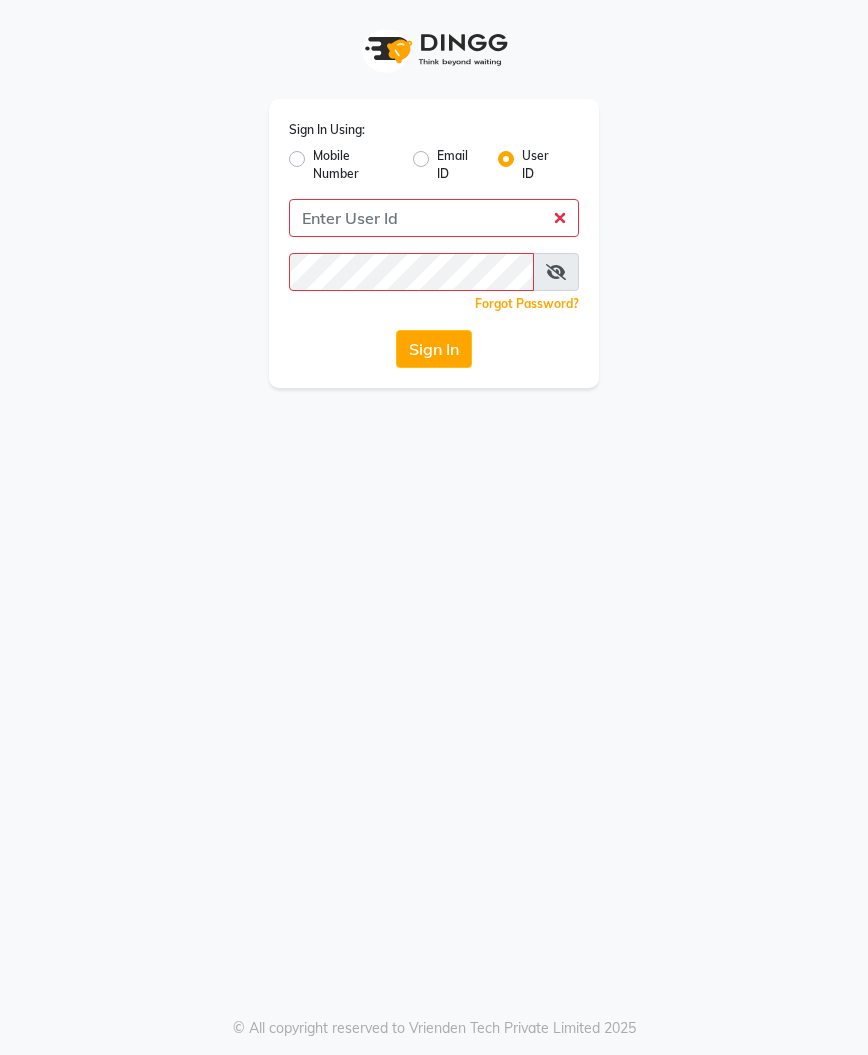 click on "Forgot Password?" 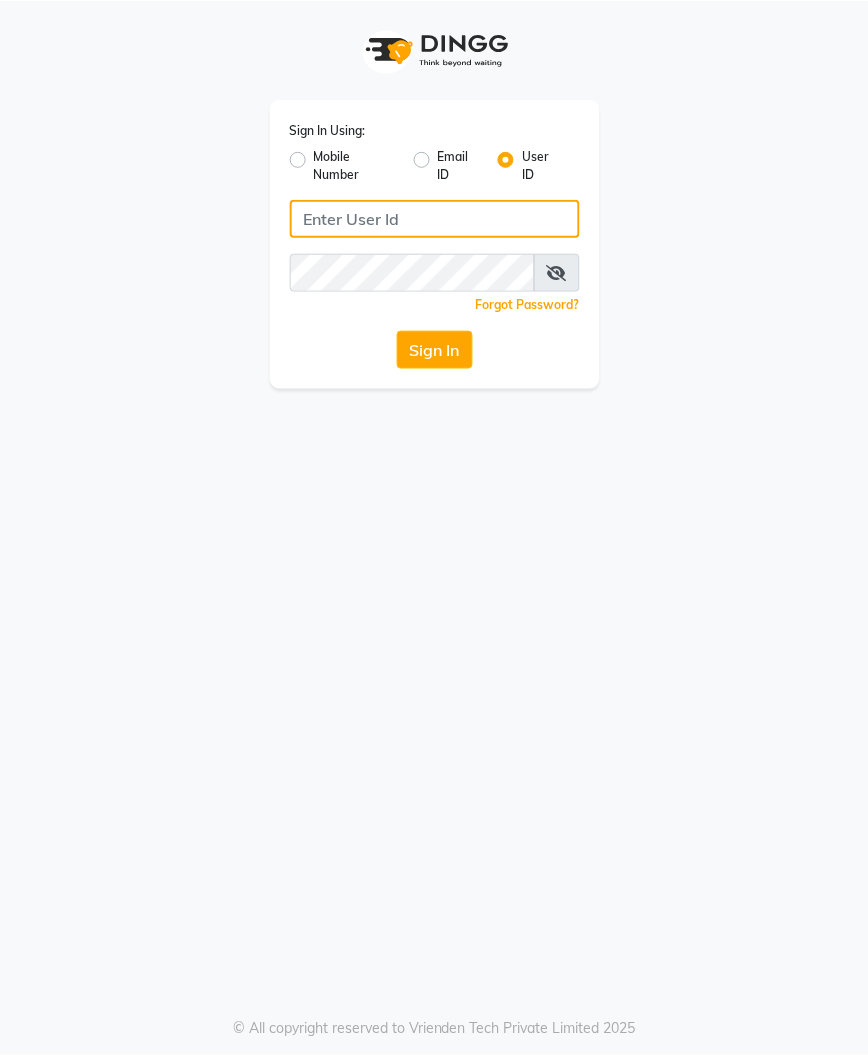scroll, scrollTop: 0, scrollLeft: 0, axis: both 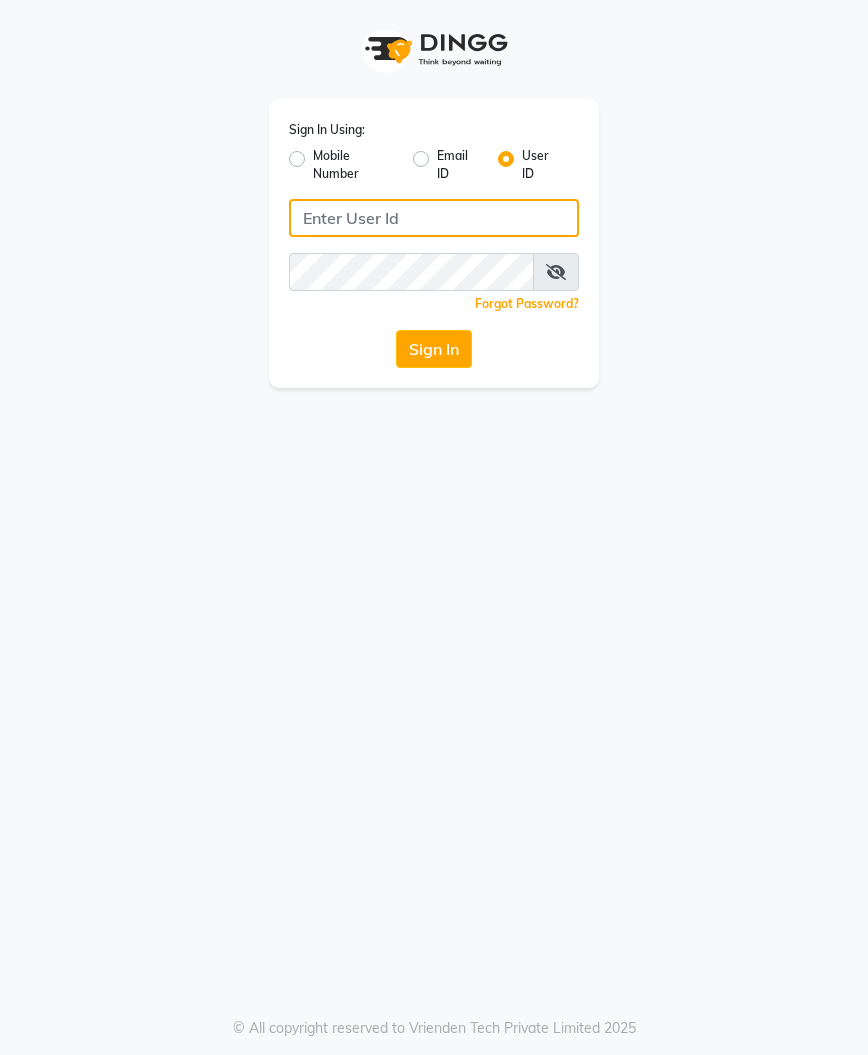 type on "skinnish123" 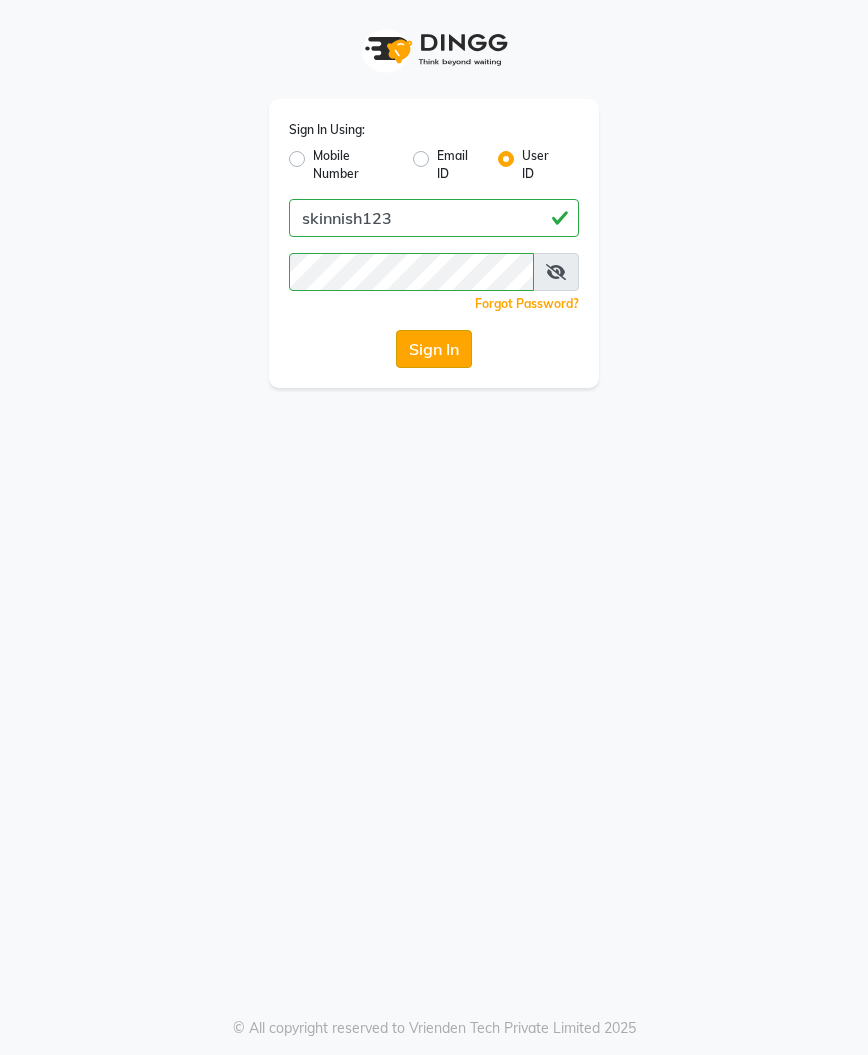 click on "Sign In" 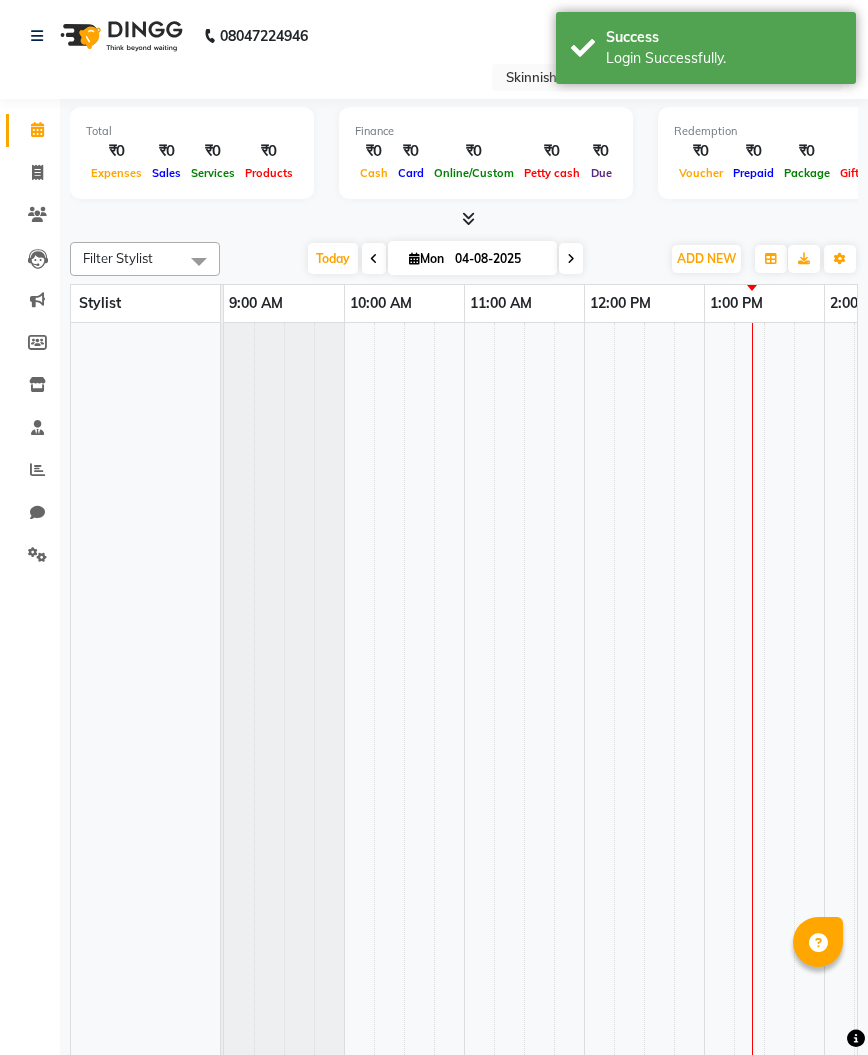 scroll, scrollTop: 0, scrollLeft: 0, axis: both 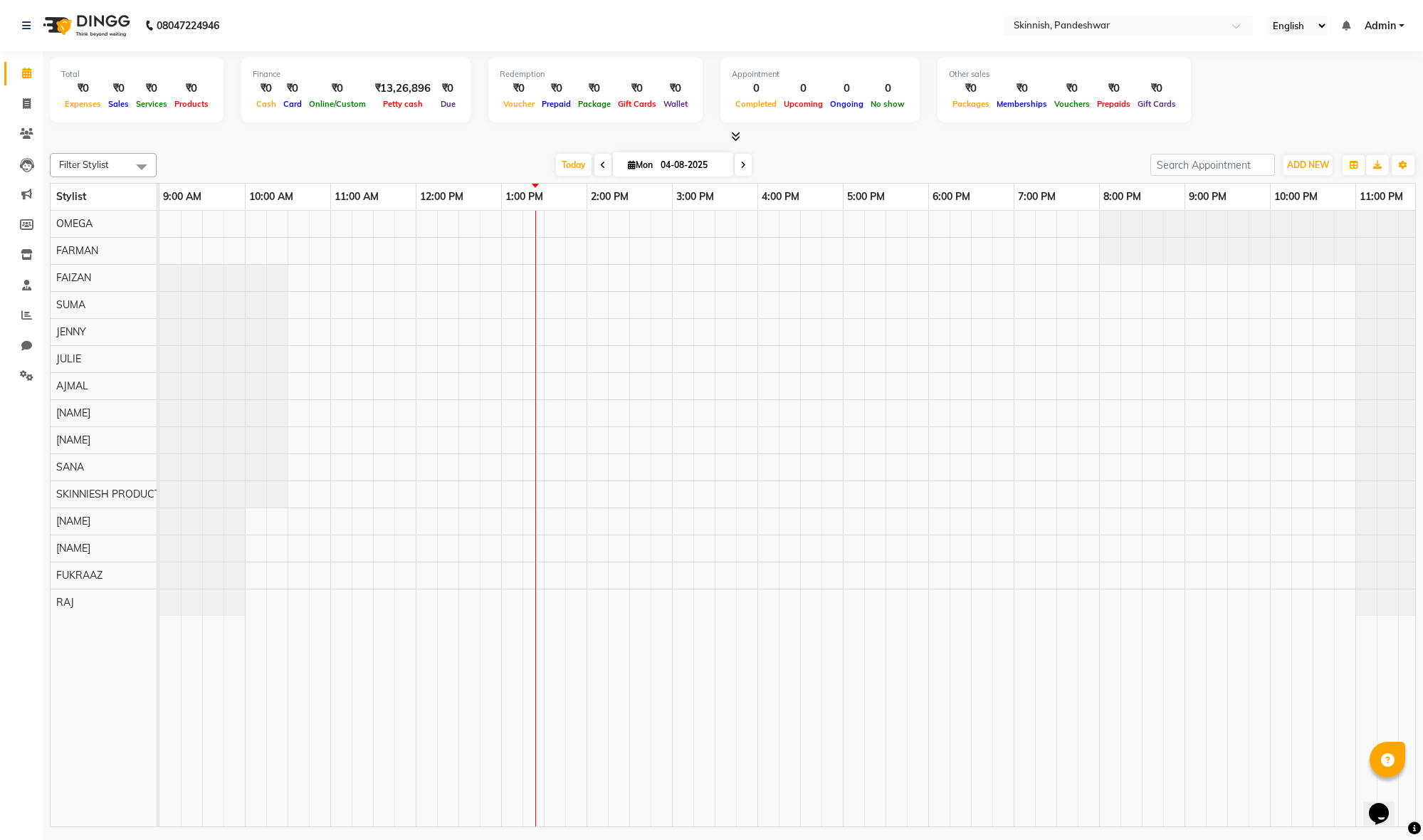 click at bounding box center [800, 518] 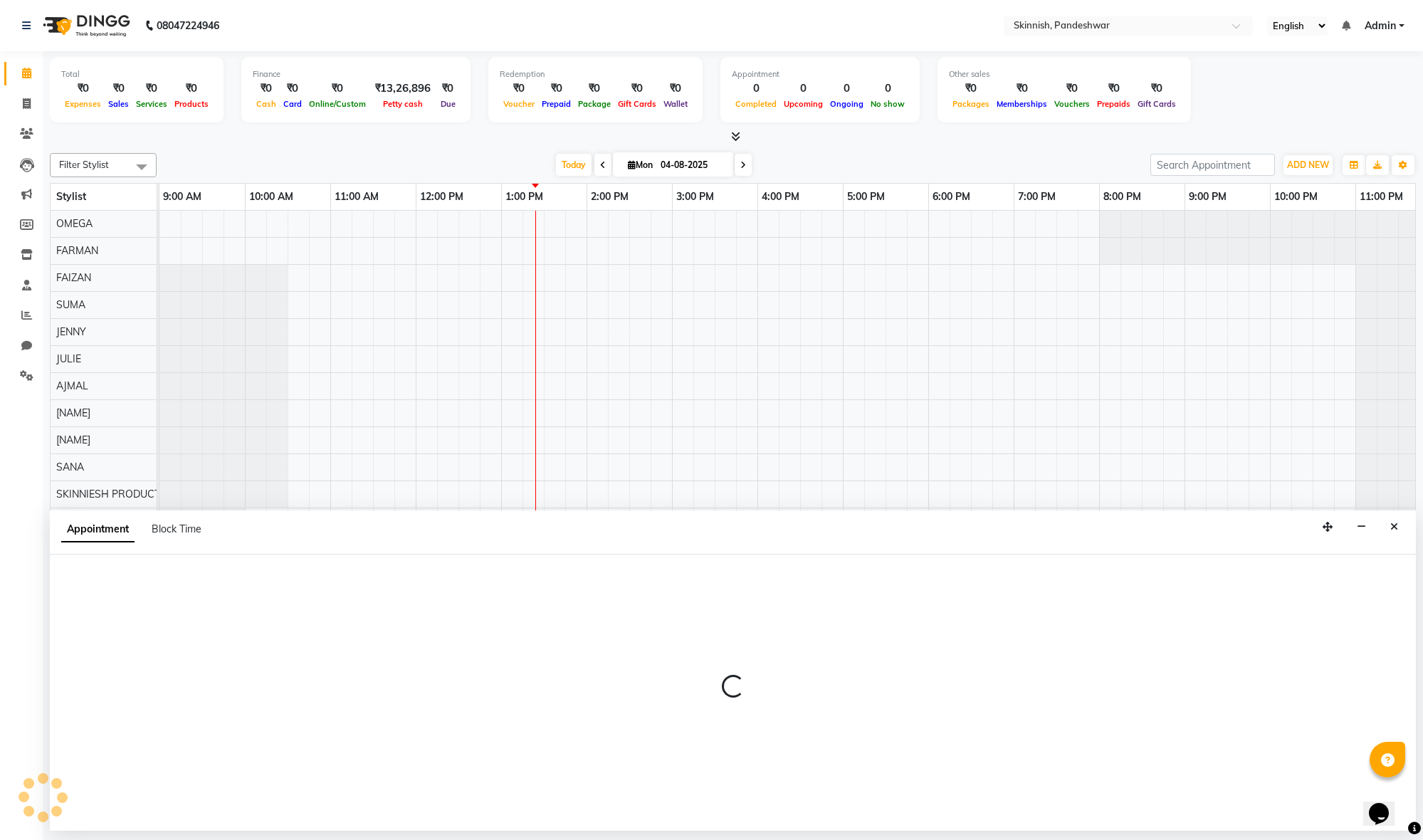select on "83079" 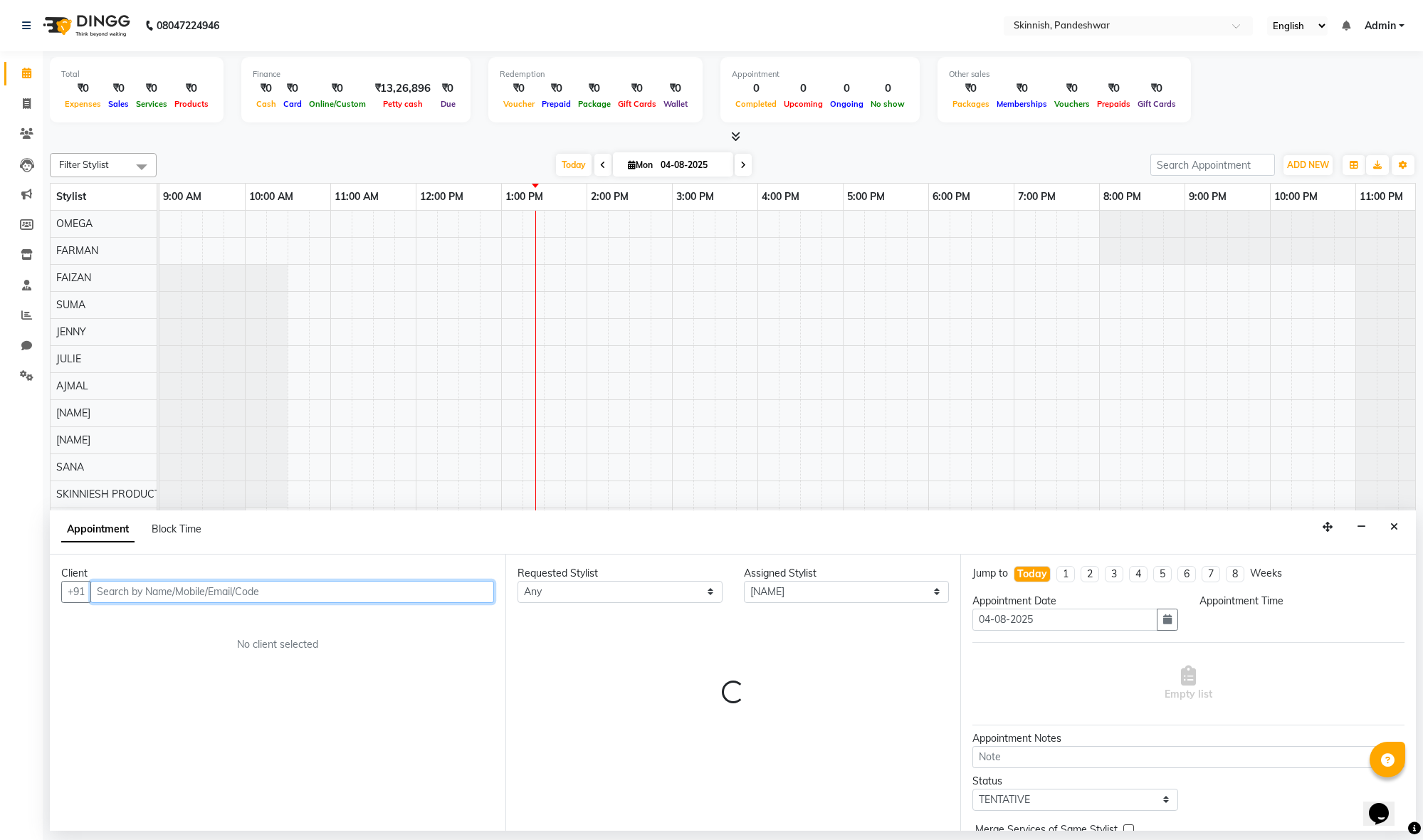 select on "630" 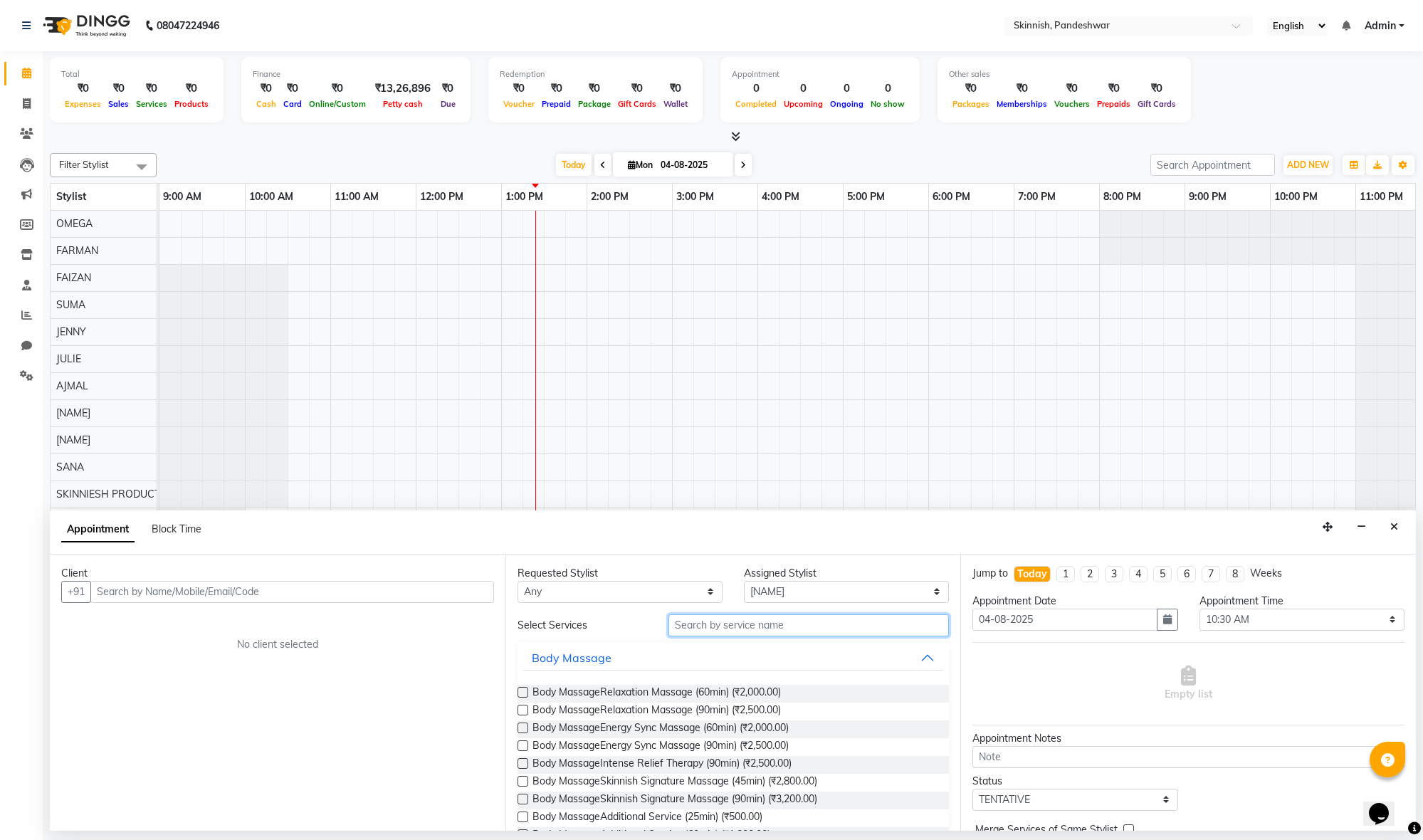 click at bounding box center [809, 625] 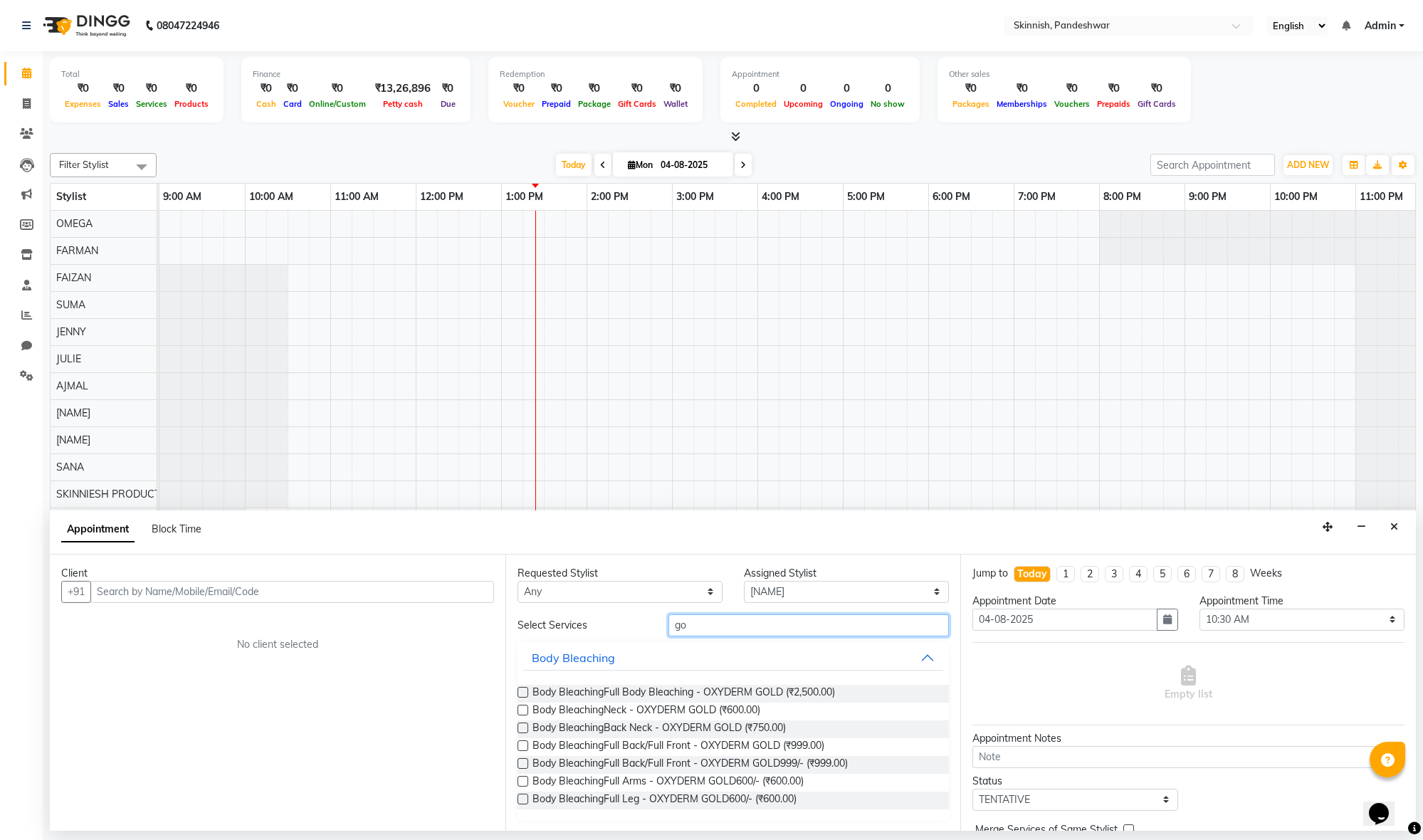 type on "g" 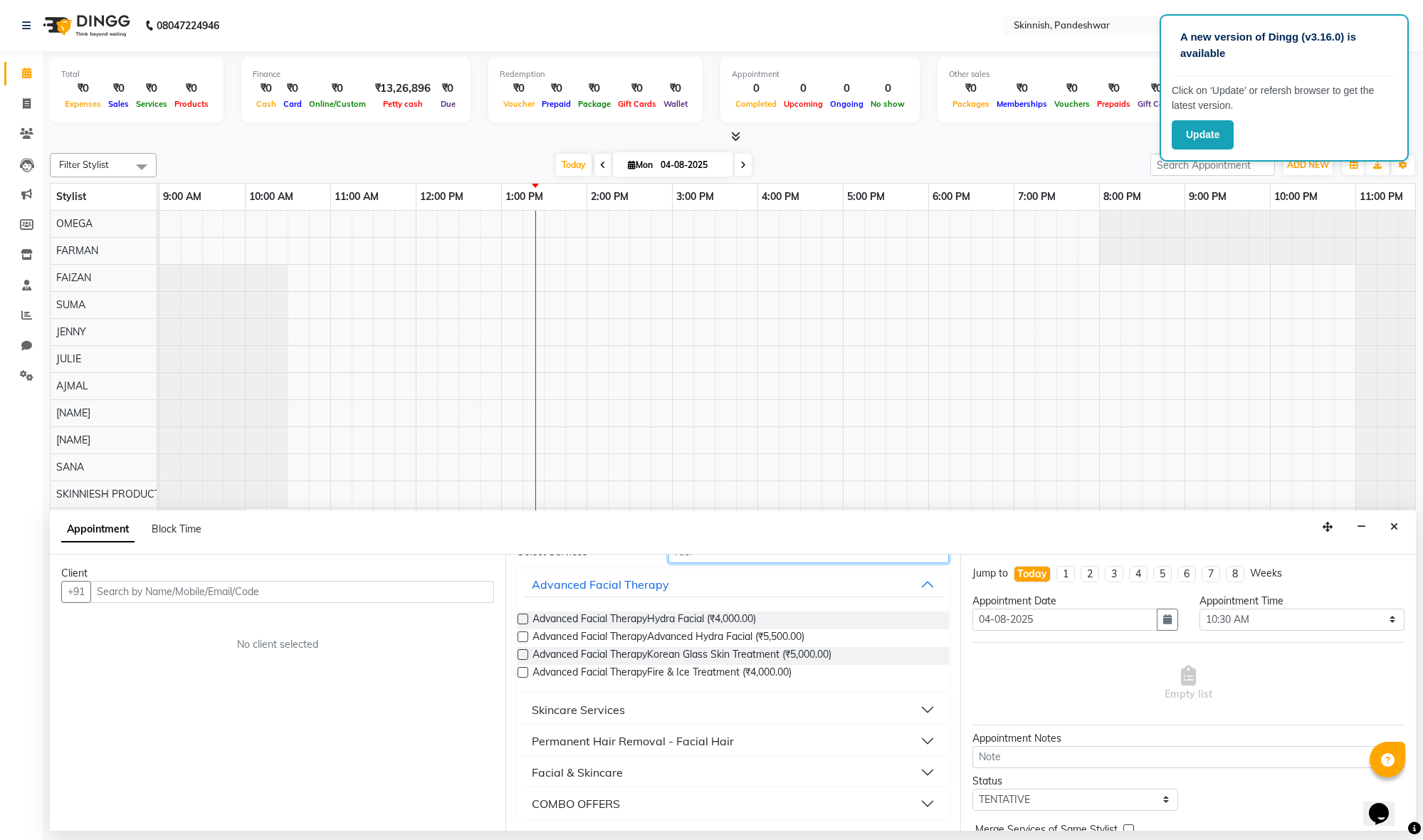 scroll, scrollTop: 73, scrollLeft: 0, axis: vertical 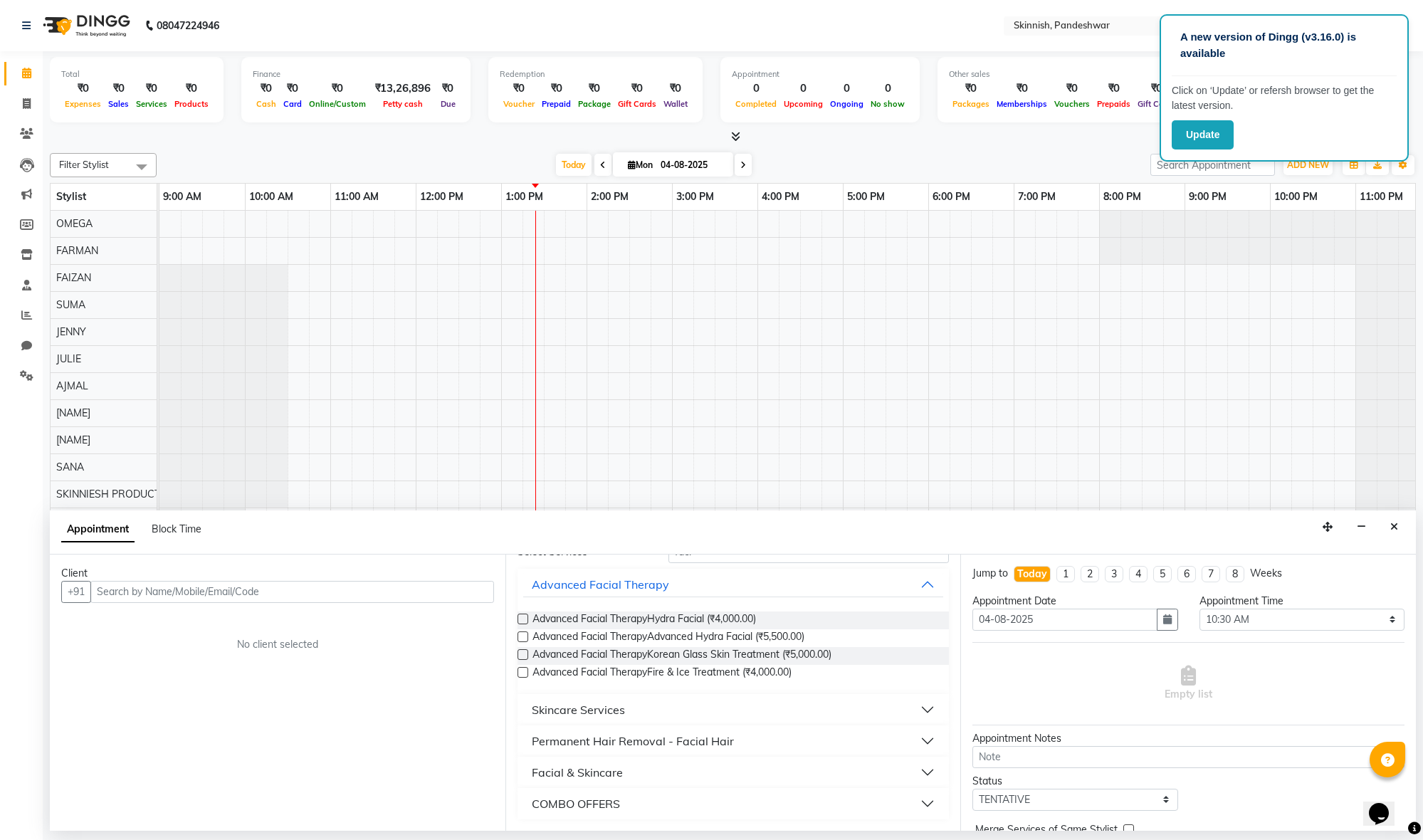 click on "Facial & Skincare" at bounding box center [577, 772] 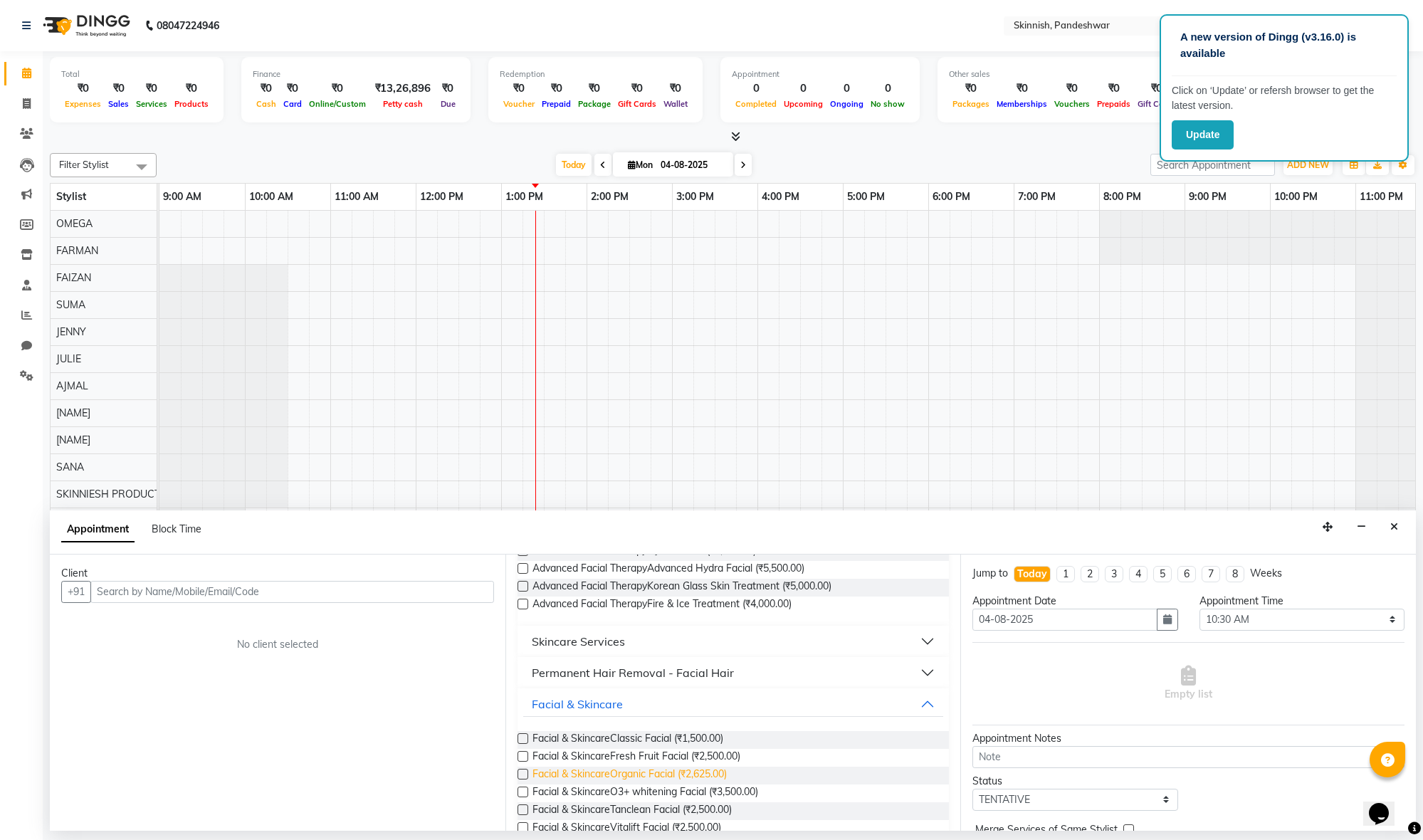 scroll, scrollTop: 146, scrollLeft: 0, axis: vertical 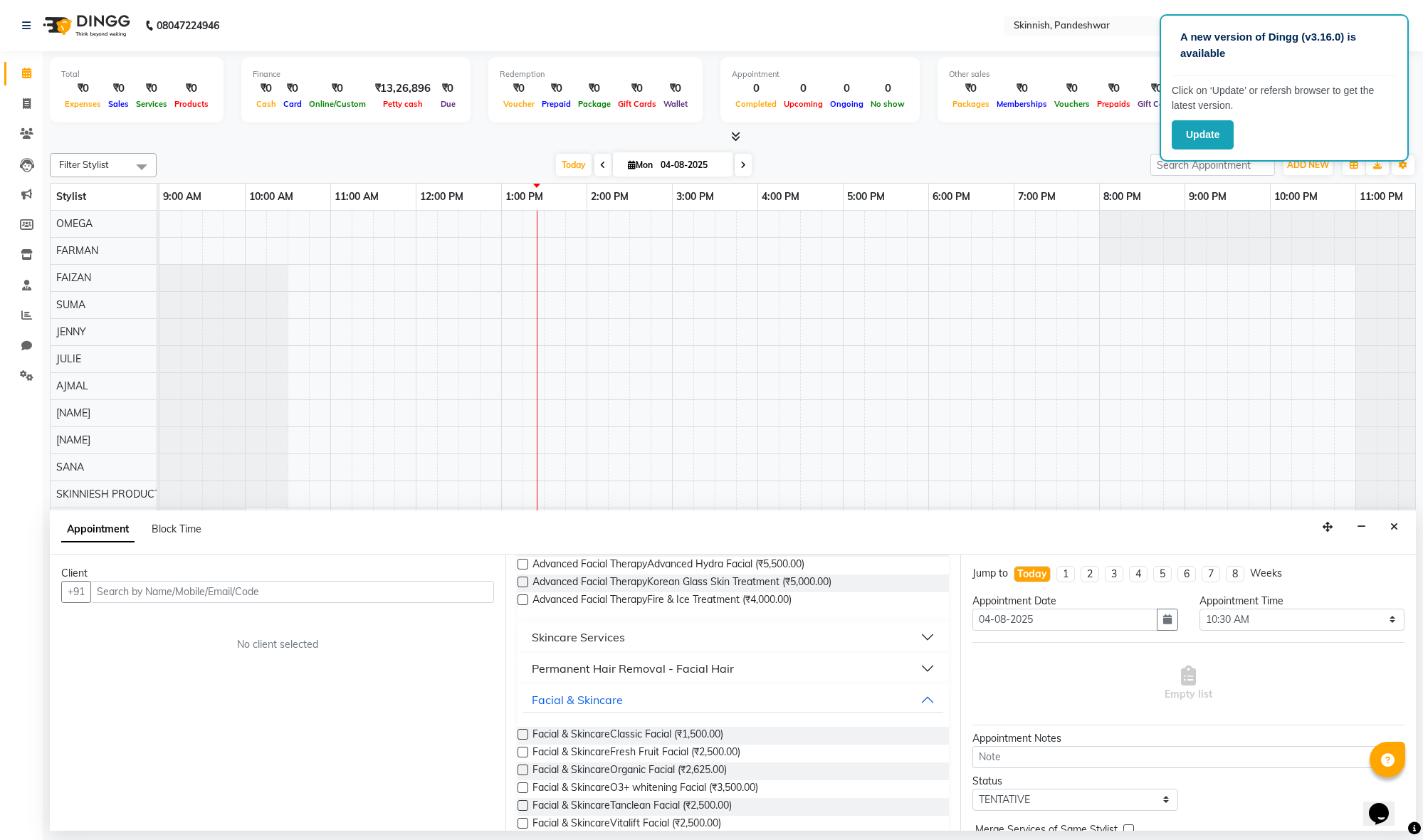 click at bounding box center (523, 734) 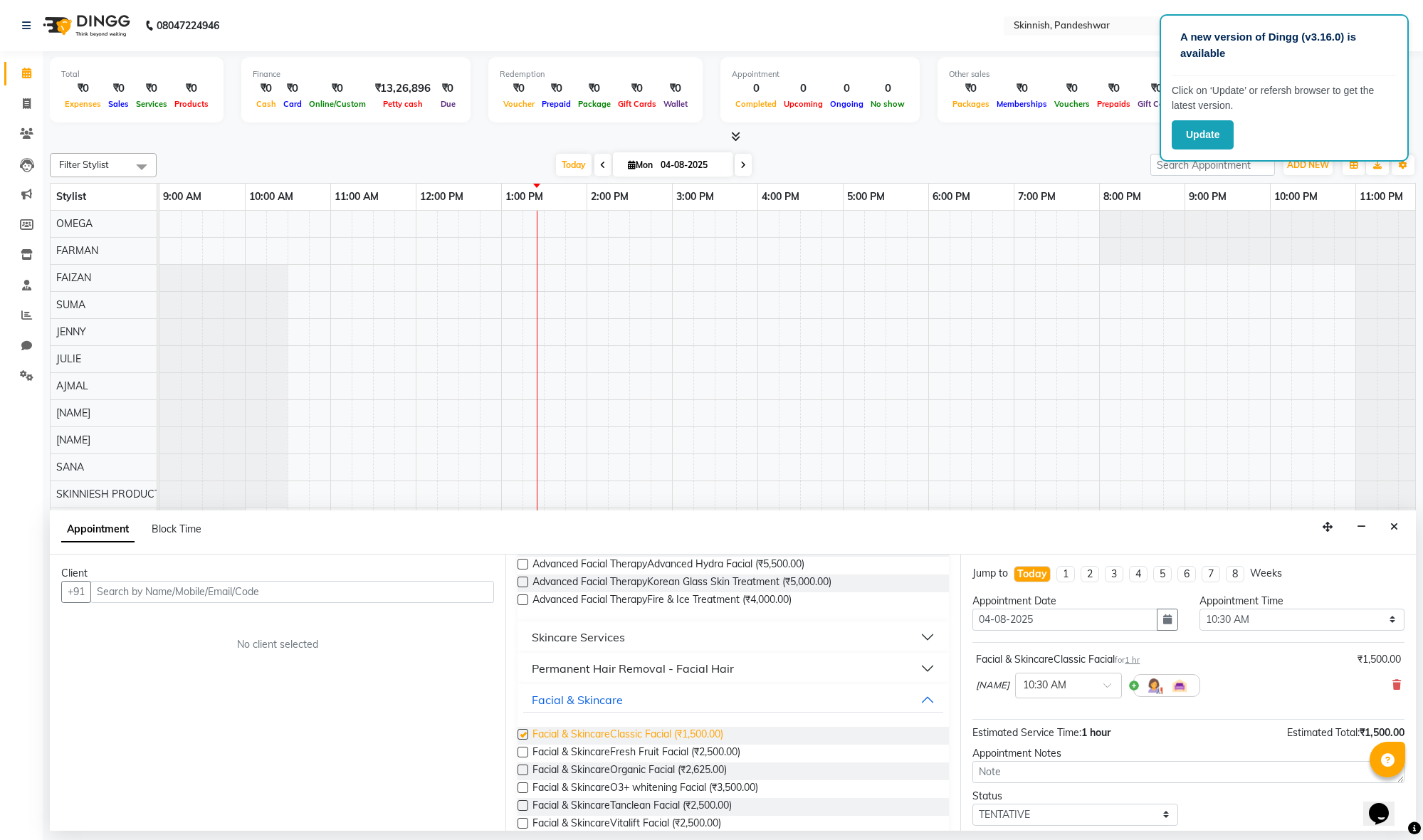 checkbox on "false" 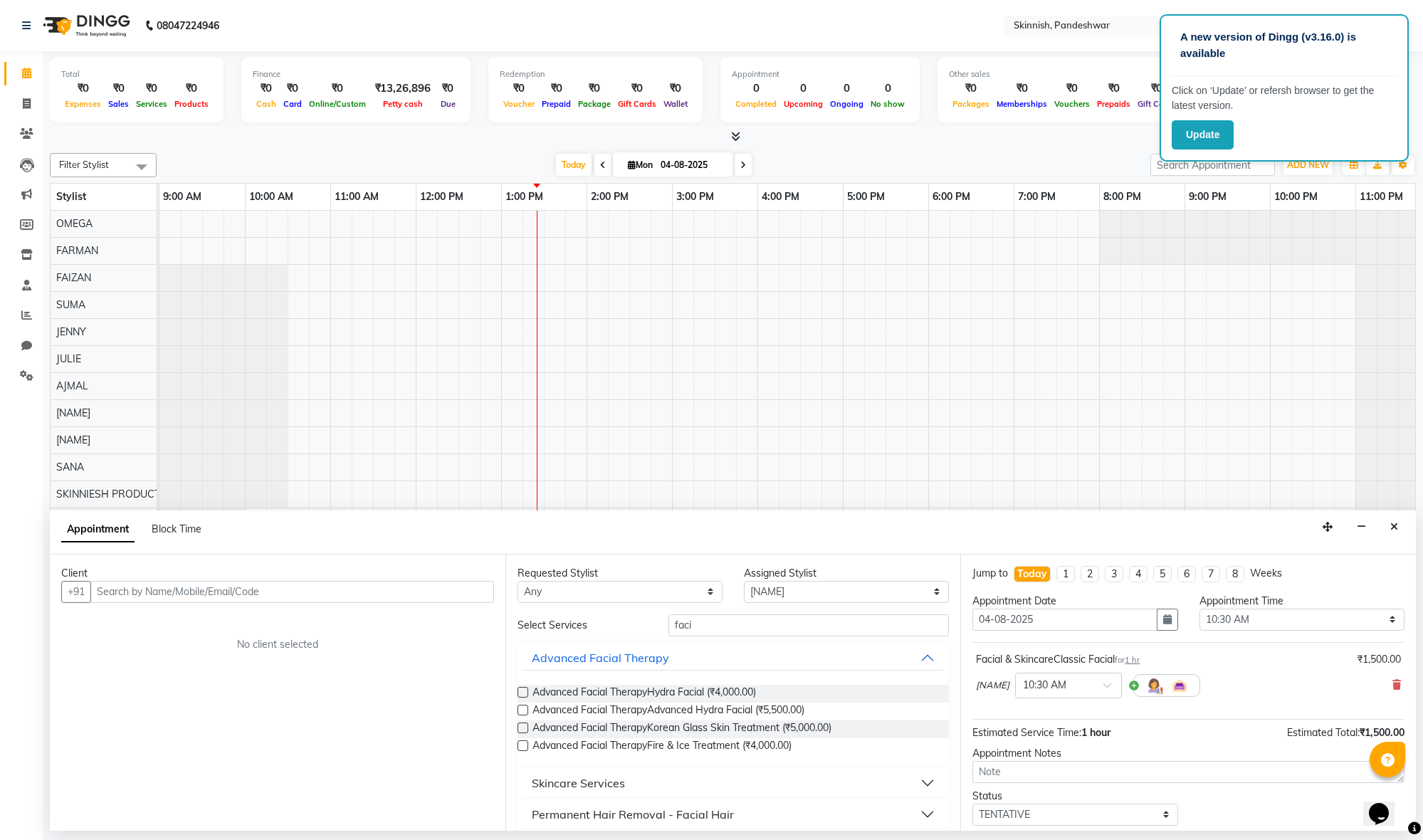 scroll, scrollTop: 0, scrollLeft: 0, axis: both 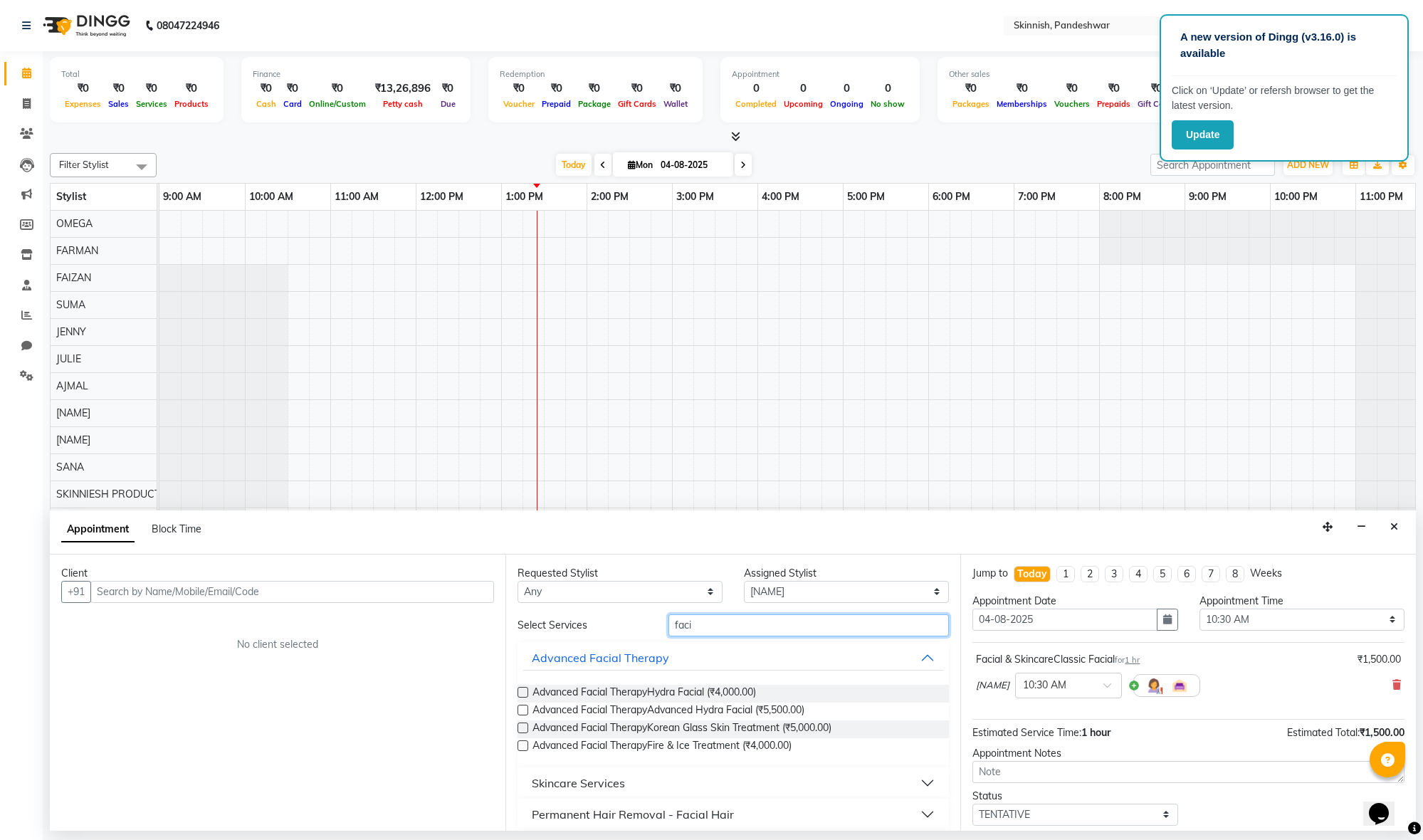 click on "faci" at bounding box center (809, 625) 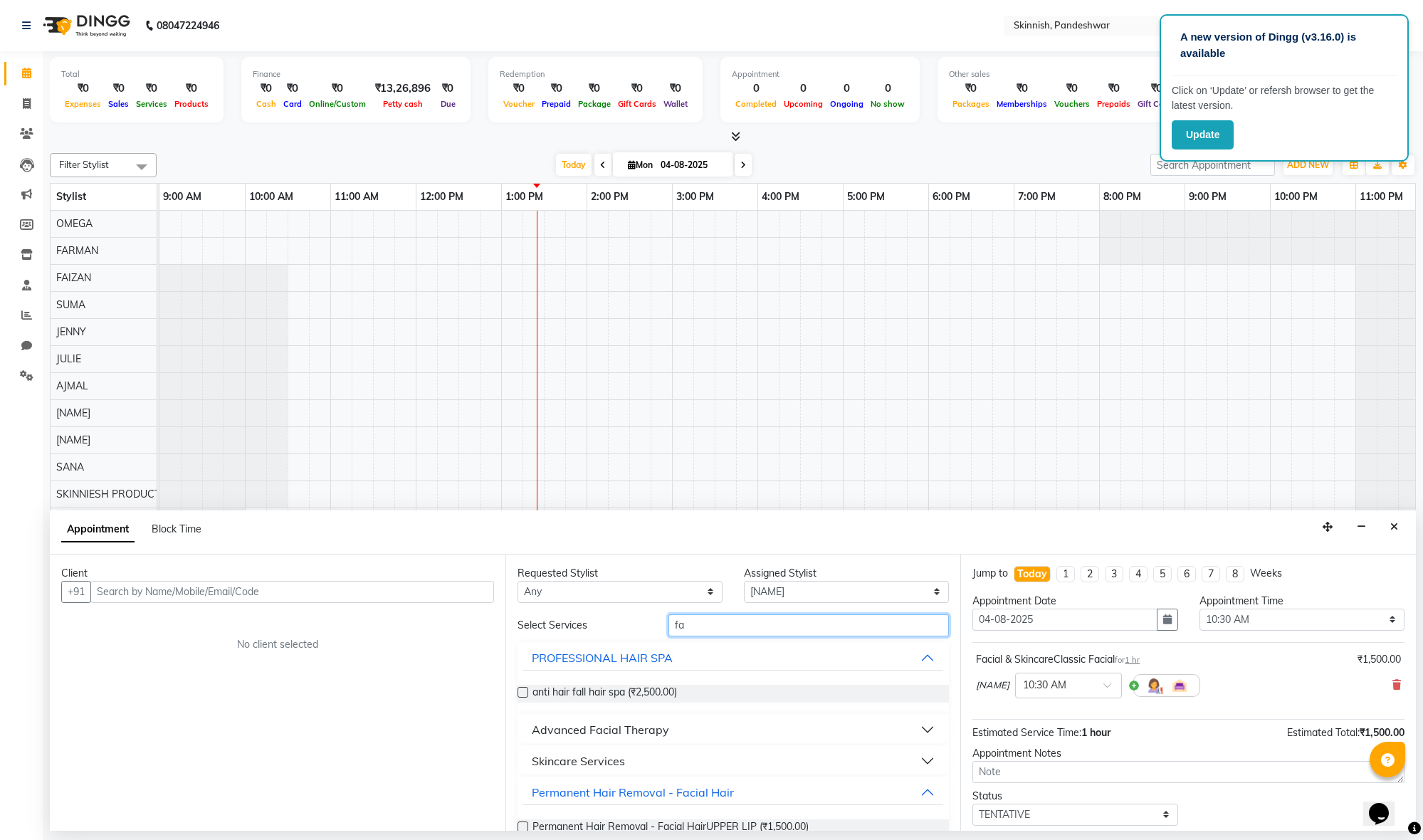 type on "f" 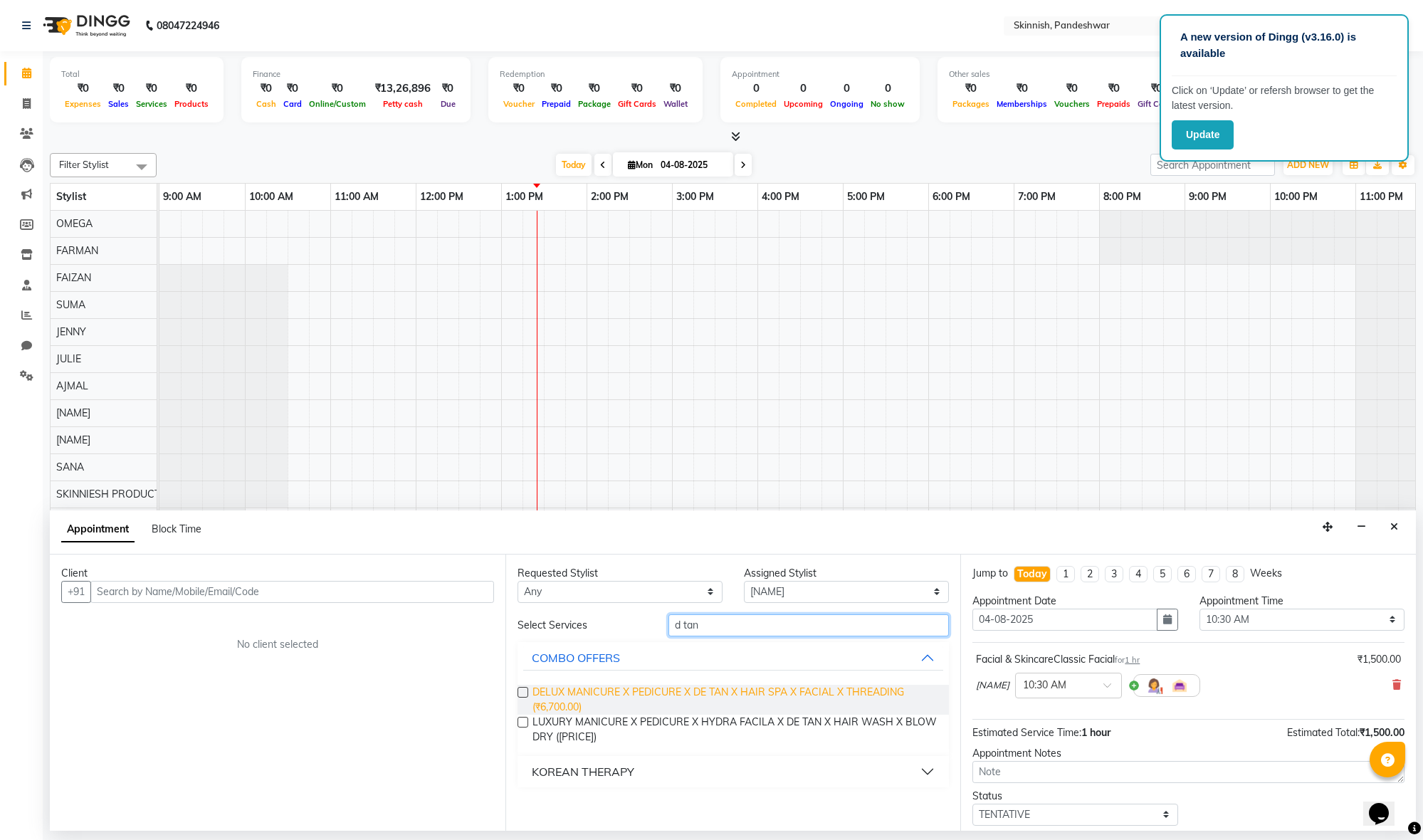 scroll, scrollTop: 0, scrollLeft: 0, axis: both 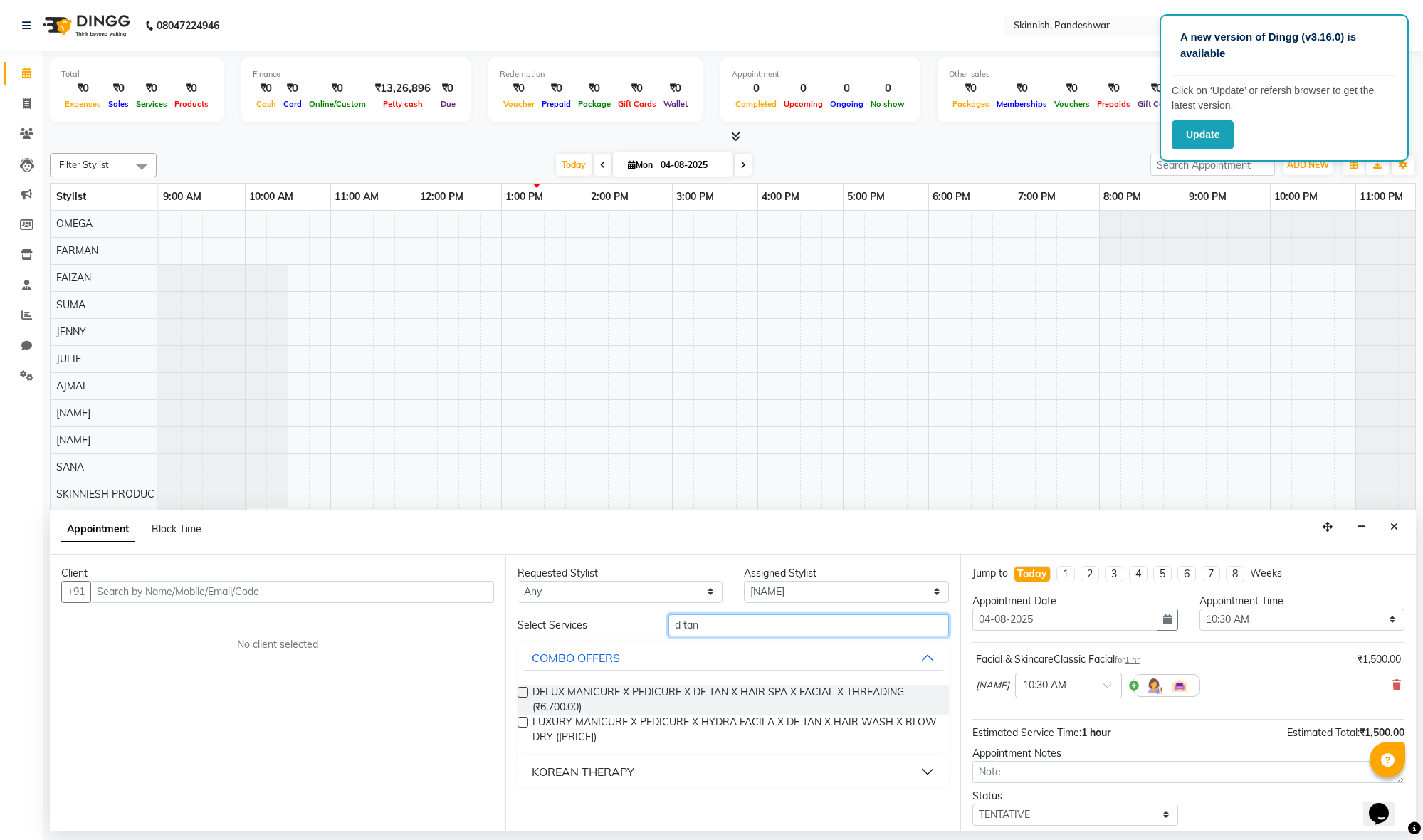 click on "d tan" at bounding box center (809, 625) 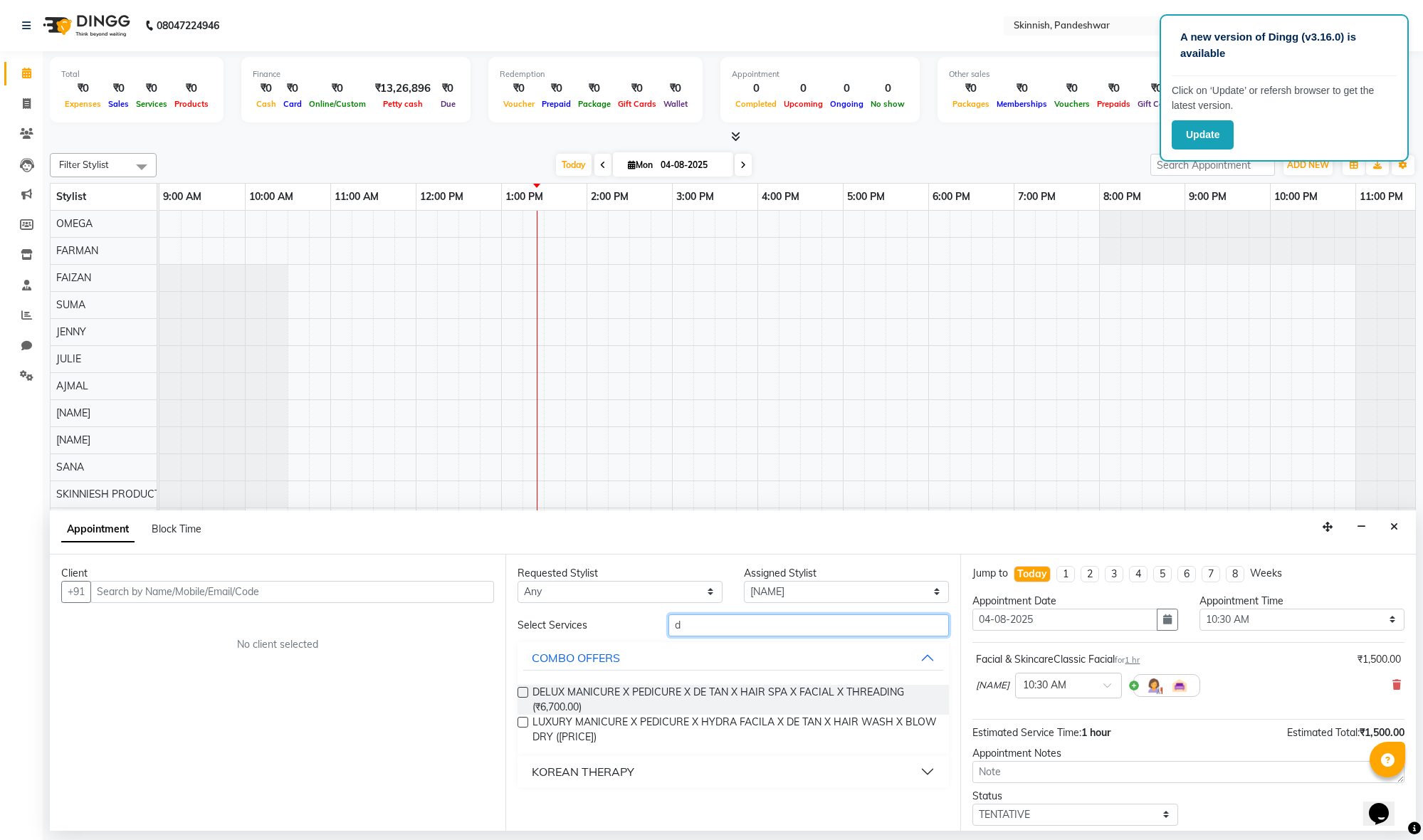type on "d" 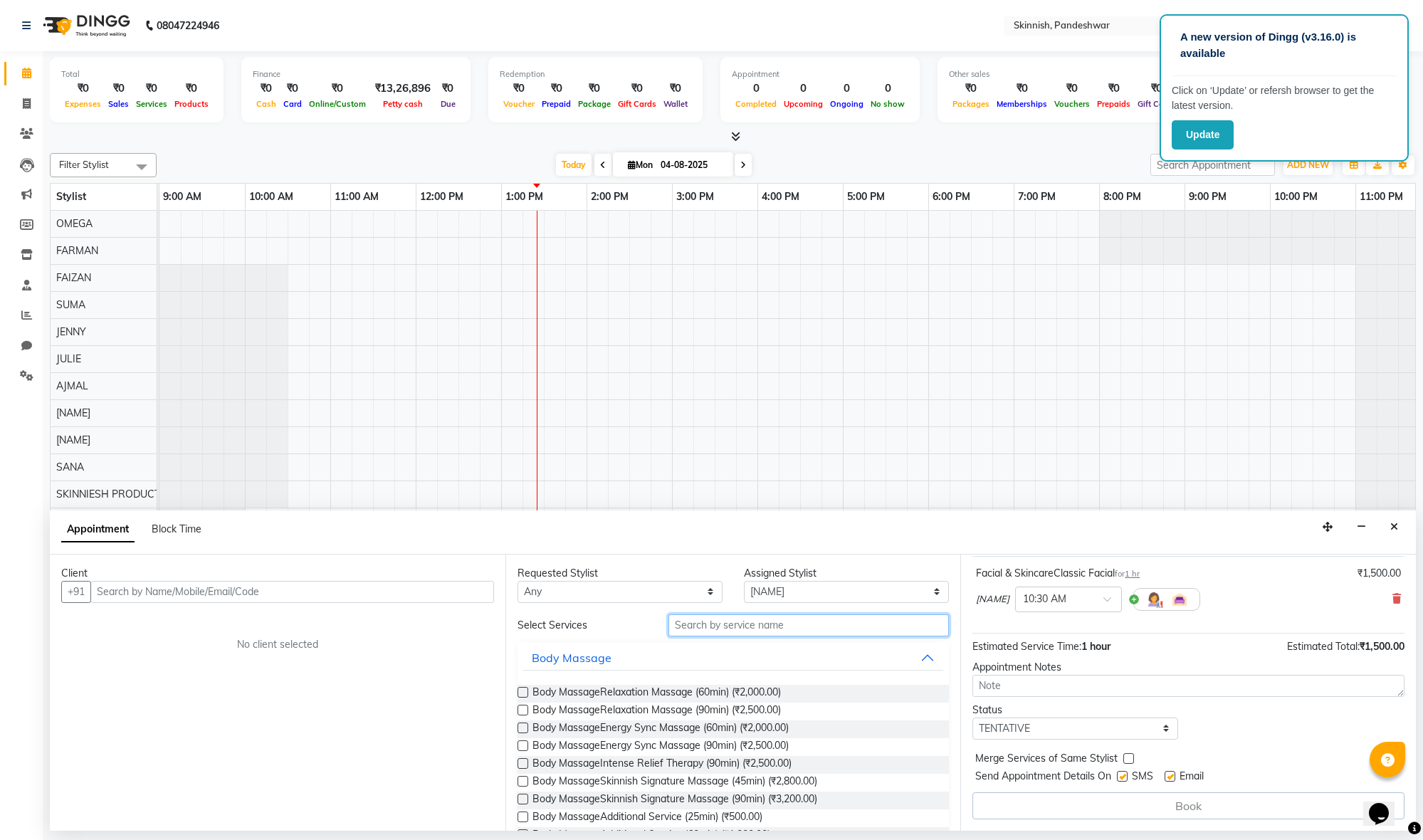 scroll, scrollTop: 86, scrollLeft: 0, axis: vertical 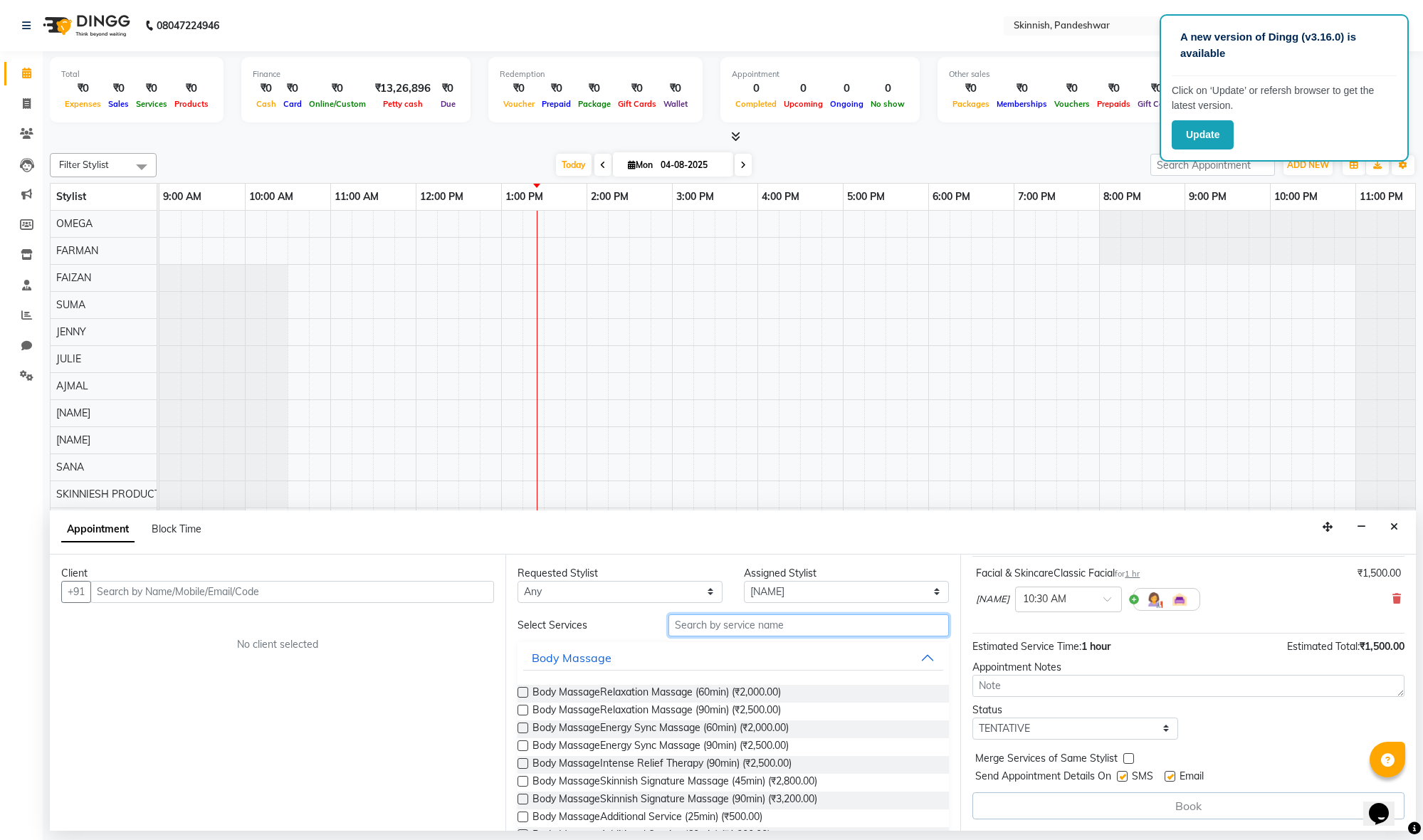 click at bounding box center [809, 625] 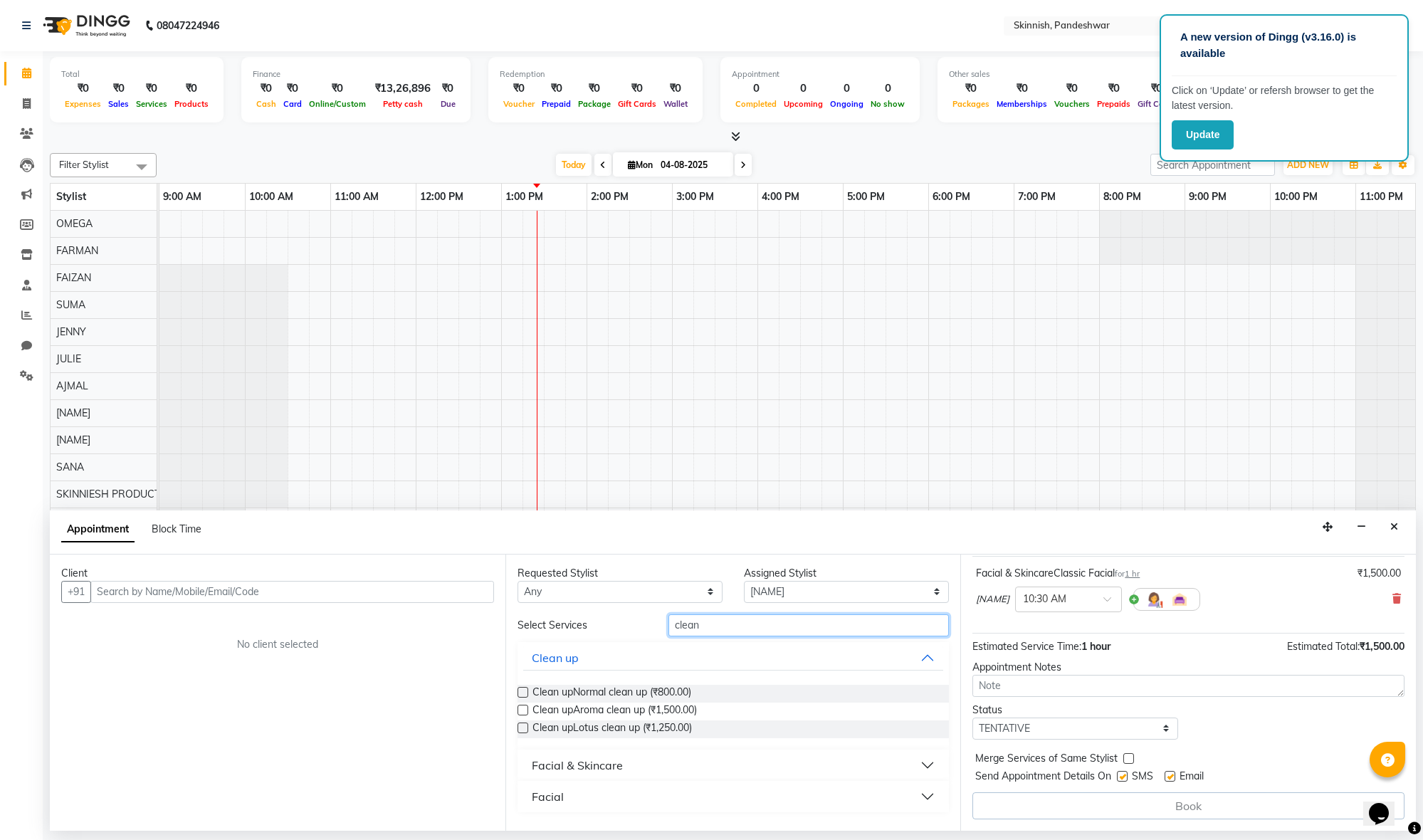 type on "clean" 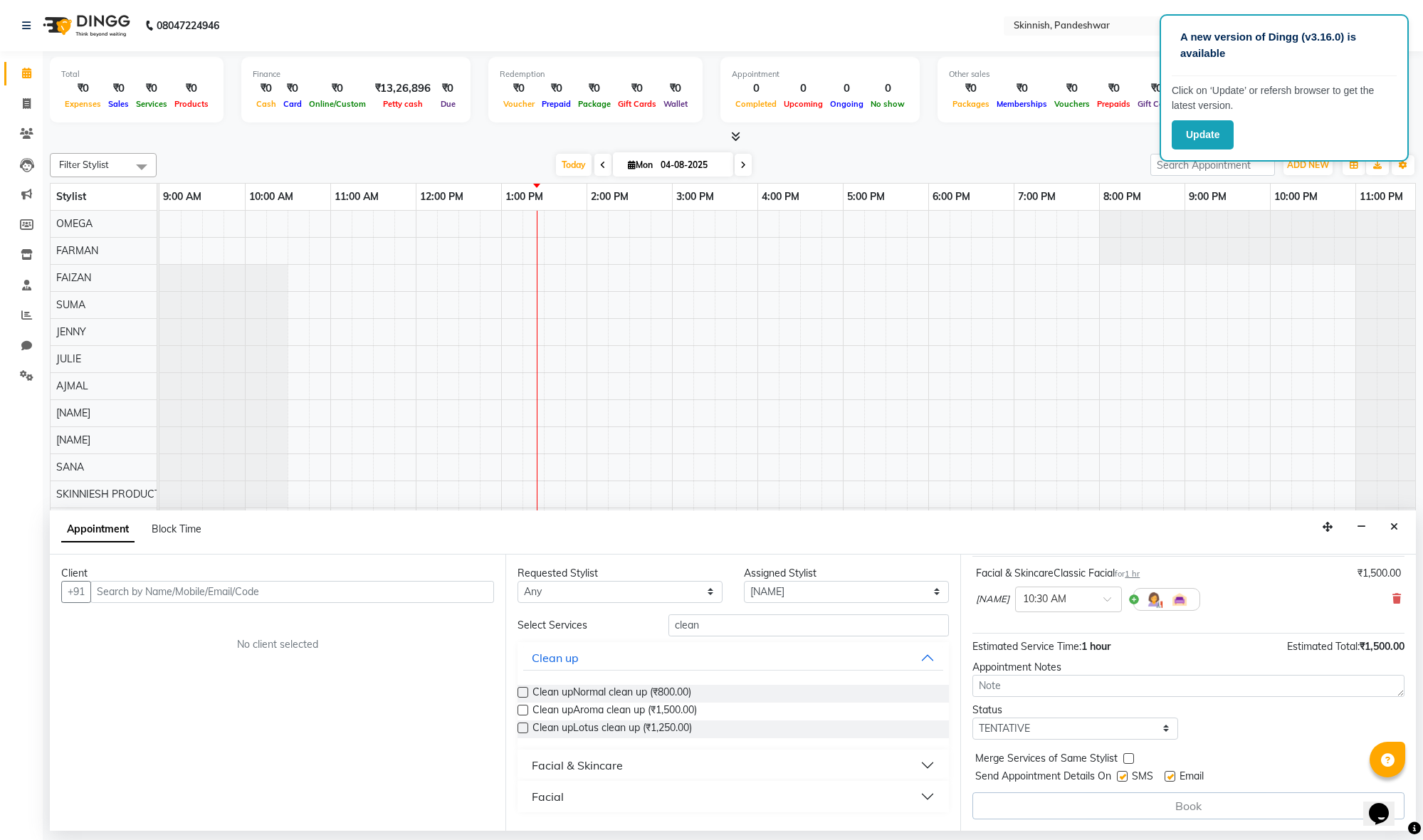 click at bounding box center (523, 692) 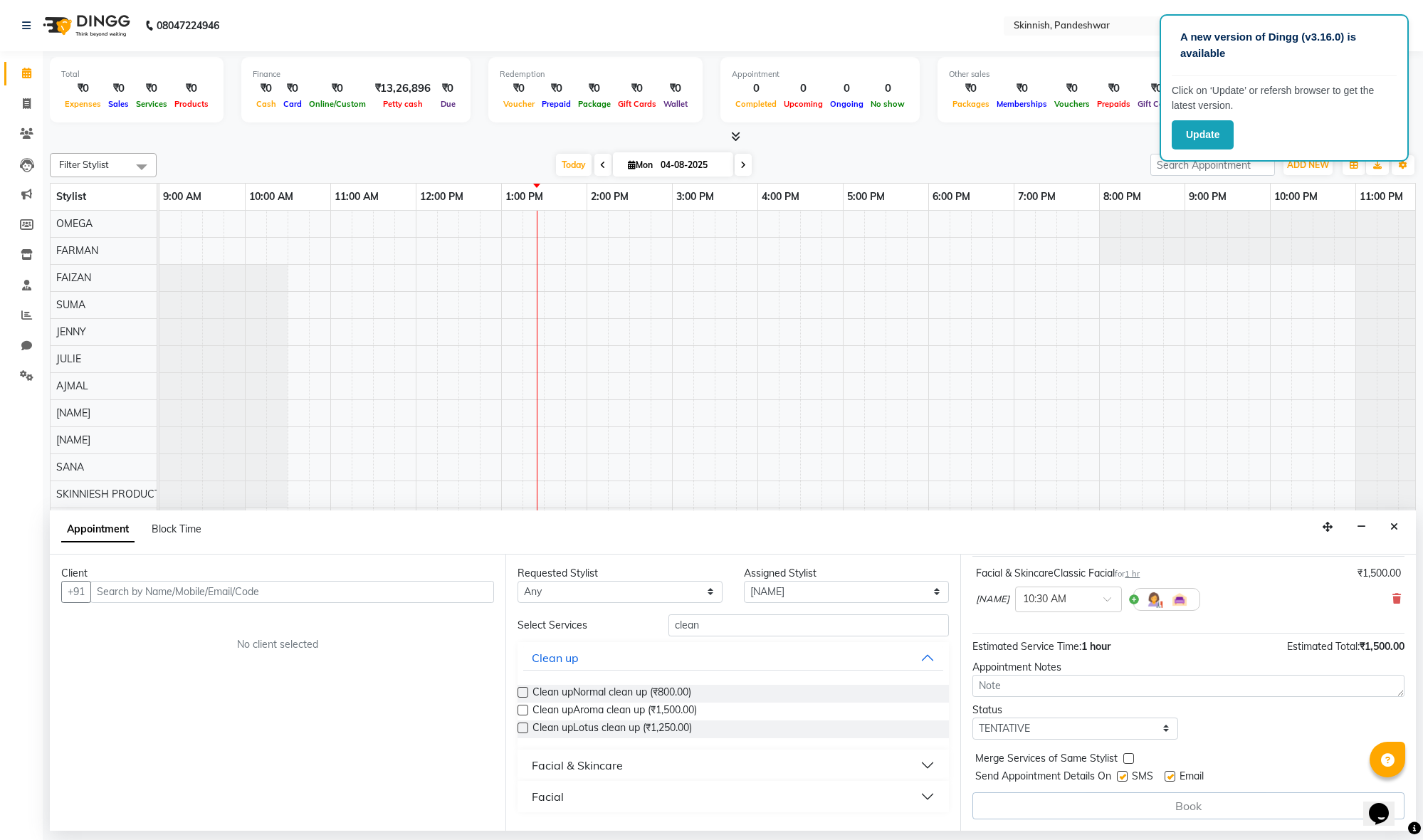 click at bounding box center [522, 693] 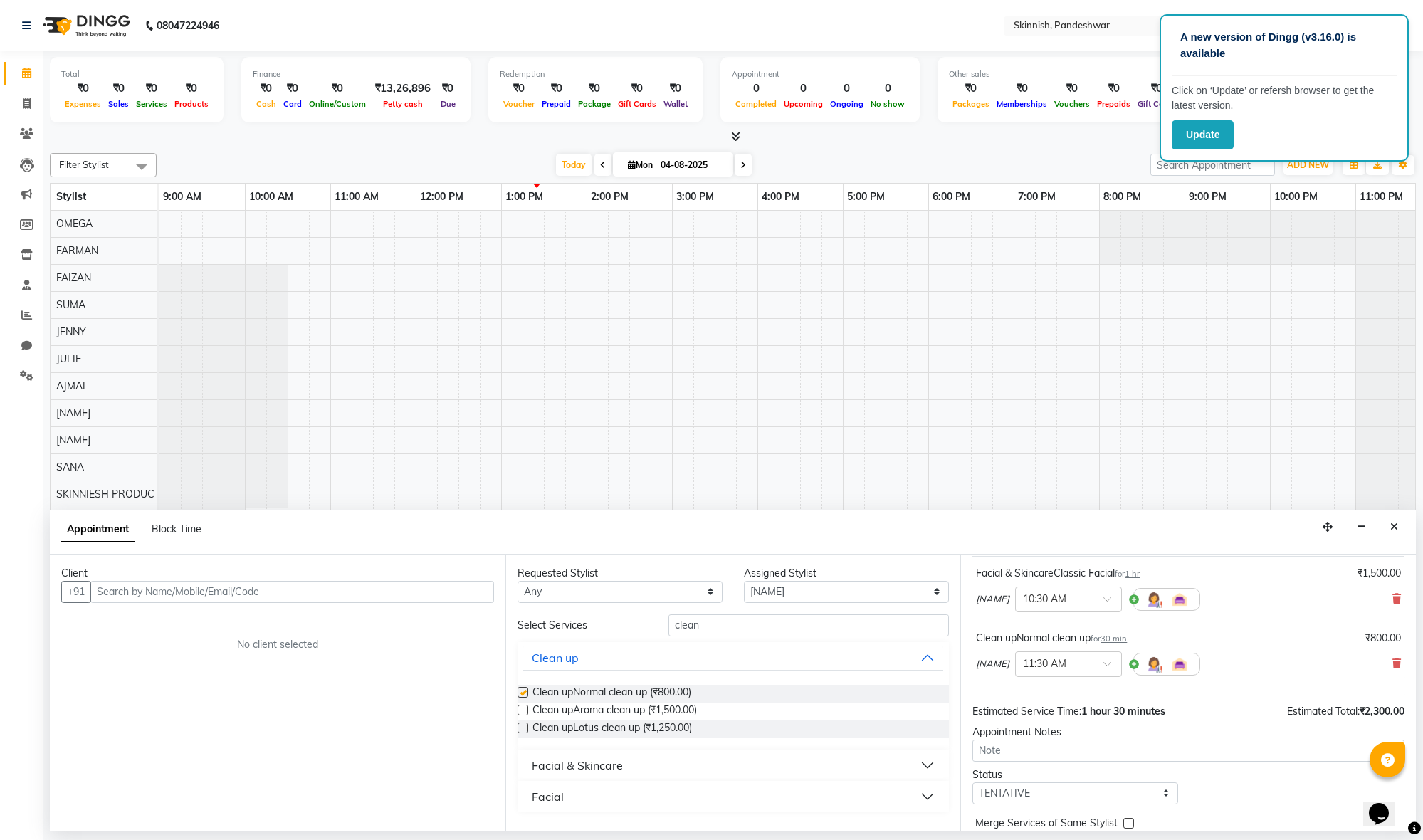 checkbox on "false" 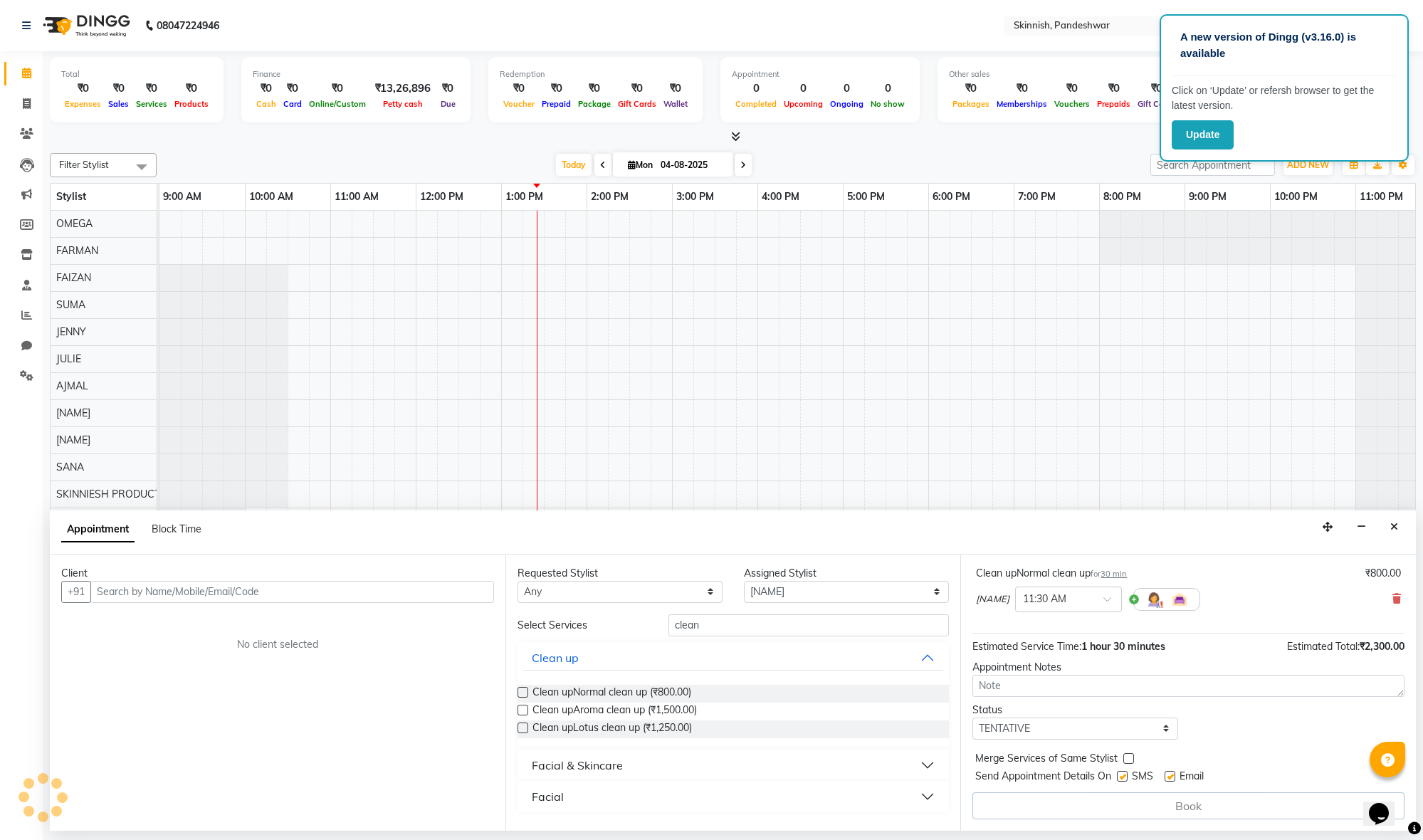 scroll, scrollTop: 151, scrollLeft: 0, axis: vertical 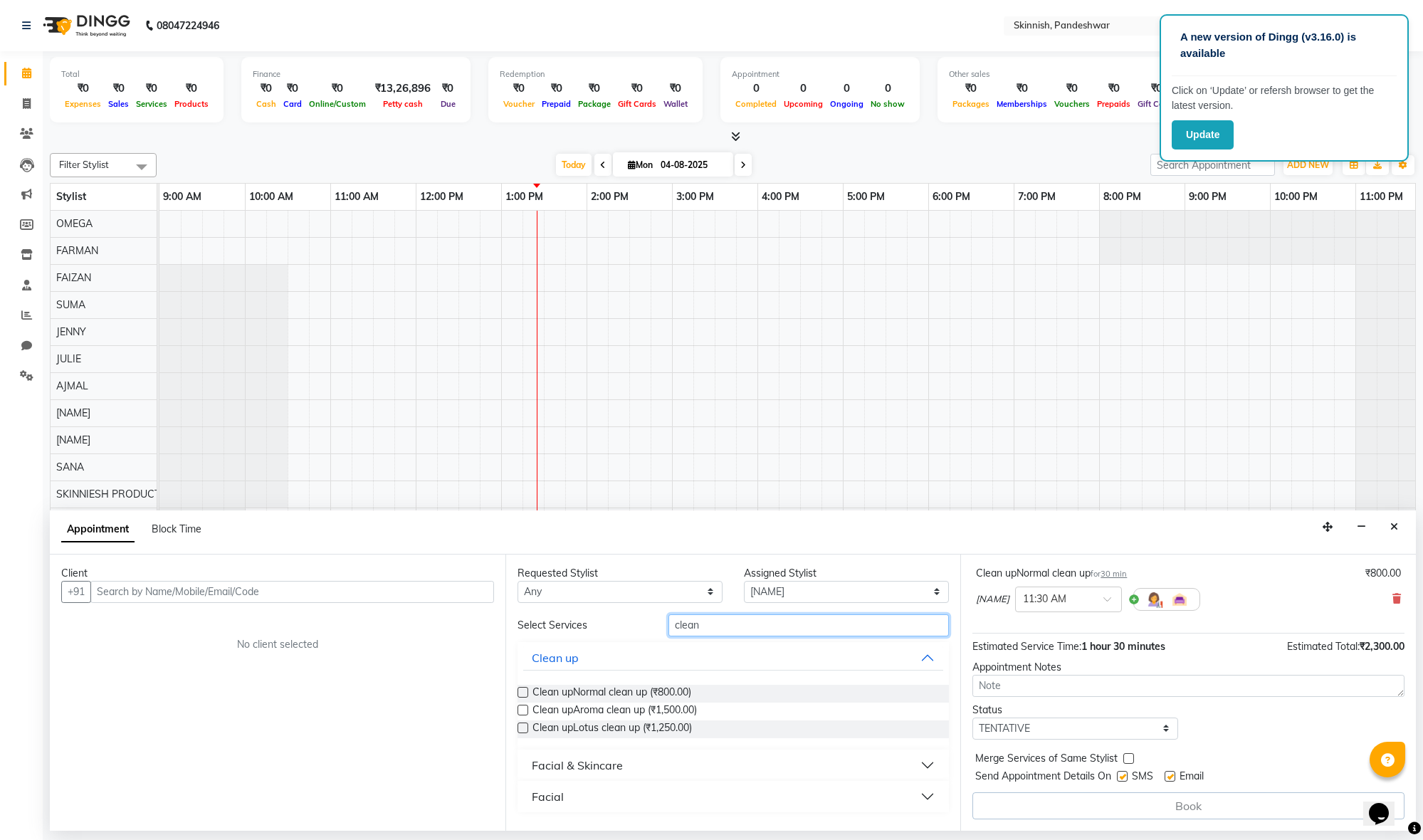 click on "clean" at bounding box center [809, 625] 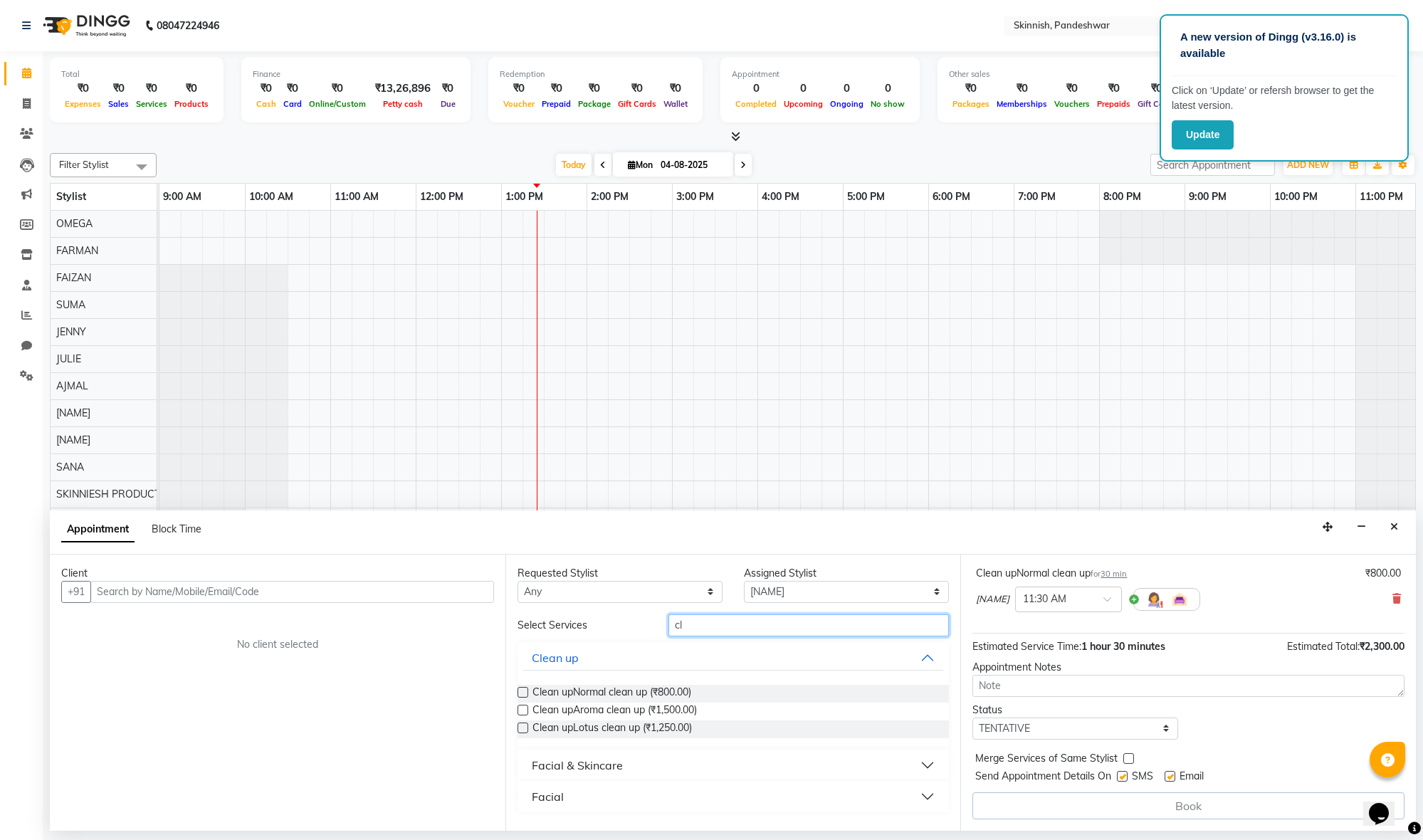 type on "c" 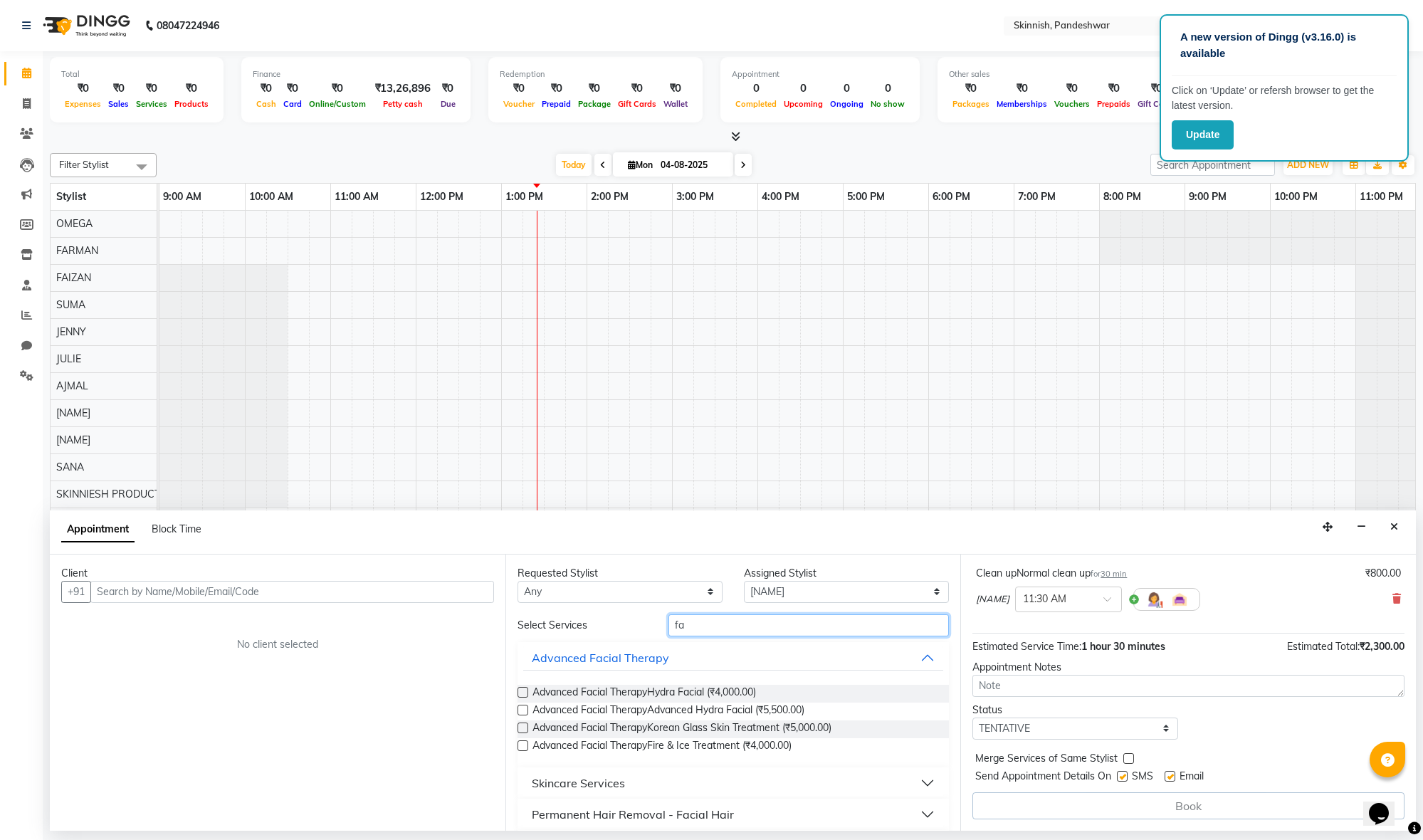 type on "f" 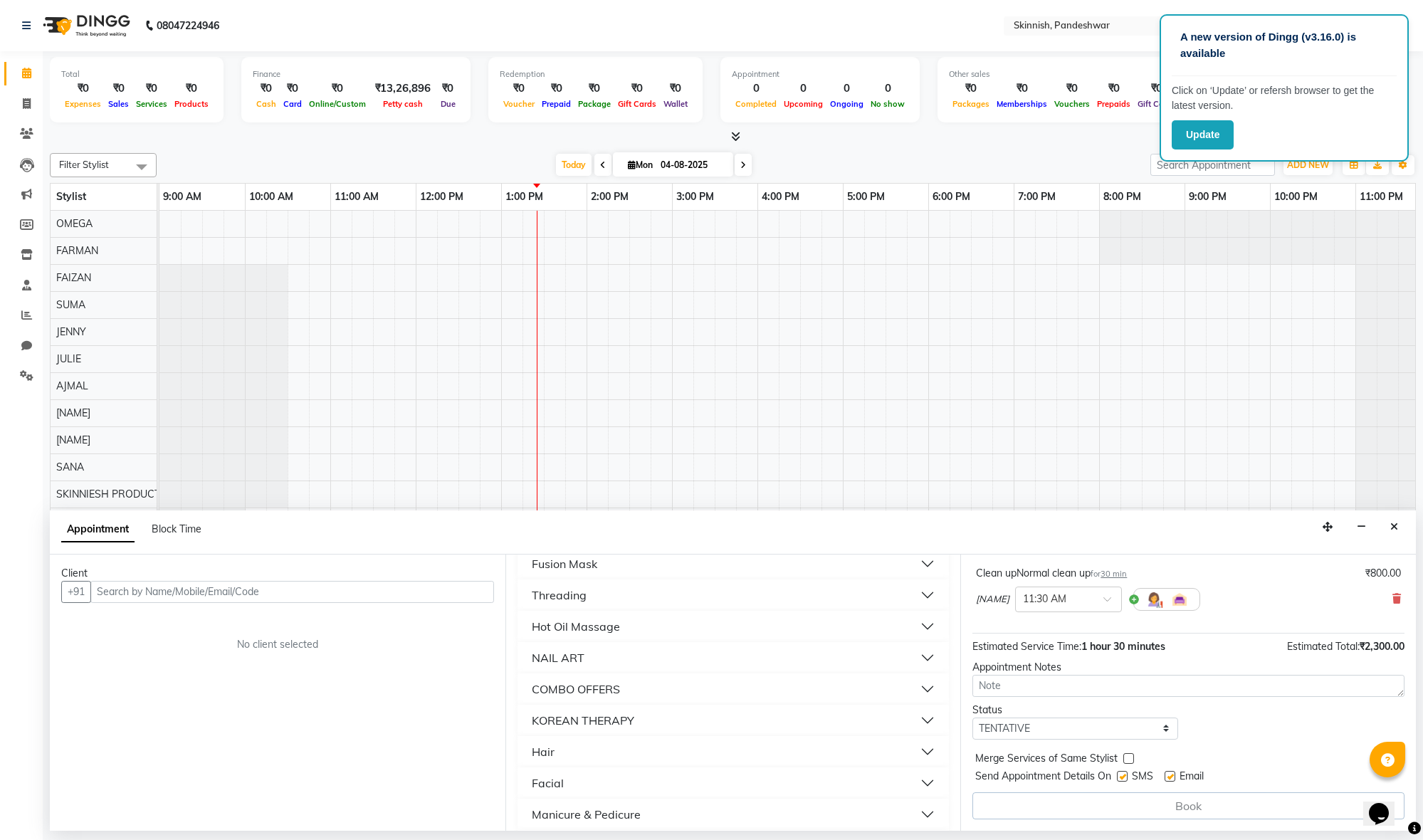 scroll, scrollTop: 1411, scrollLeft: 0, axis: vertical 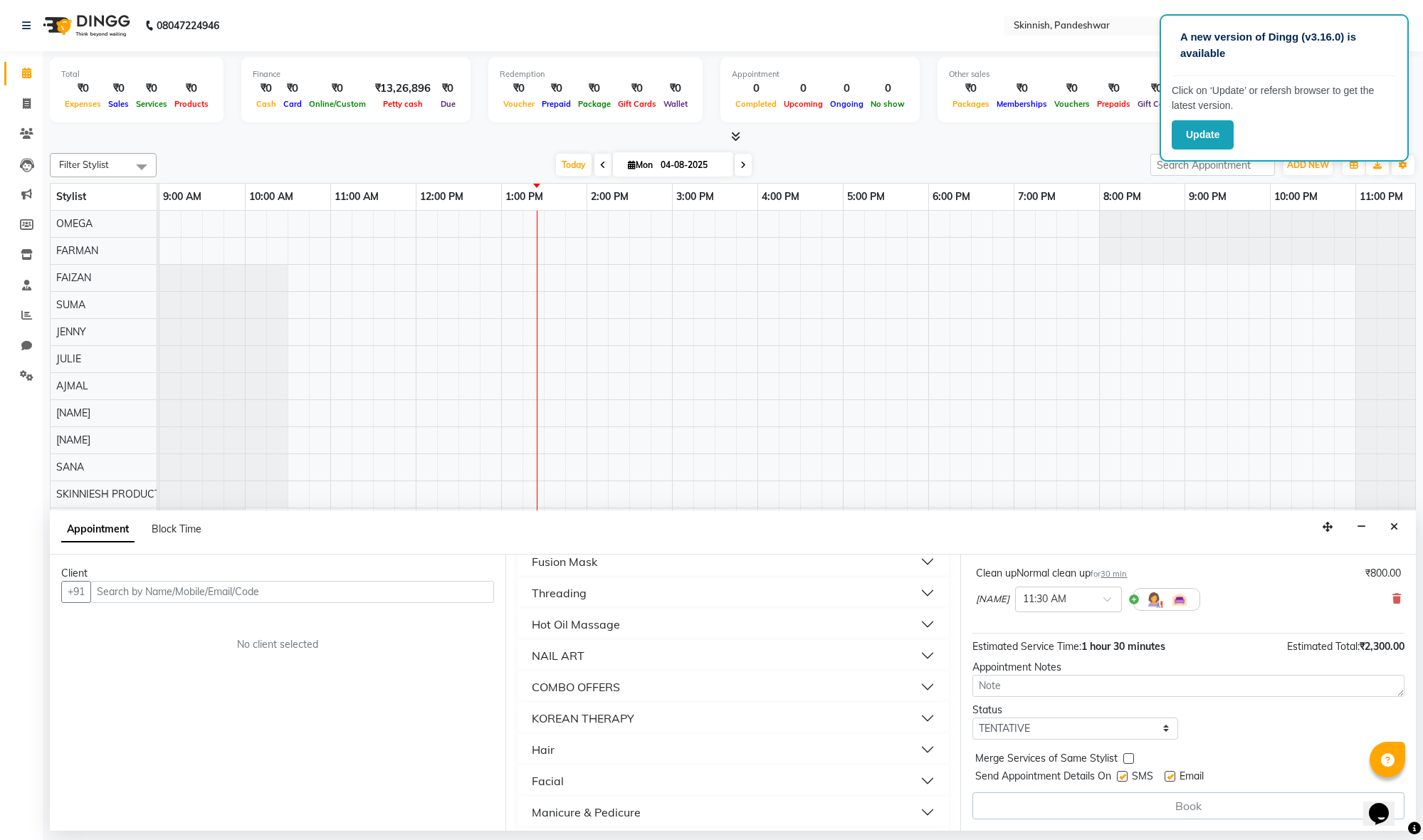 type 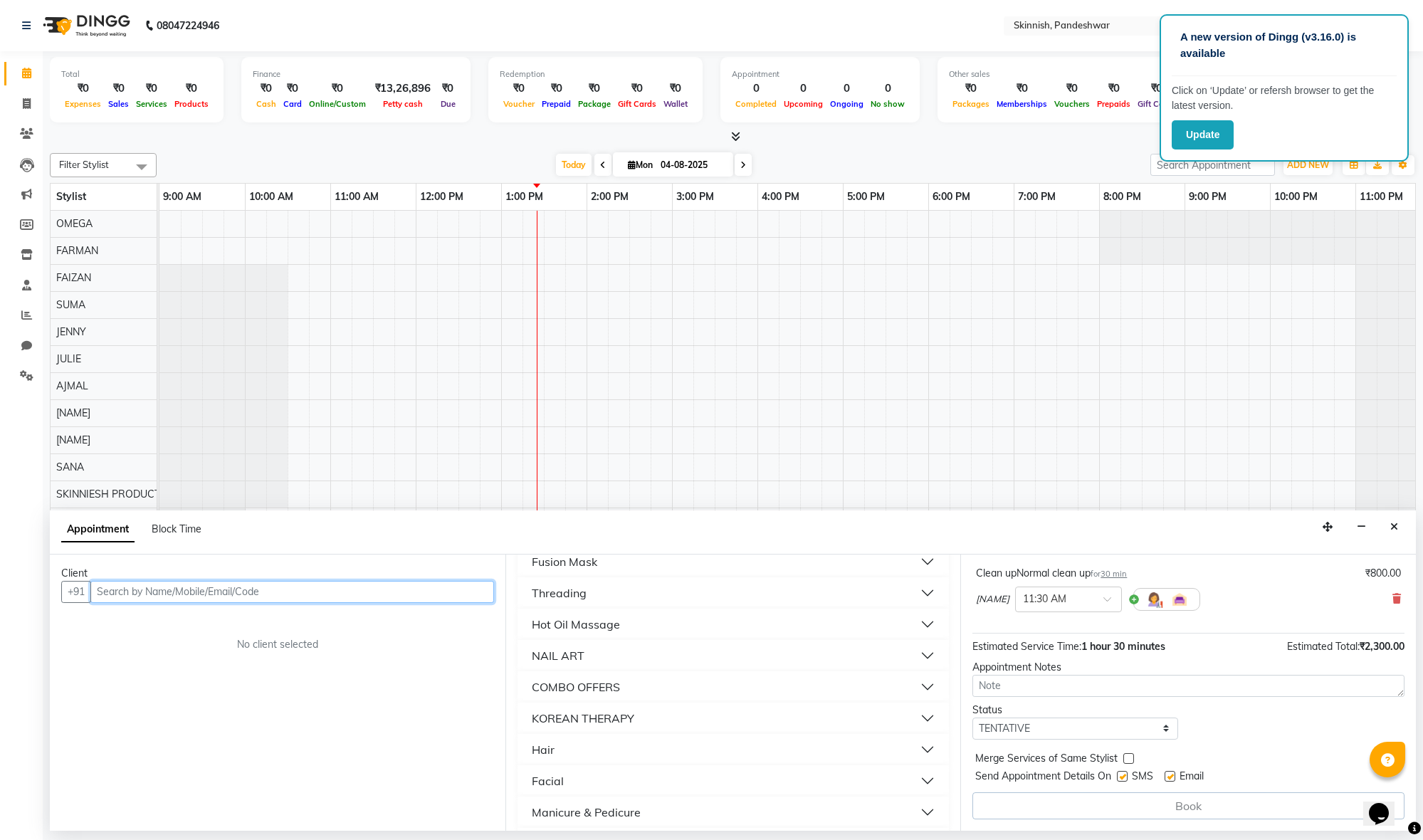 click at bounding box center [292, 592] 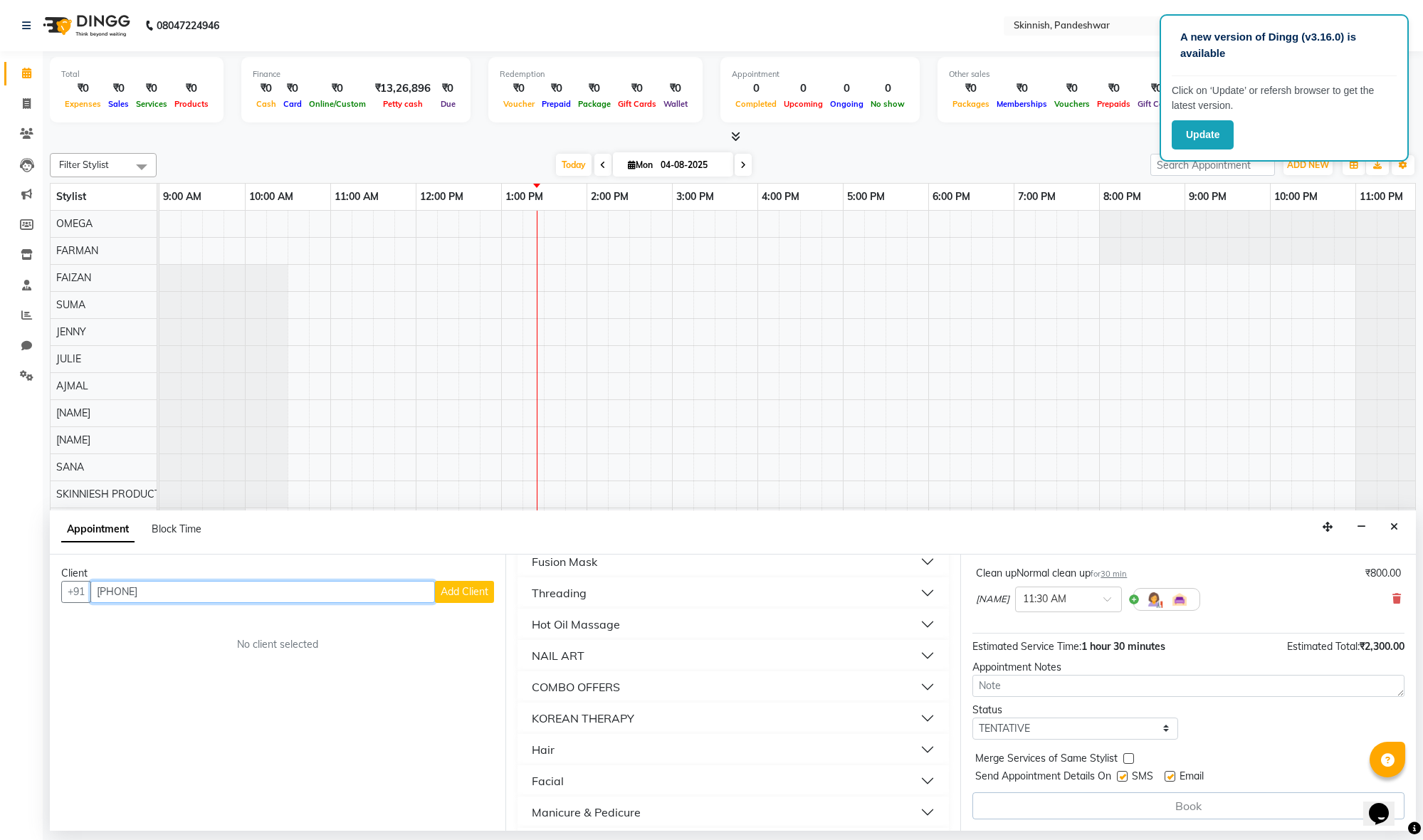 type on "[PHONE]" 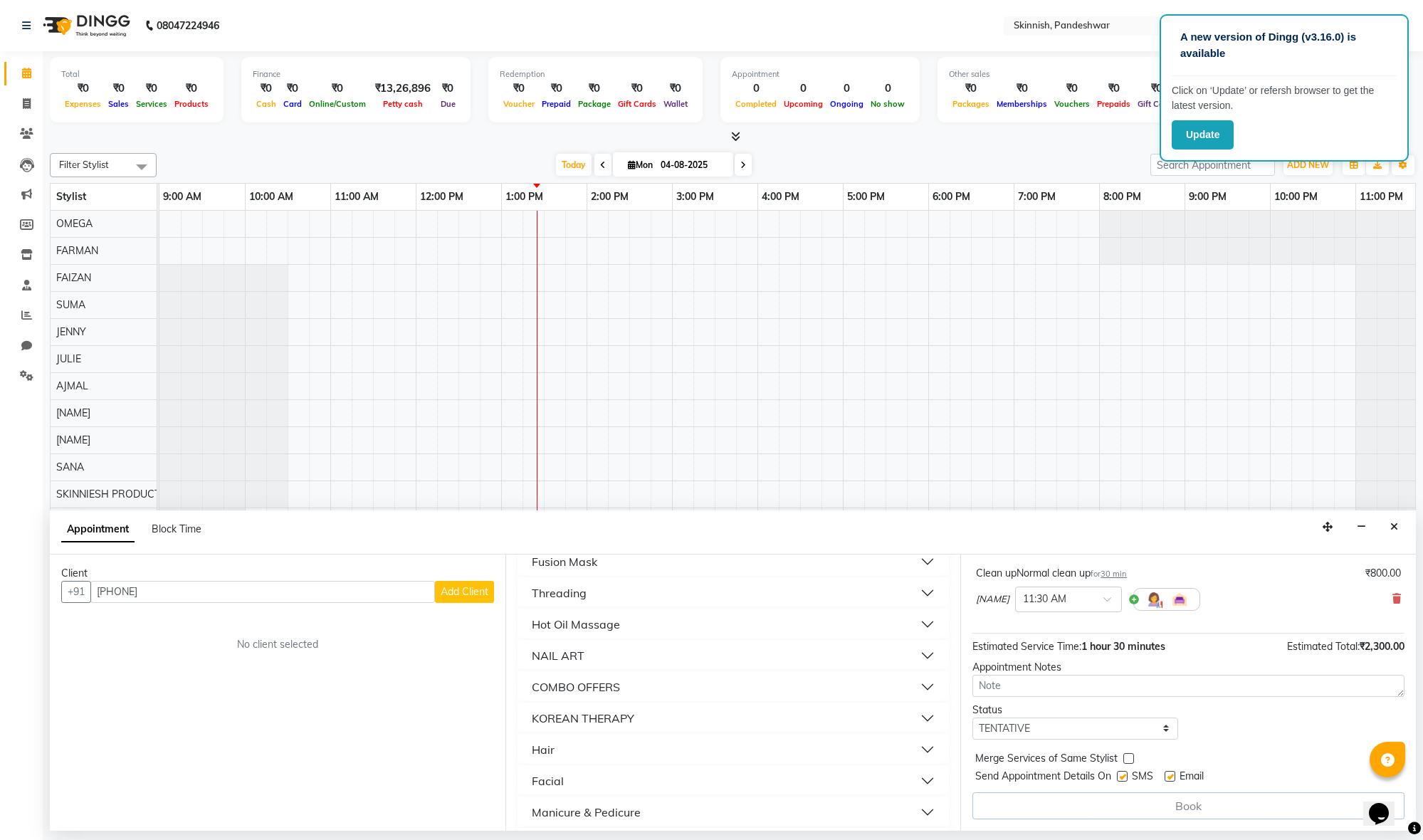 click on "Add Client" at bounding box center (464, 592) 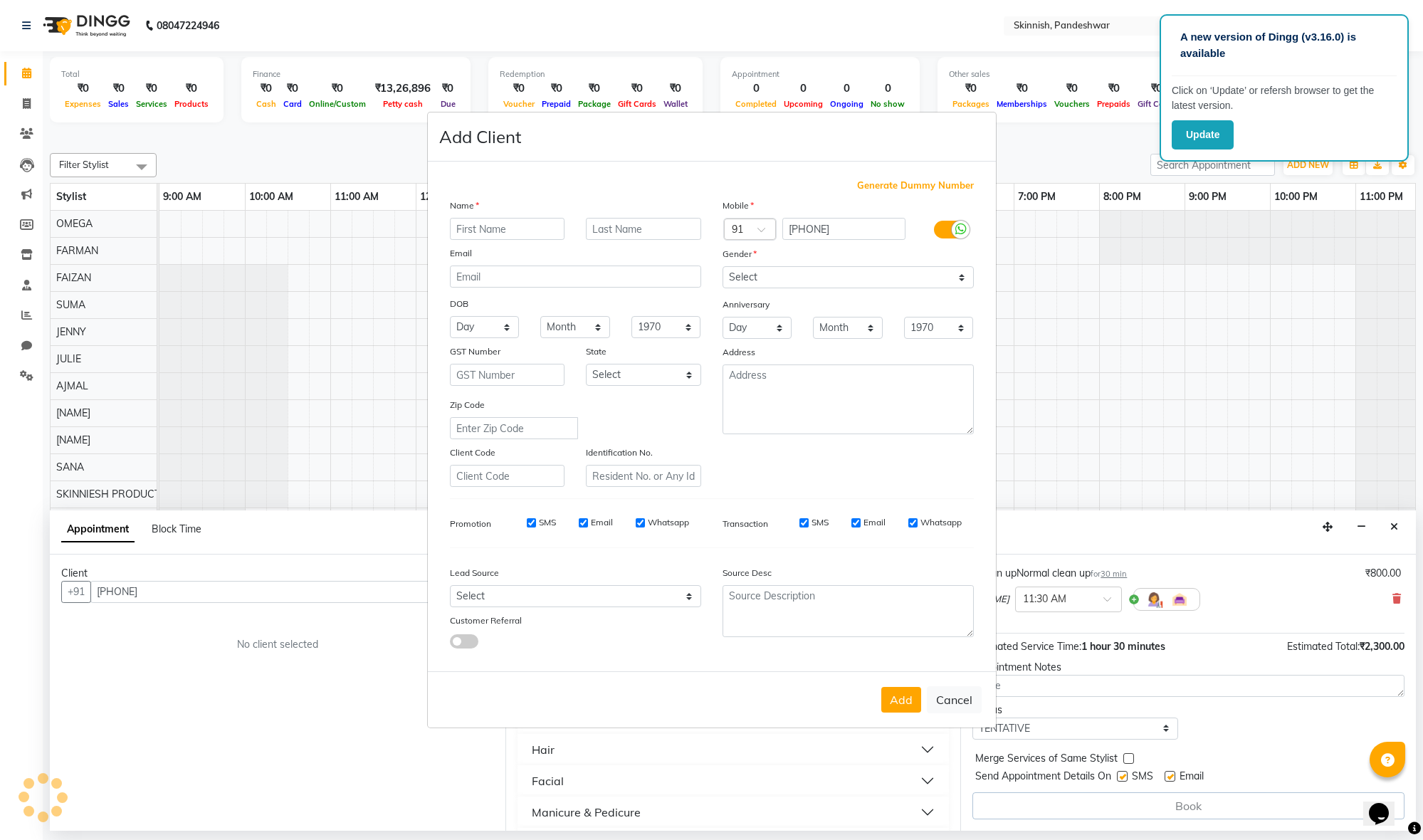 scroll, scrollTop: 0, scrollLeft: 0, axis: both 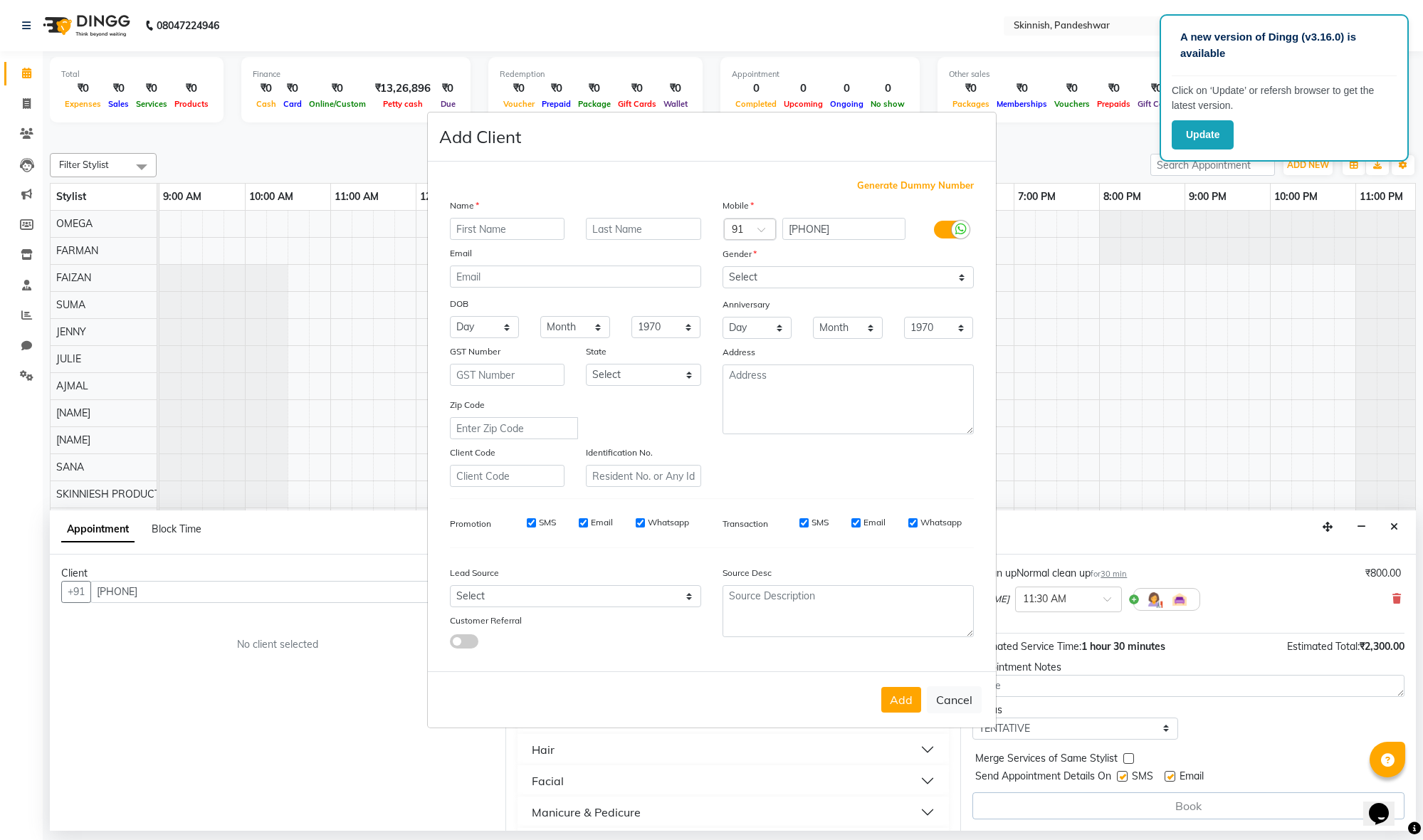 click at bounding box center (508, 229) 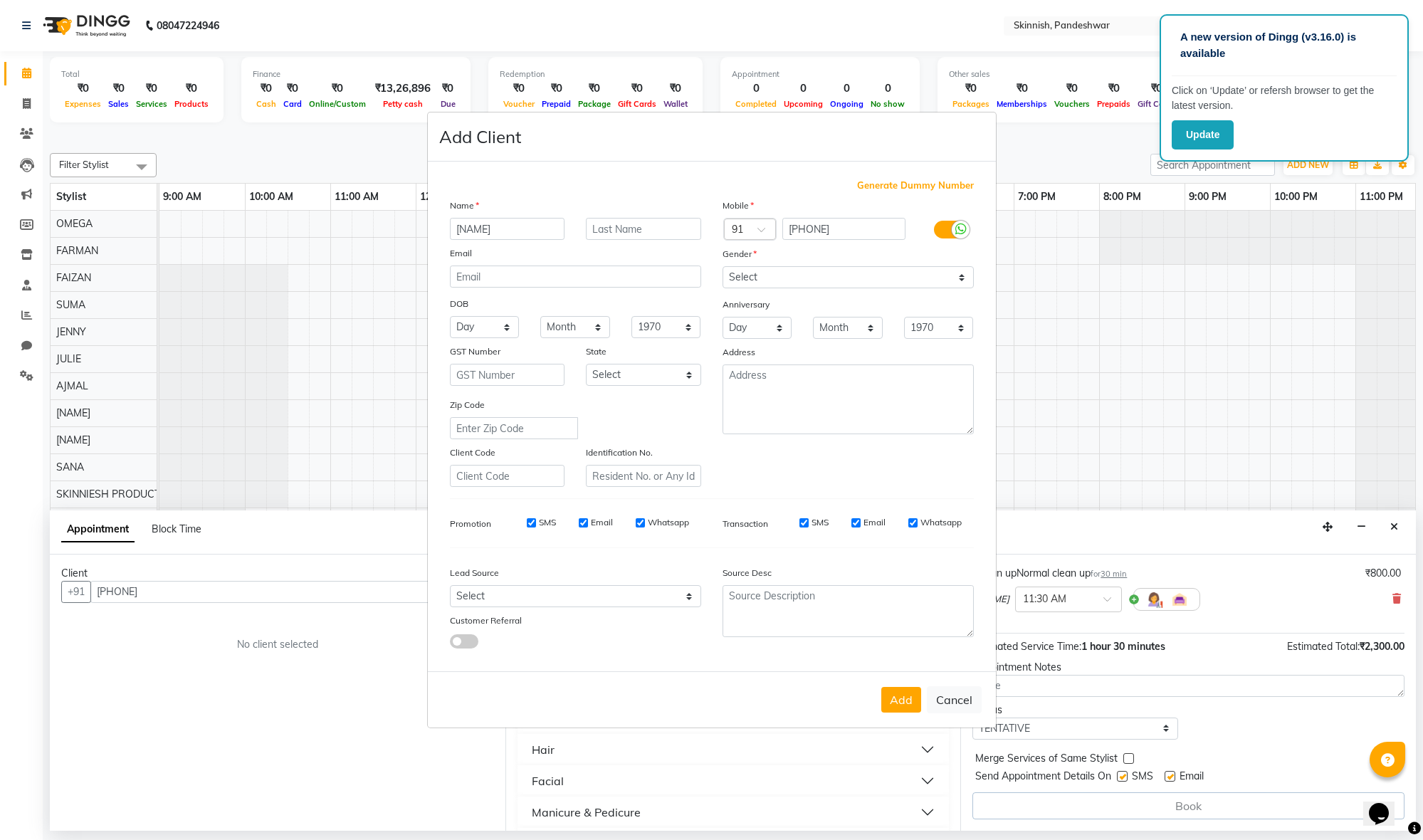 type on "[NAME]" 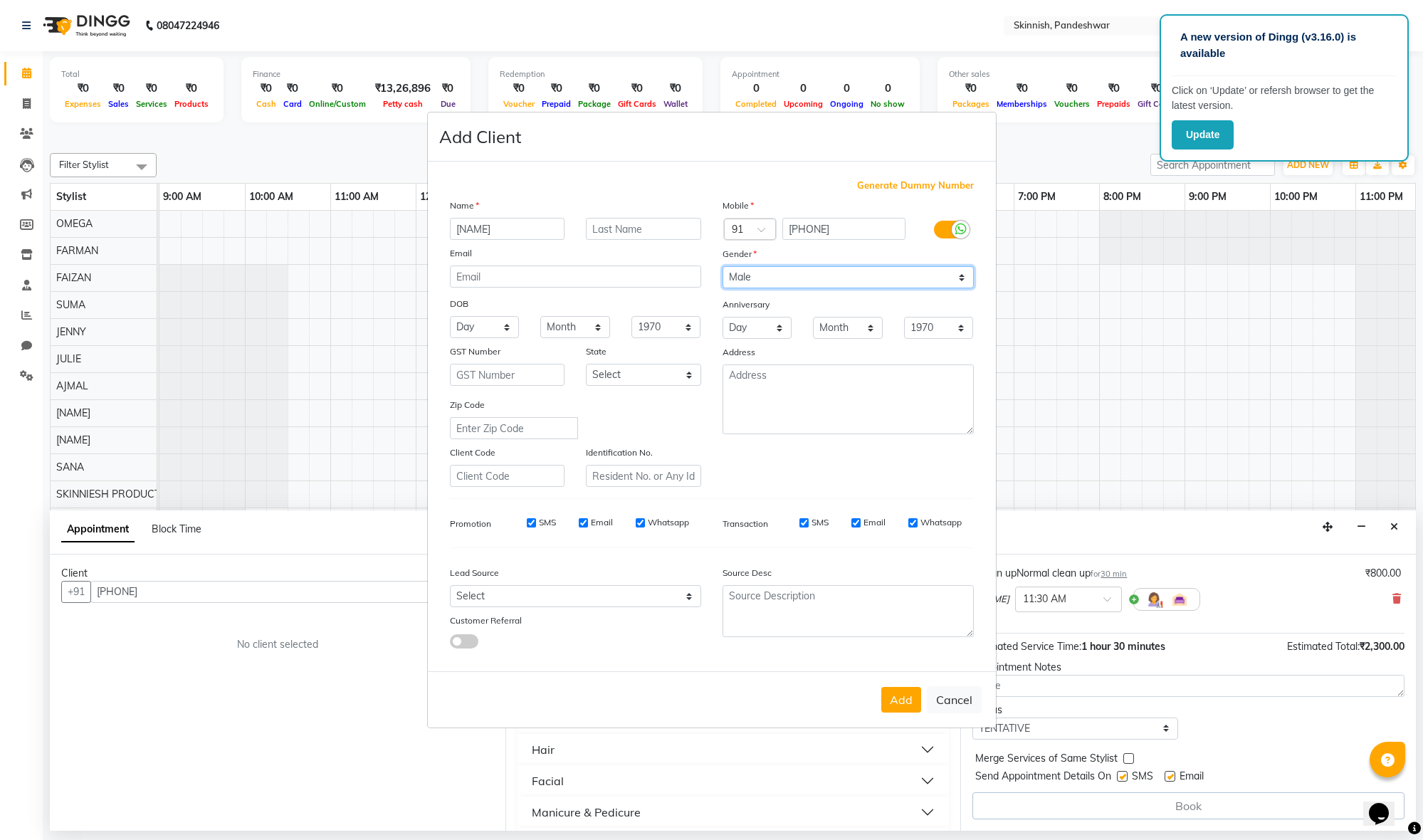 select on "female" 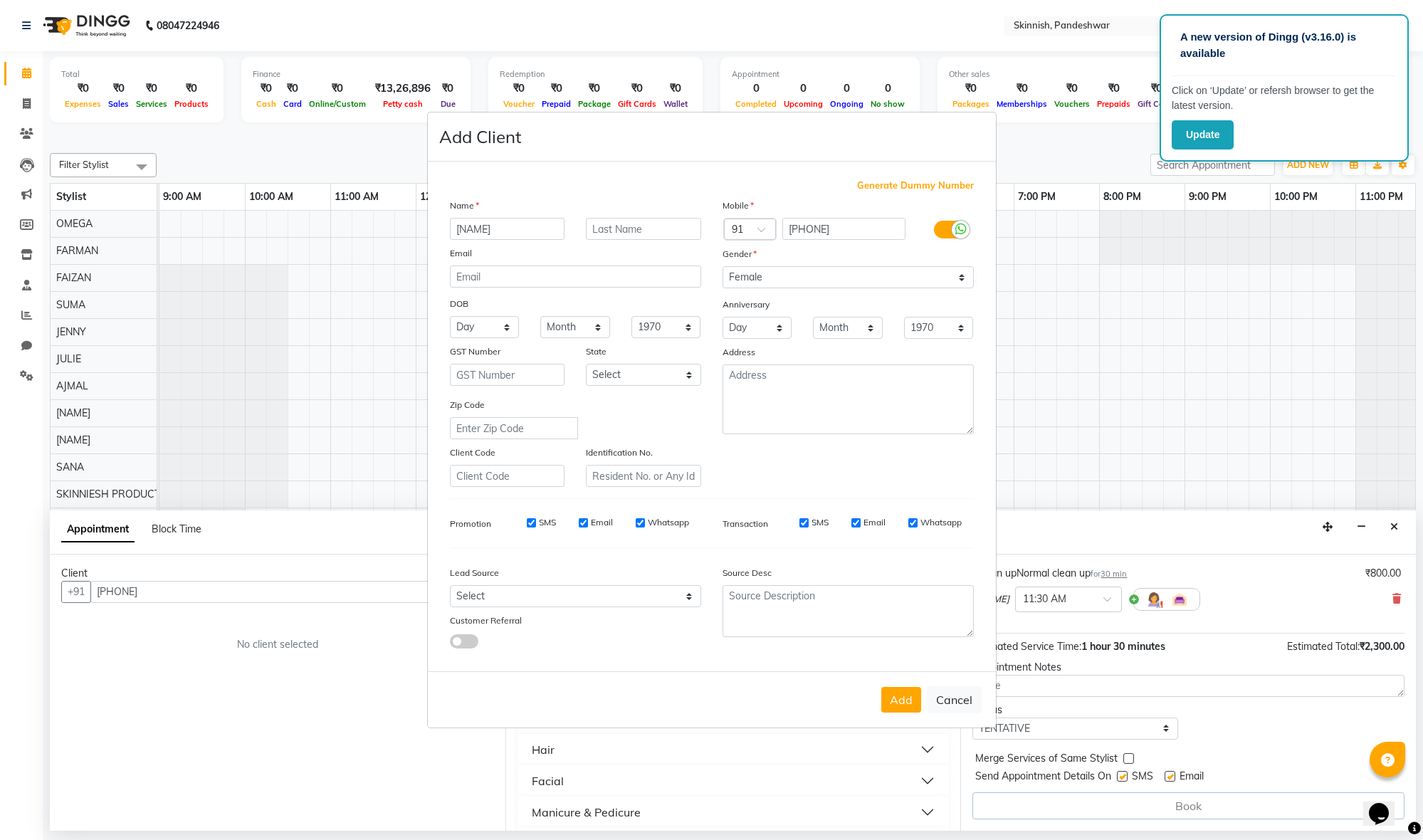 drag, startPoint x: 900, startPoint y: 692, endPoint x: 942, endPoint y: 581, distance: 118.68024 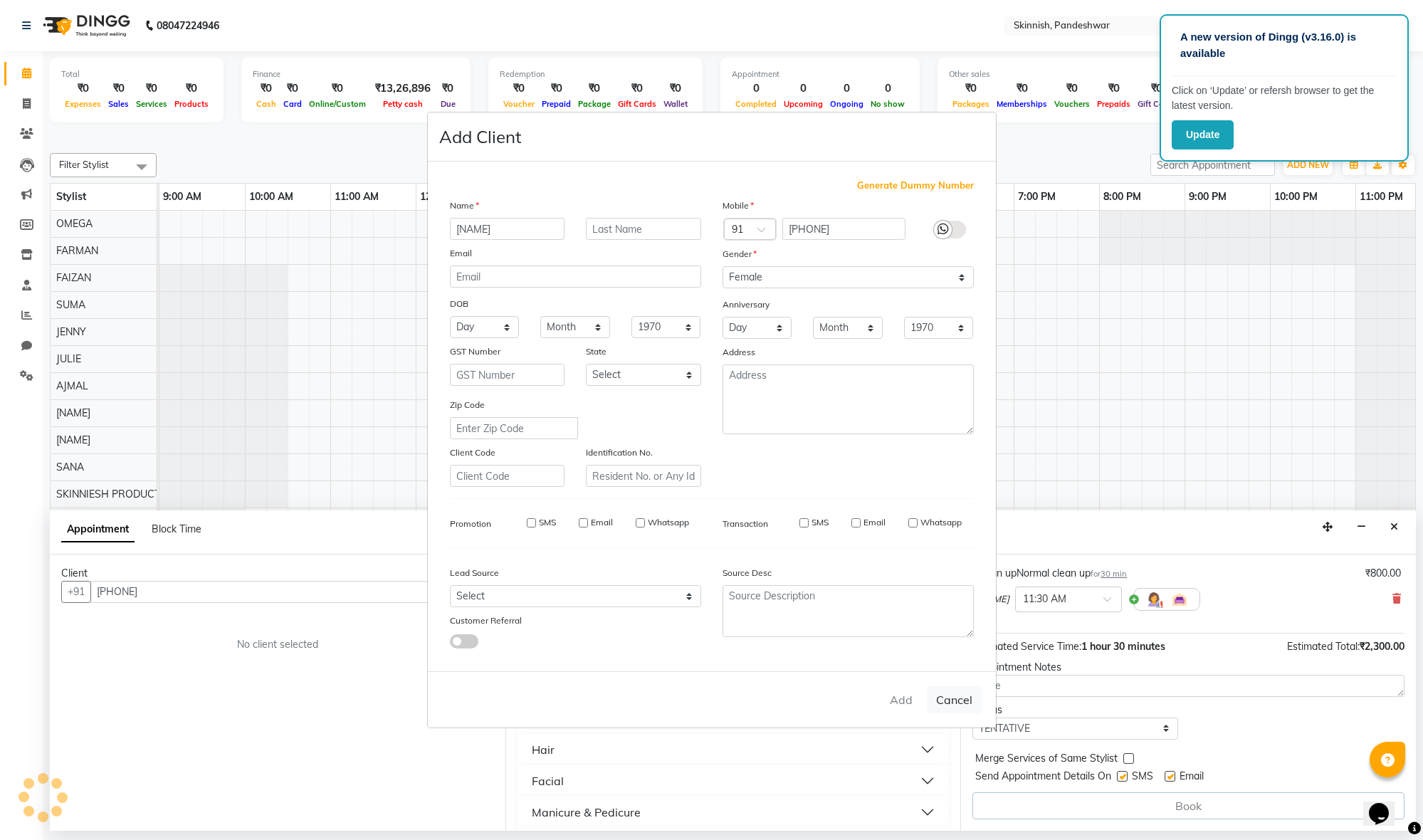 type 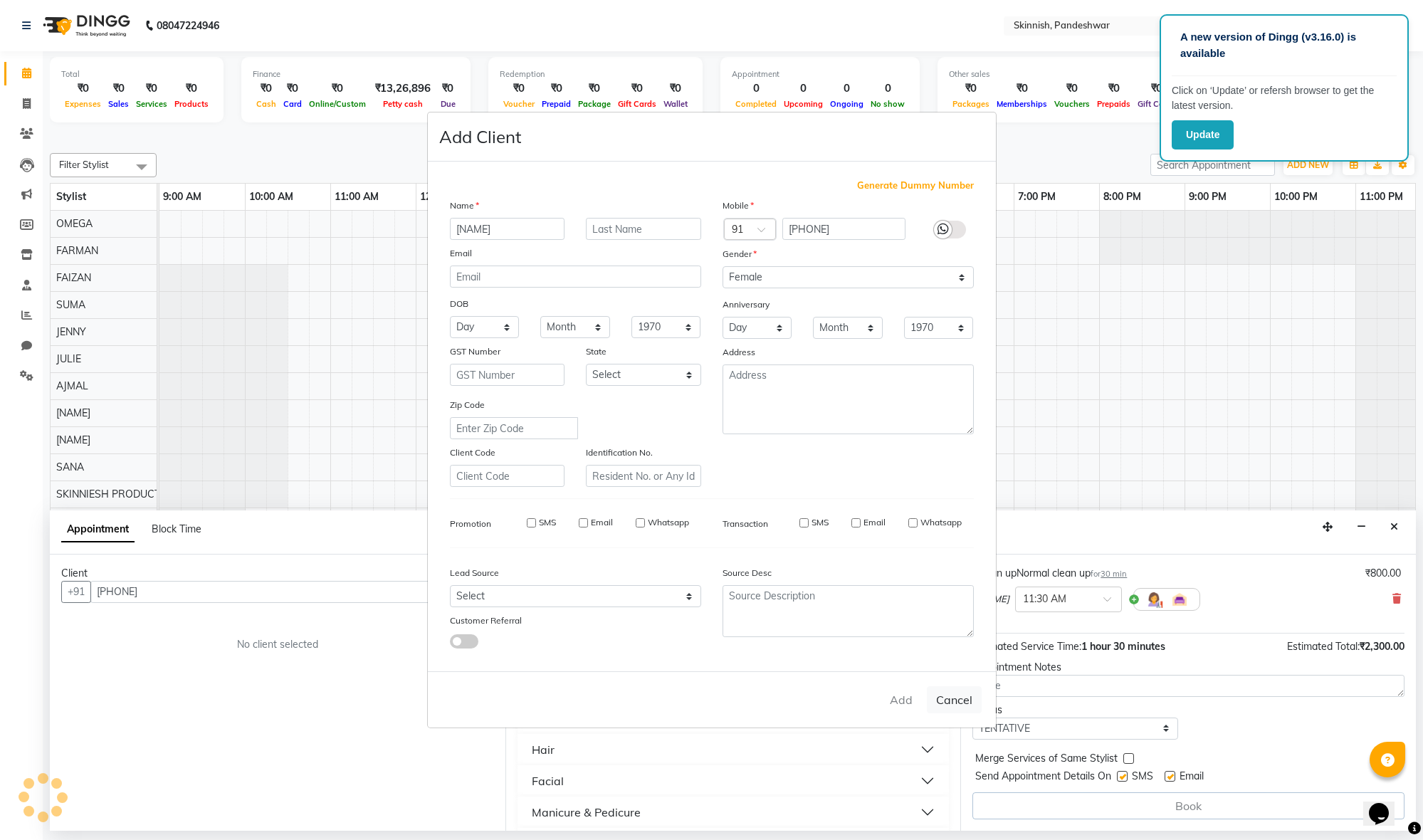 select 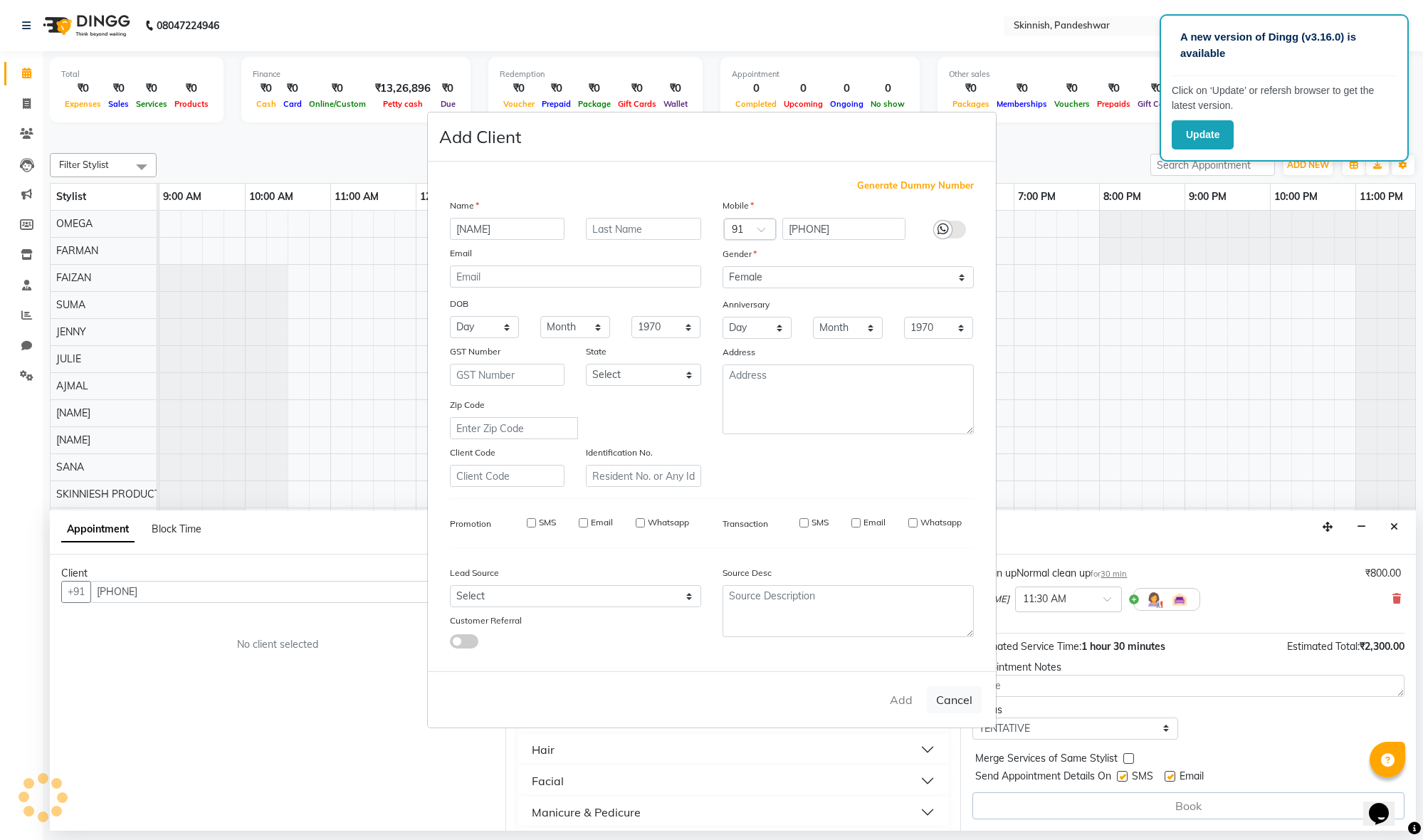 select 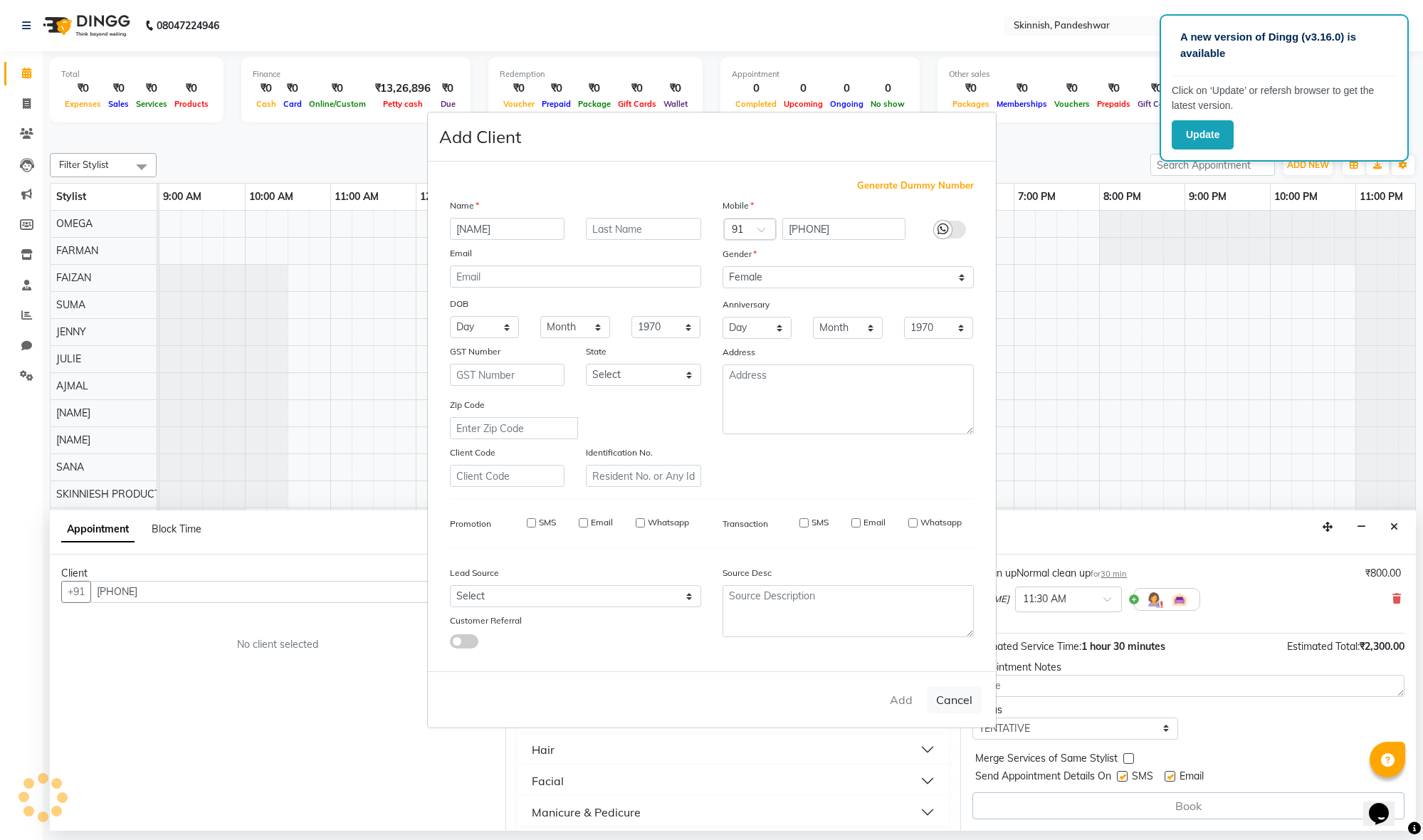 select 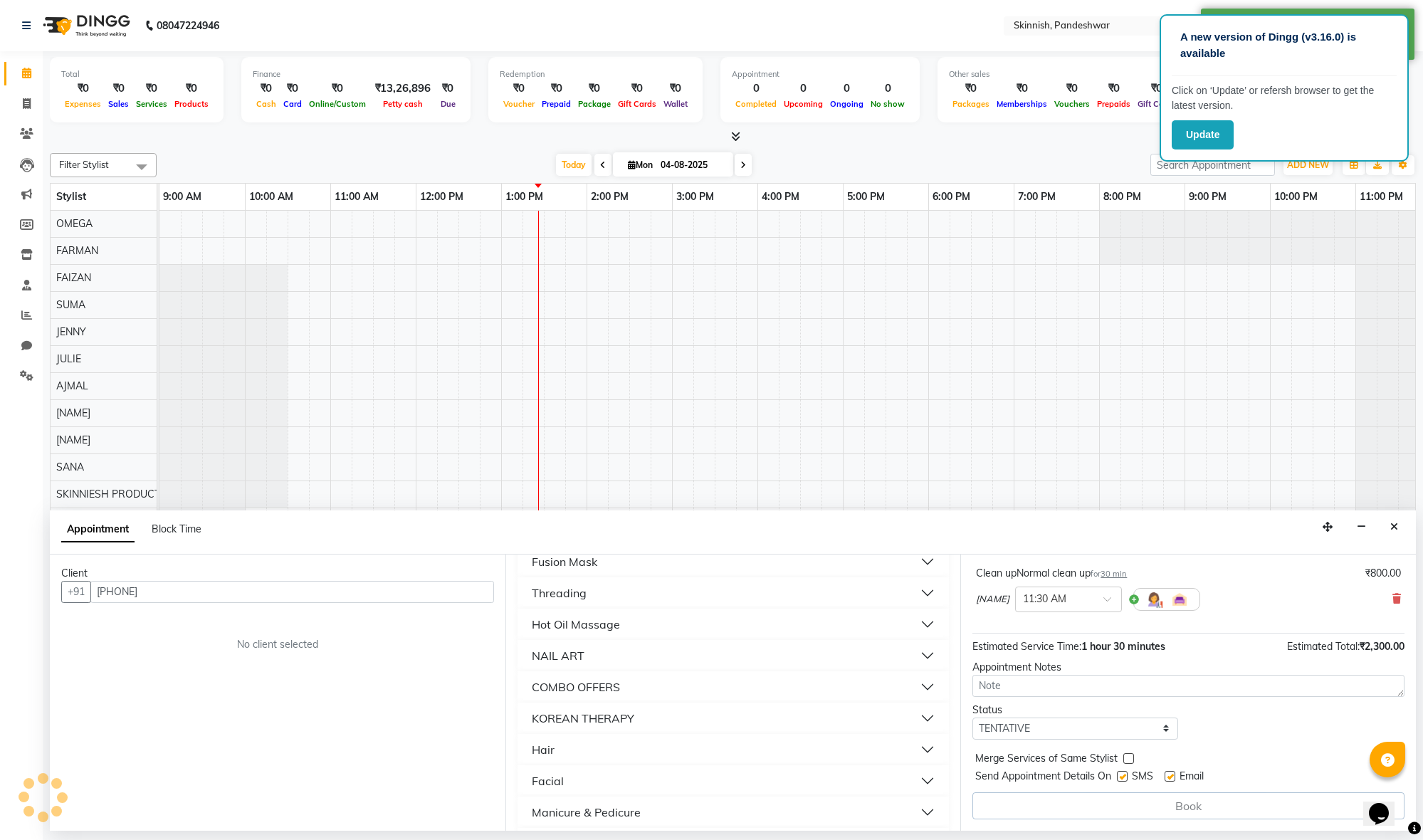 scroll, scrollTop: 149, scrollLeft: 0, axis: vertical 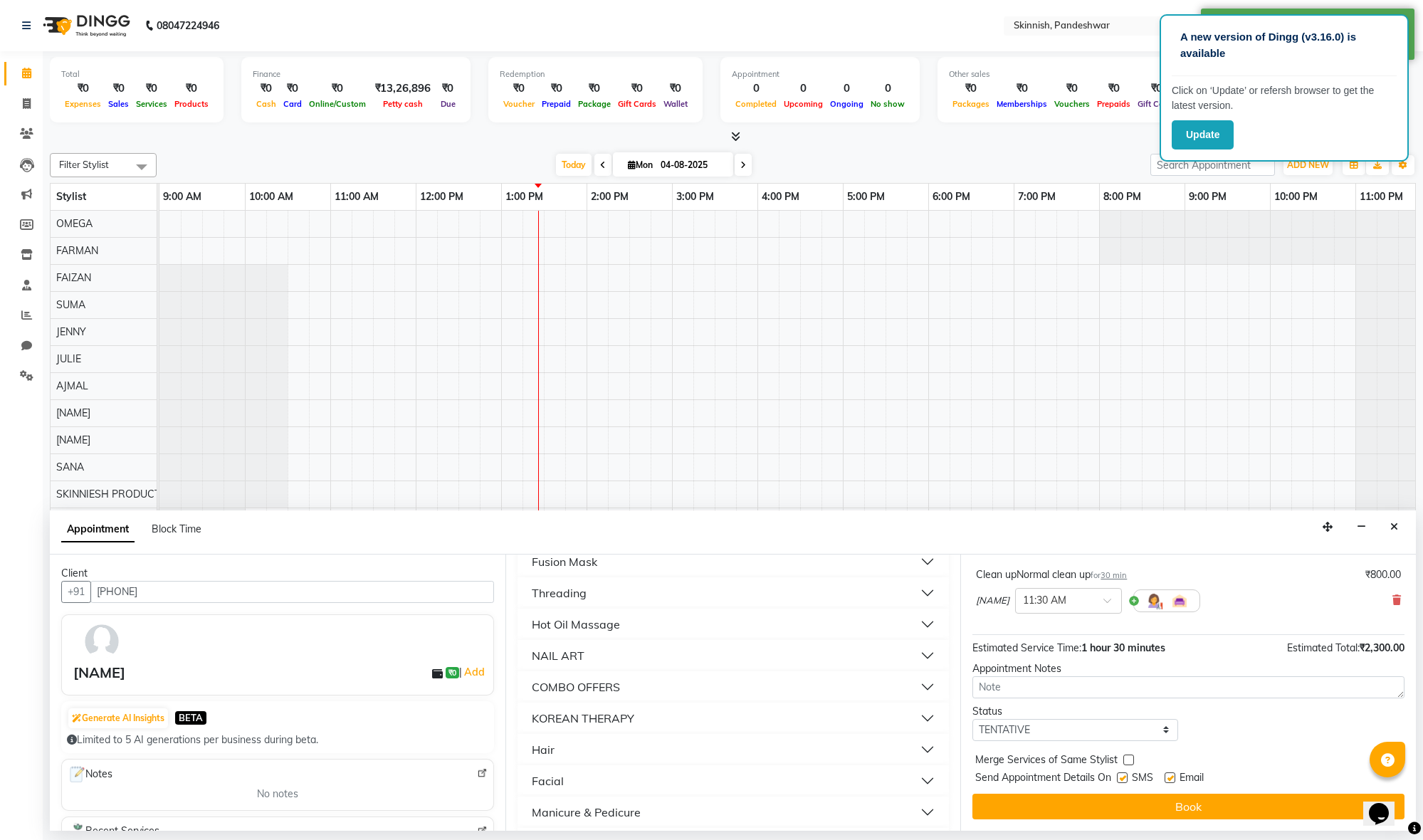click on "Book" at bounding box center [1188, 807] 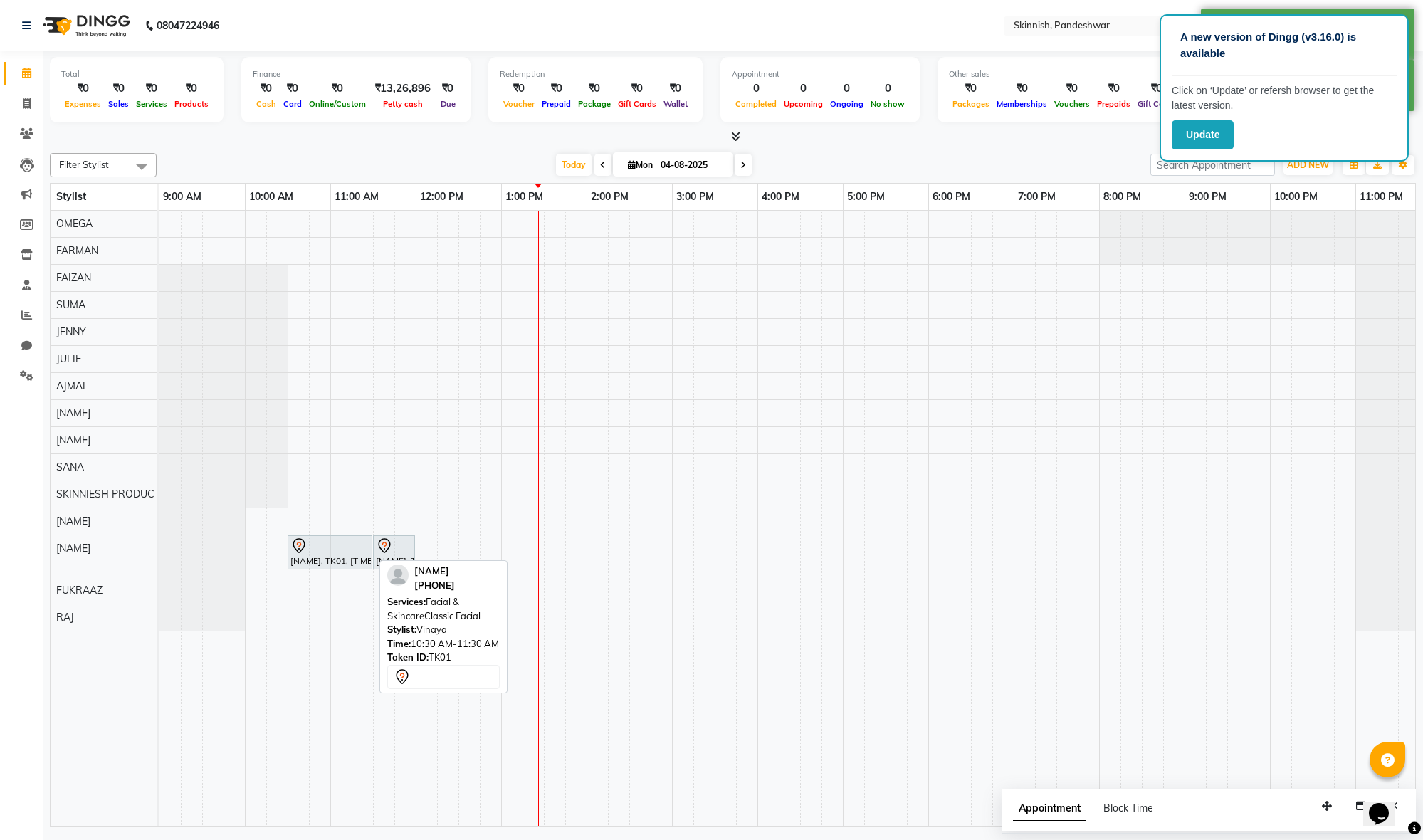 click at bounding box center (330, 546) 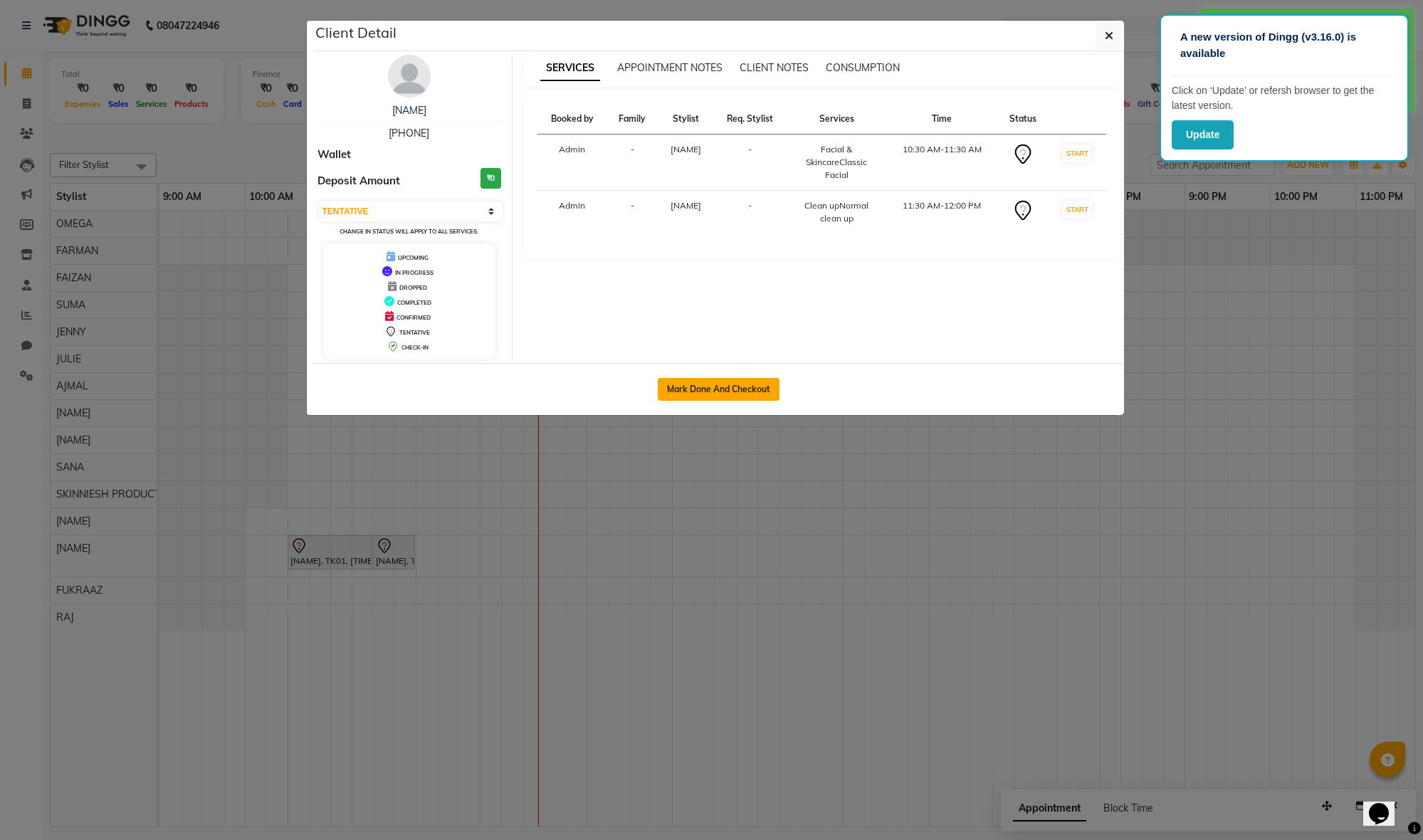 click on "Mark Done And Checkout" 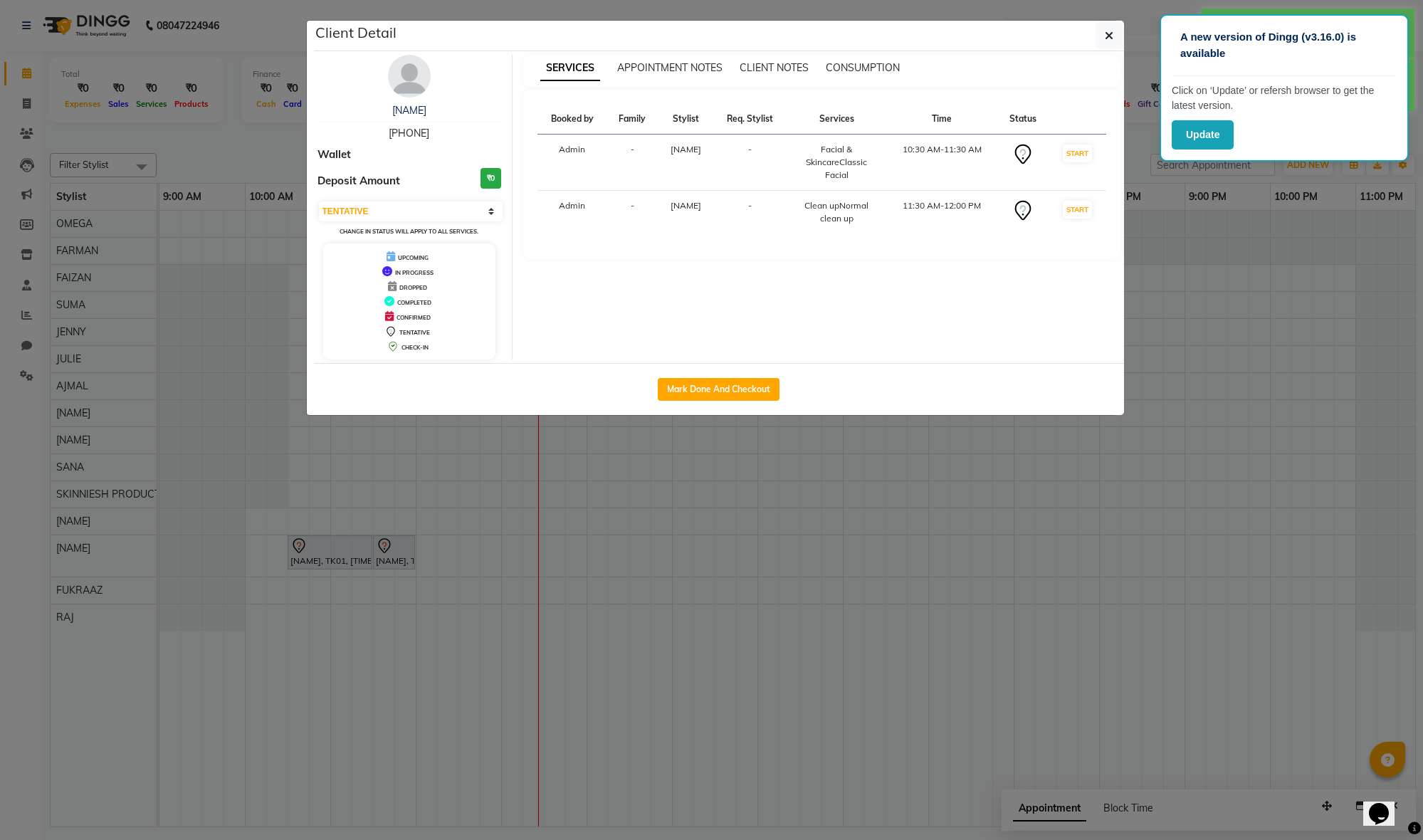 select on "7886" 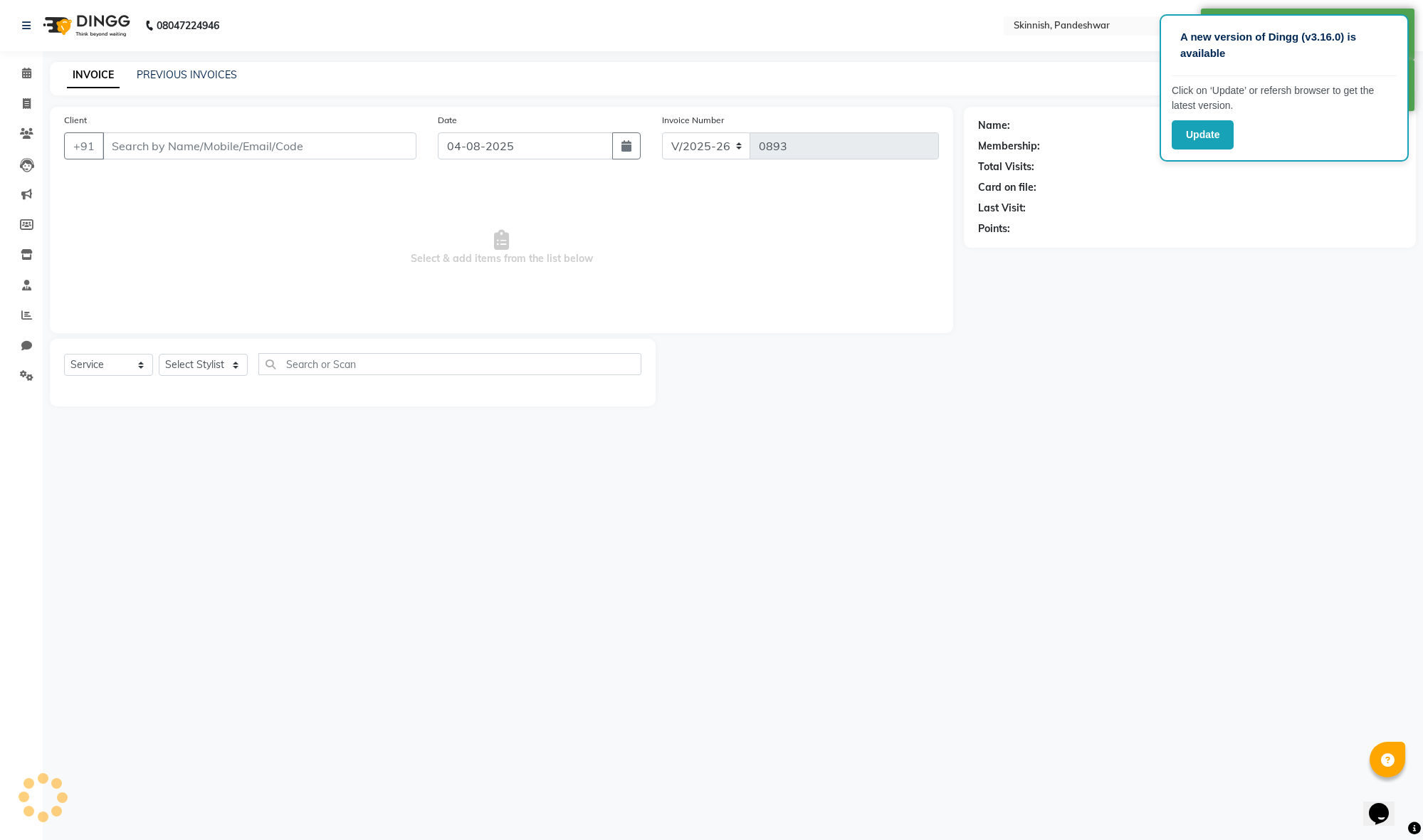 select on "3" 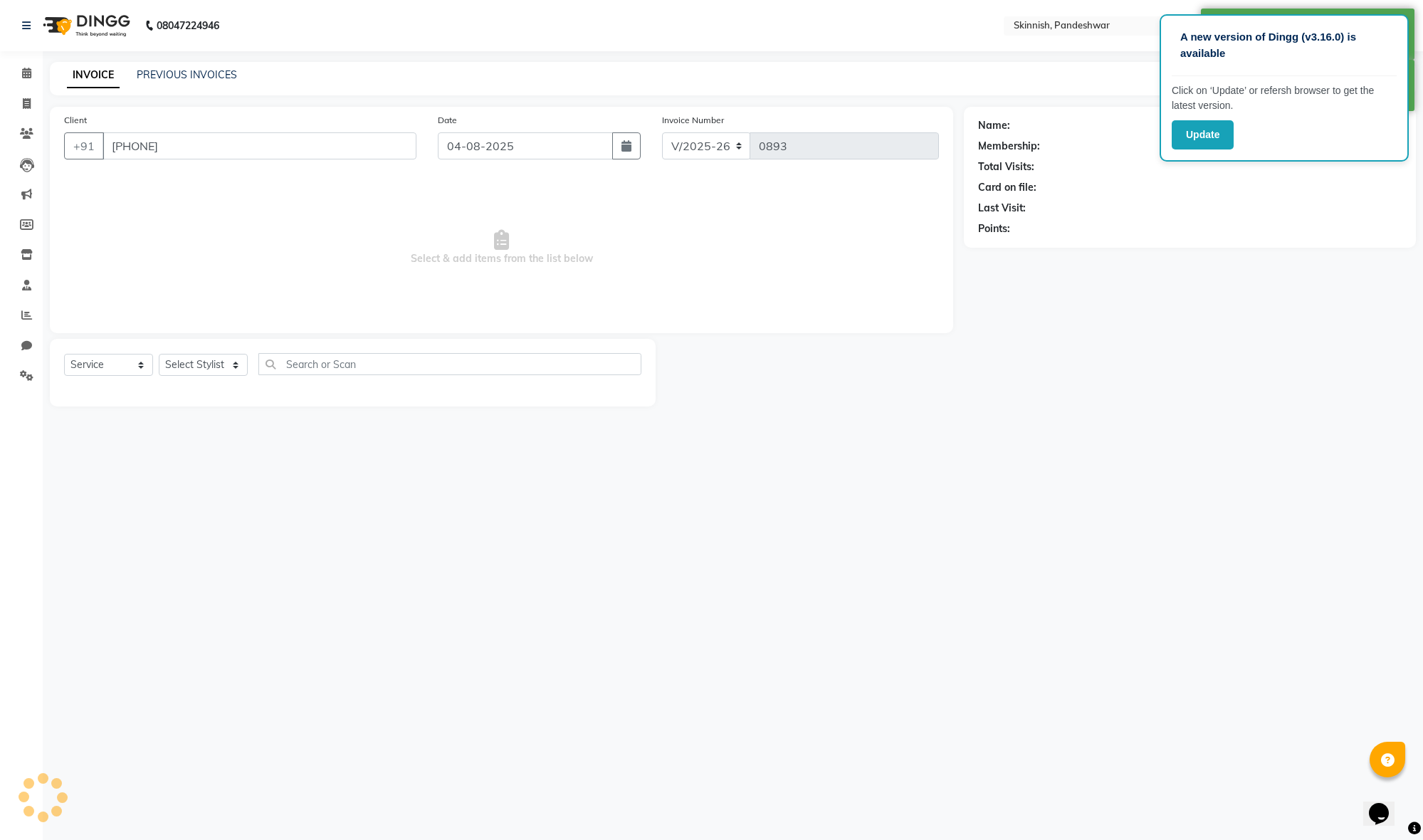 select on "83079" 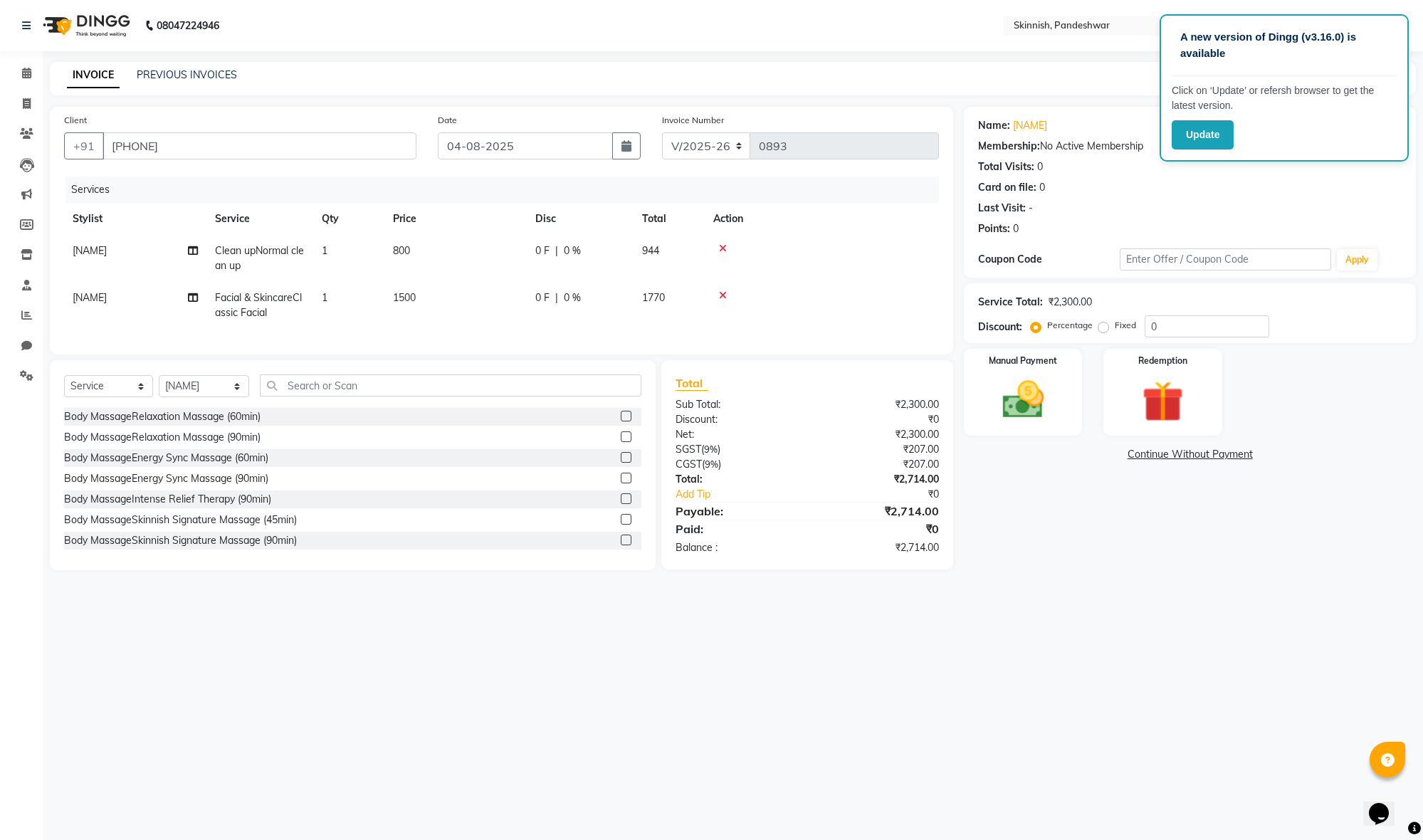 scroll, scrollTop: 0, scrollLeft: 0, axis: both 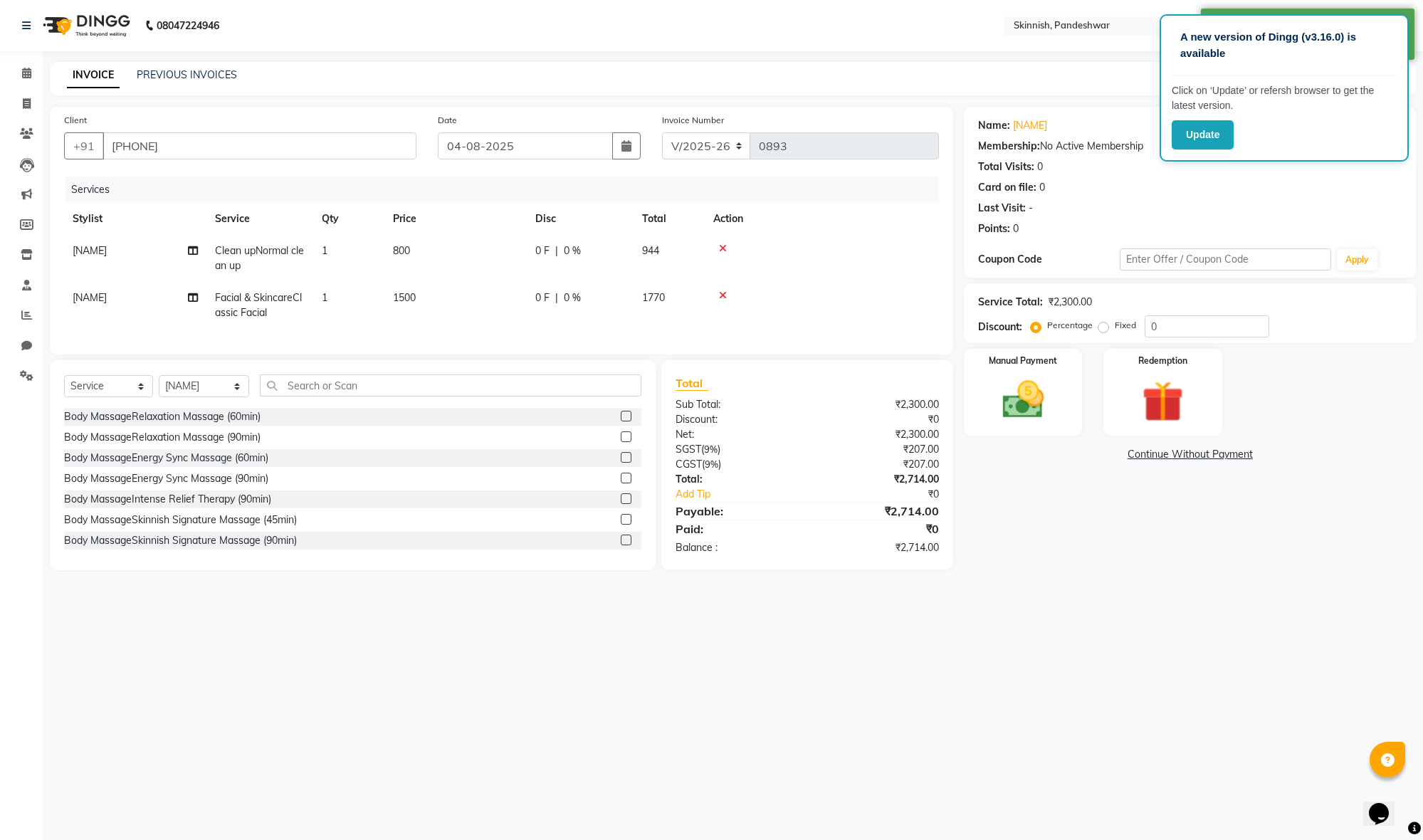 select on "83079" 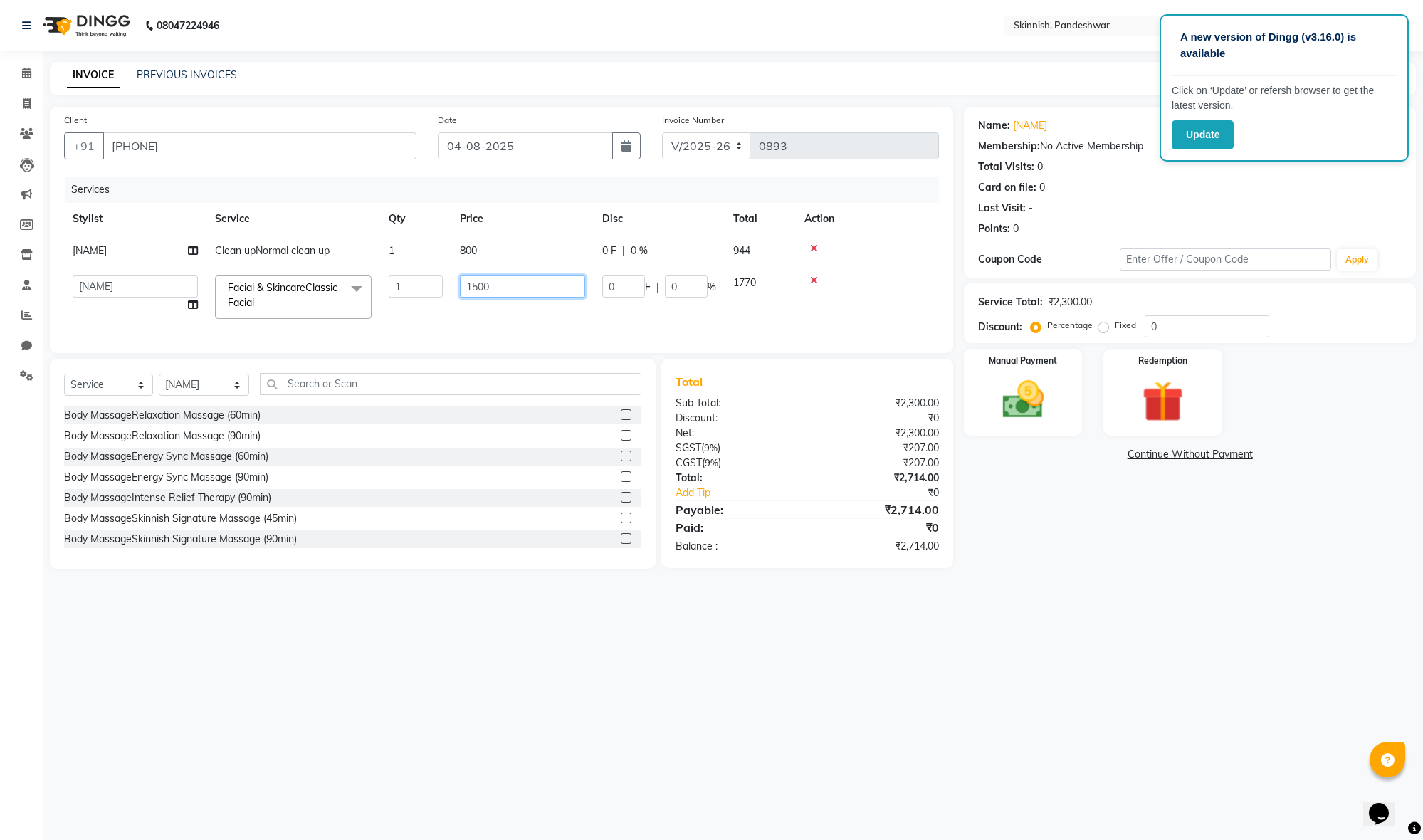 click on "1500" 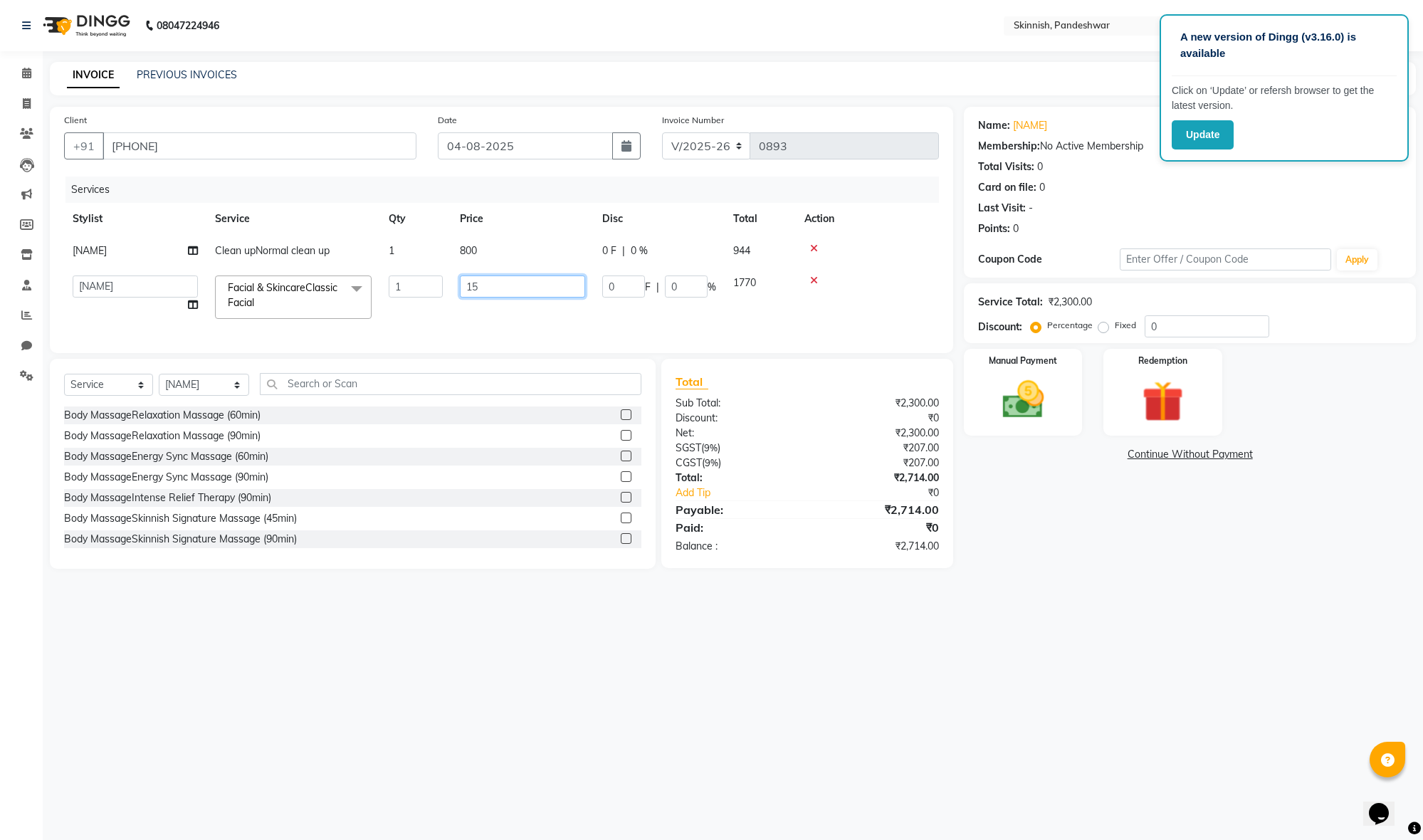 type on "1" 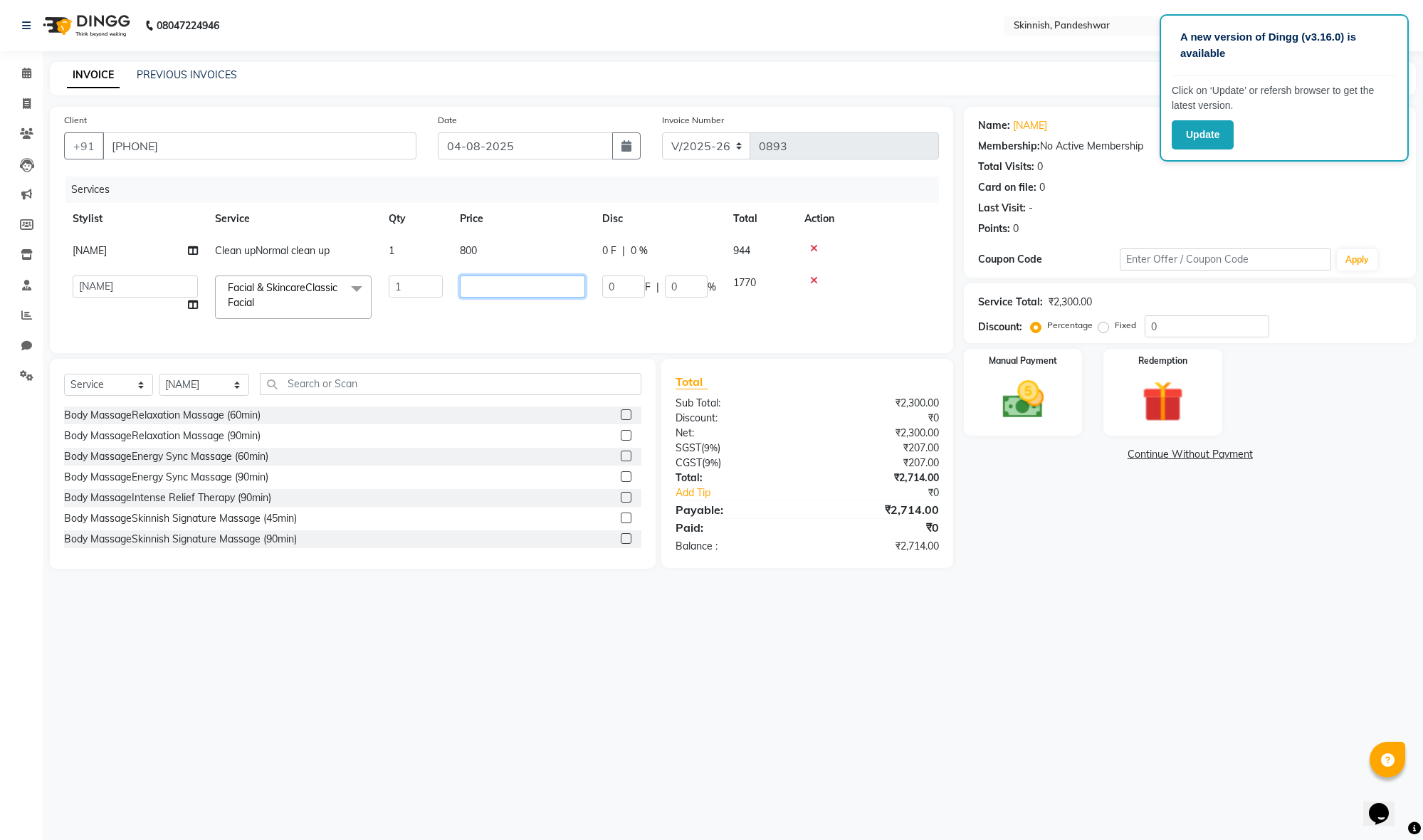scroll, scrollTop: 0, scrollLeft: 0, axis: both 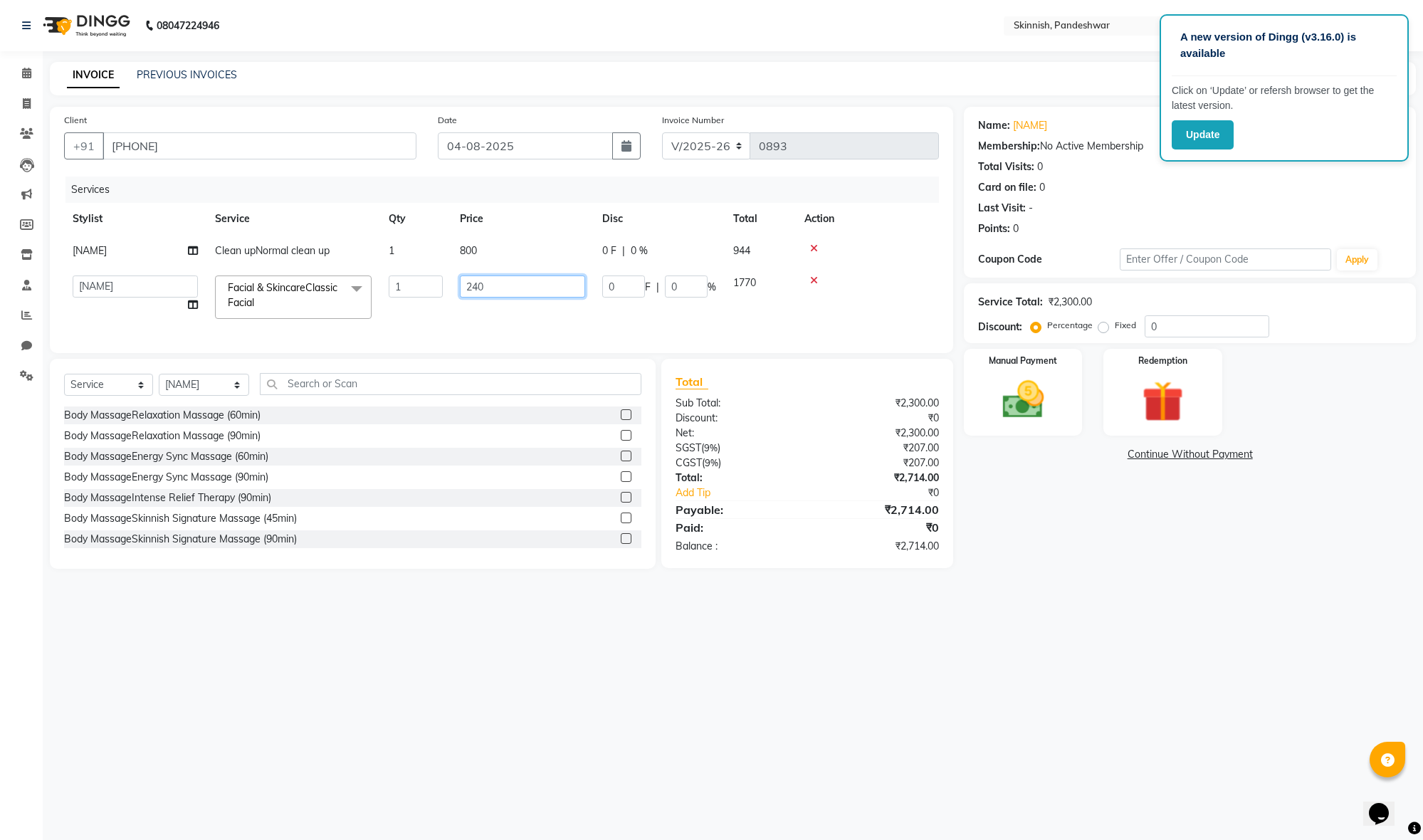 type on "2400" 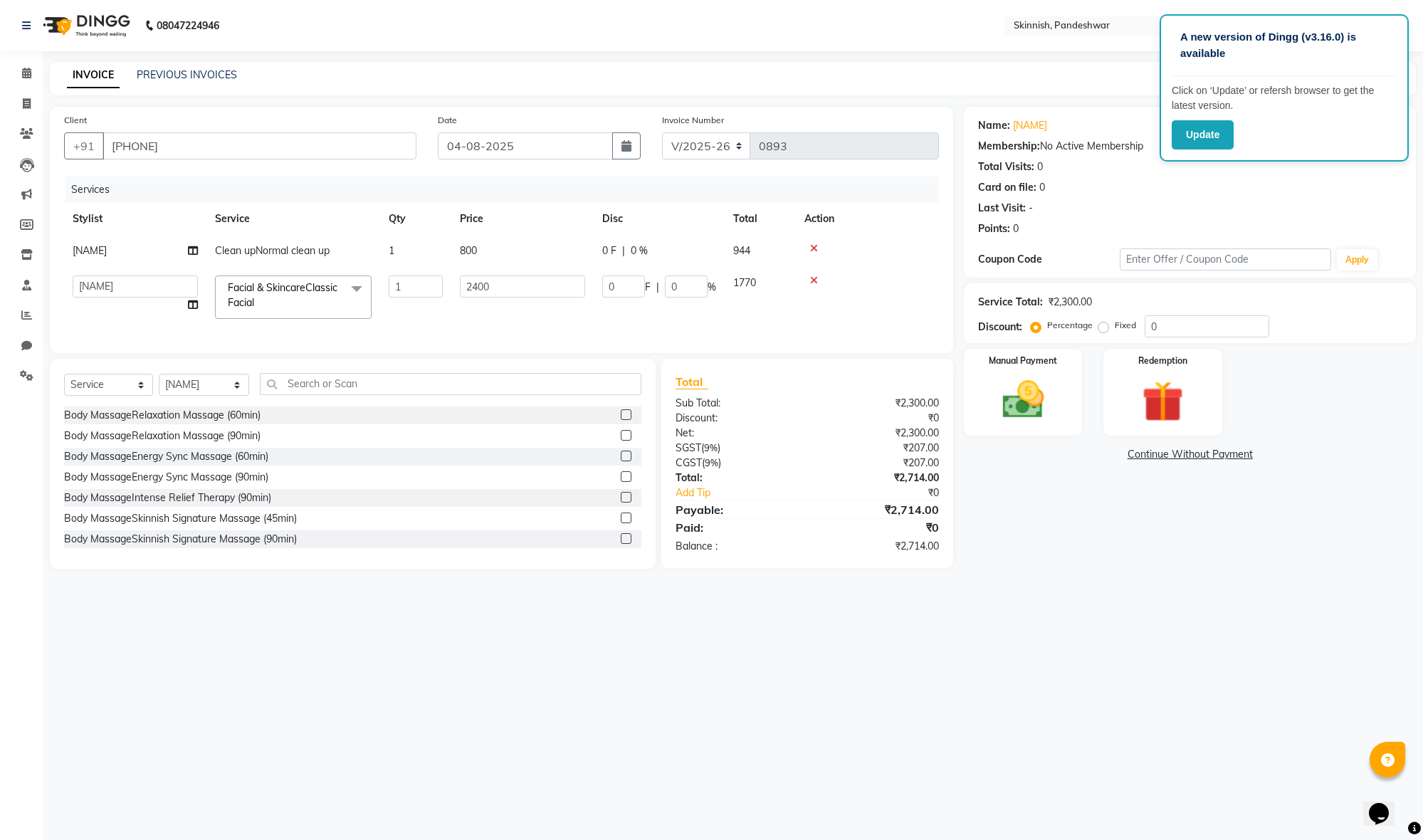 drag, startPoint x: 584, startPoint y: 332, endPoint x: 529, endPoint y: 325, distance: 55.443665 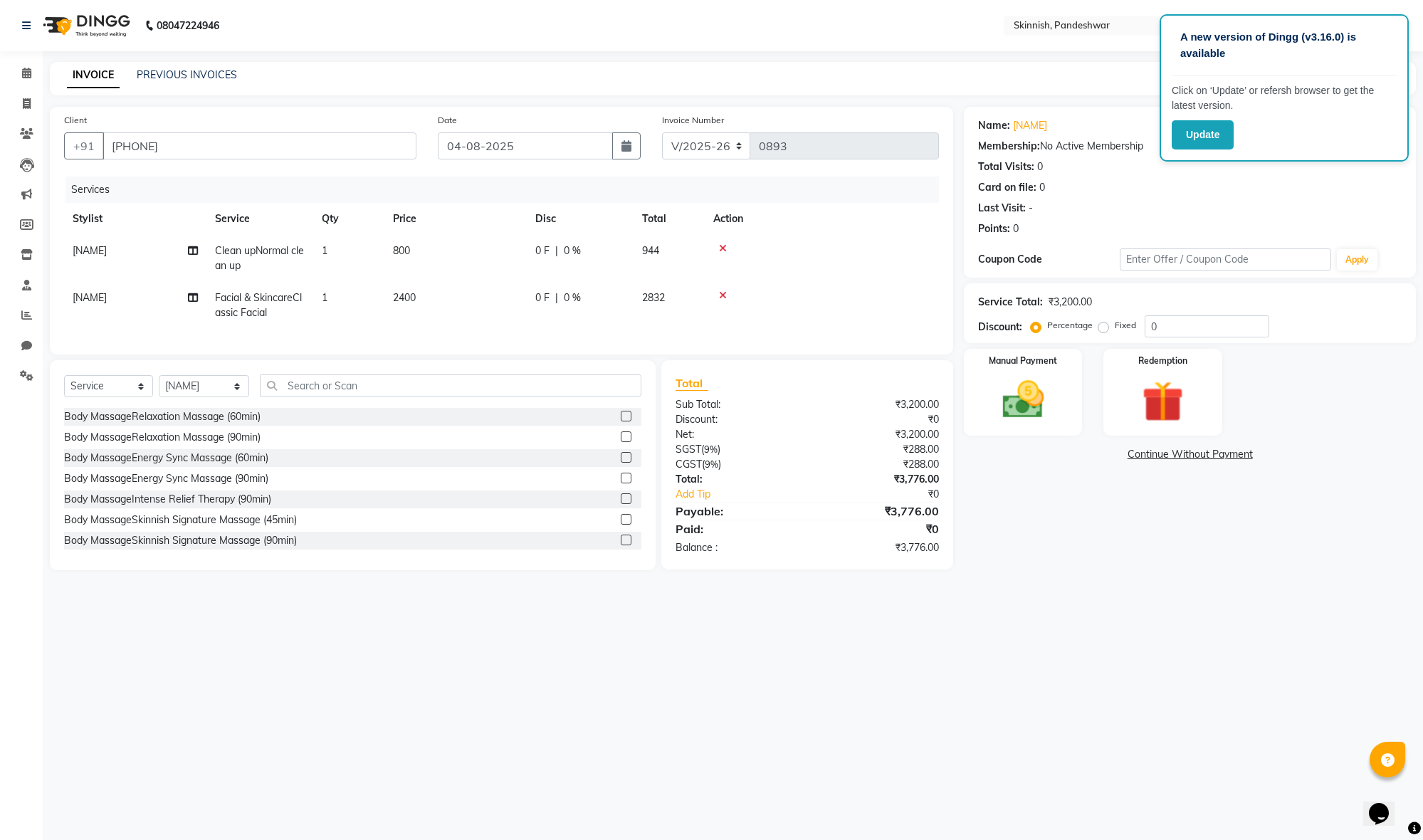 scroll, scrollTop: 0, scrollLeft: 0, axis: both 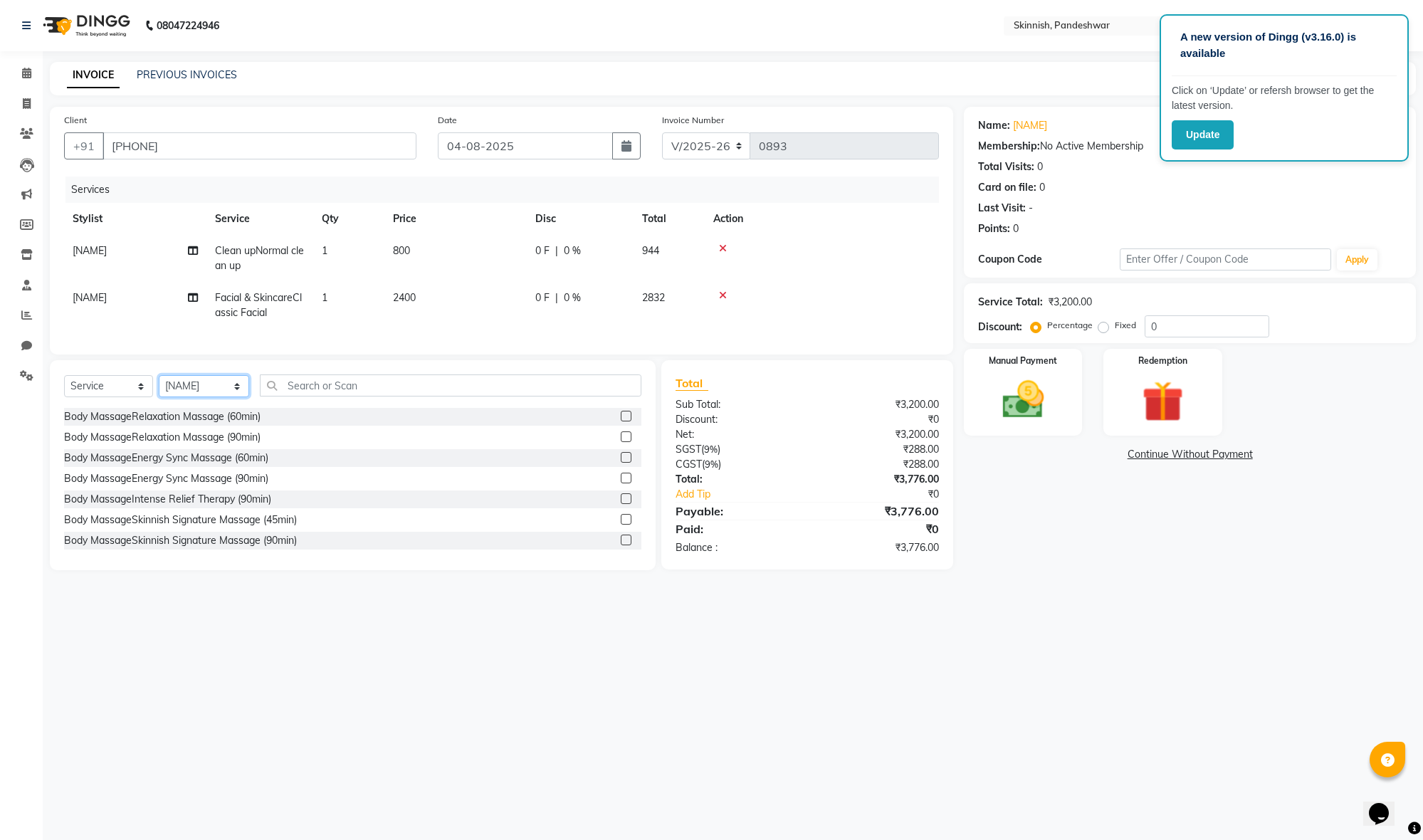 select on "70878" 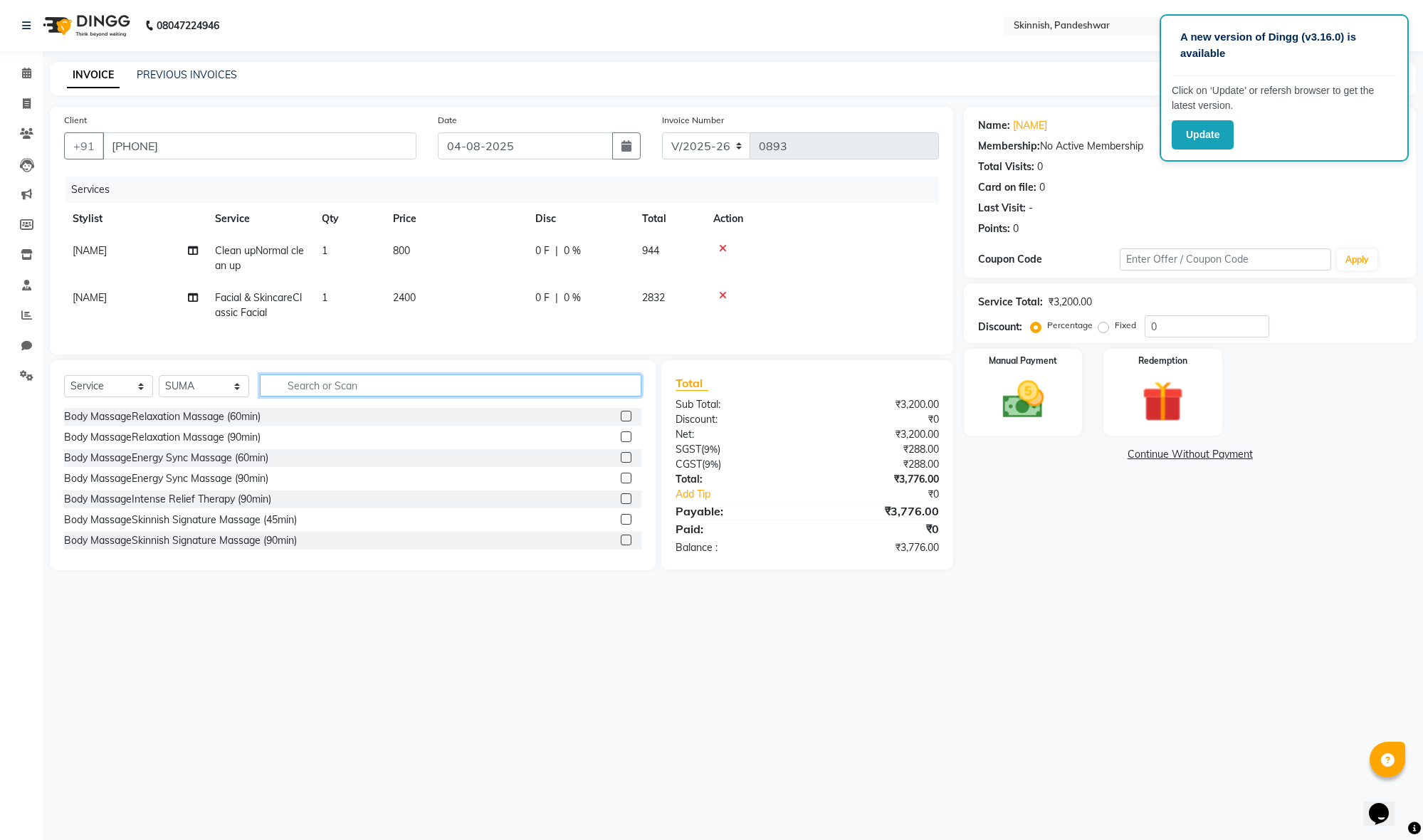 click 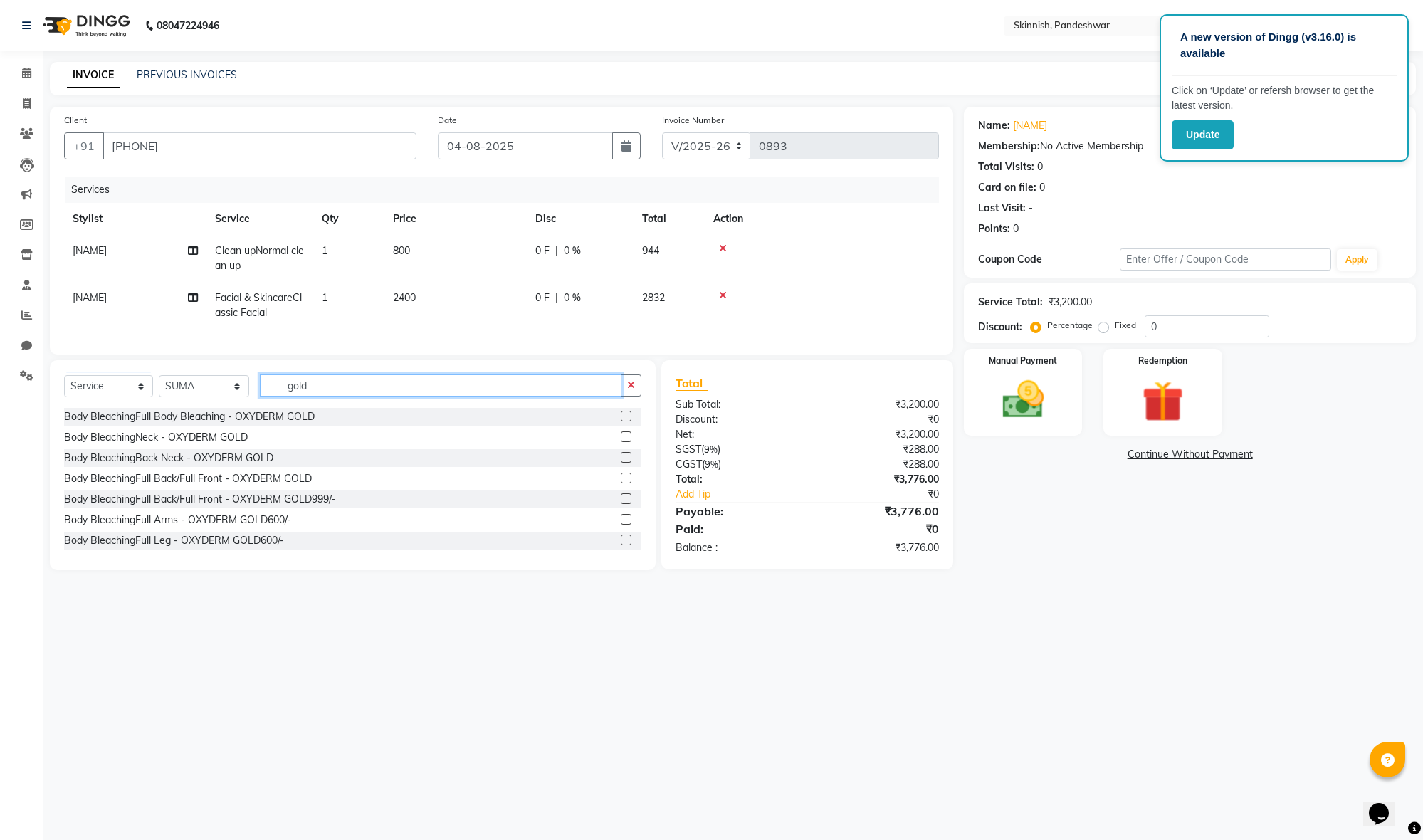 click on "gold" 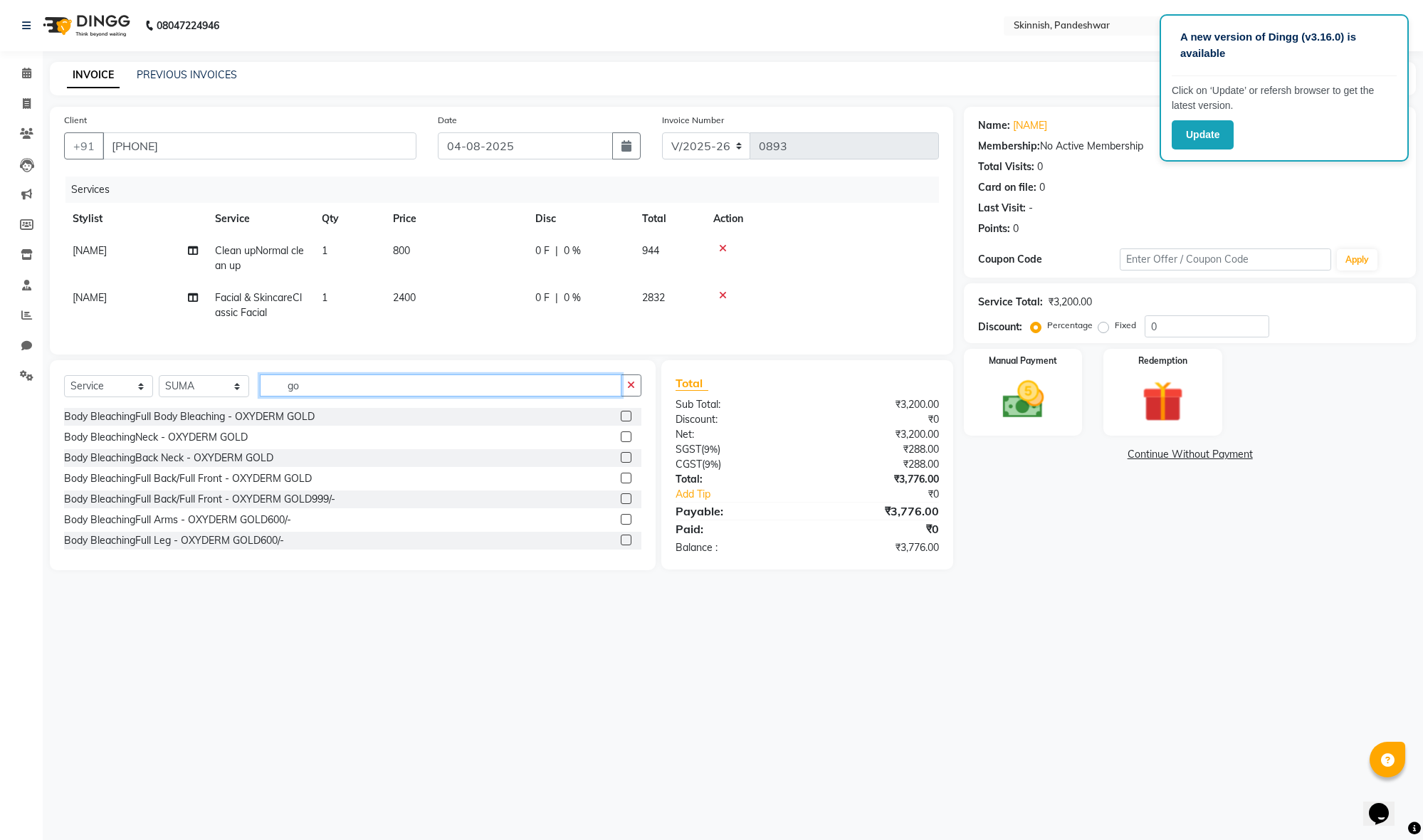 type on "g" 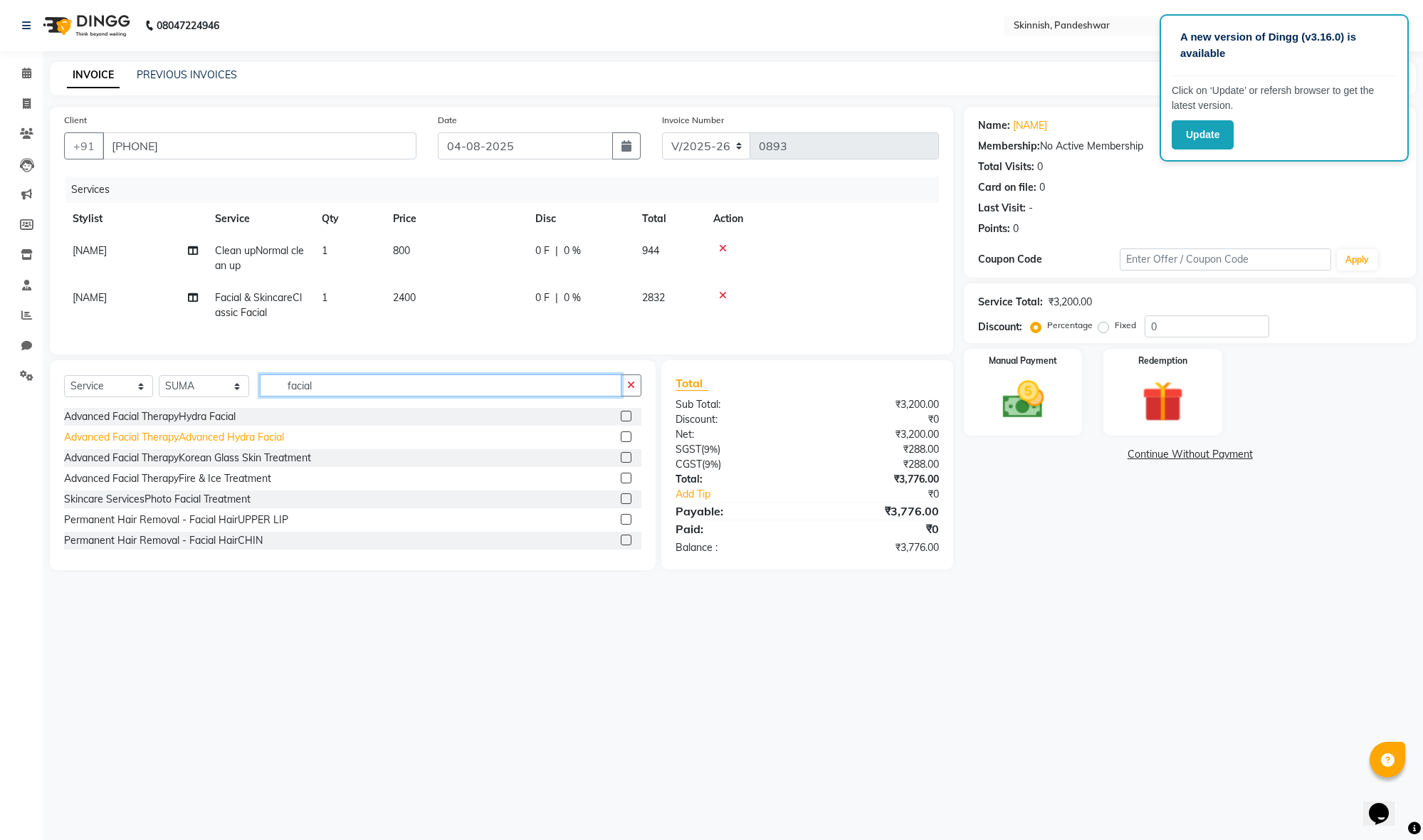 scroll, scrollTop: 0, scrollLeft: 0, axis: both 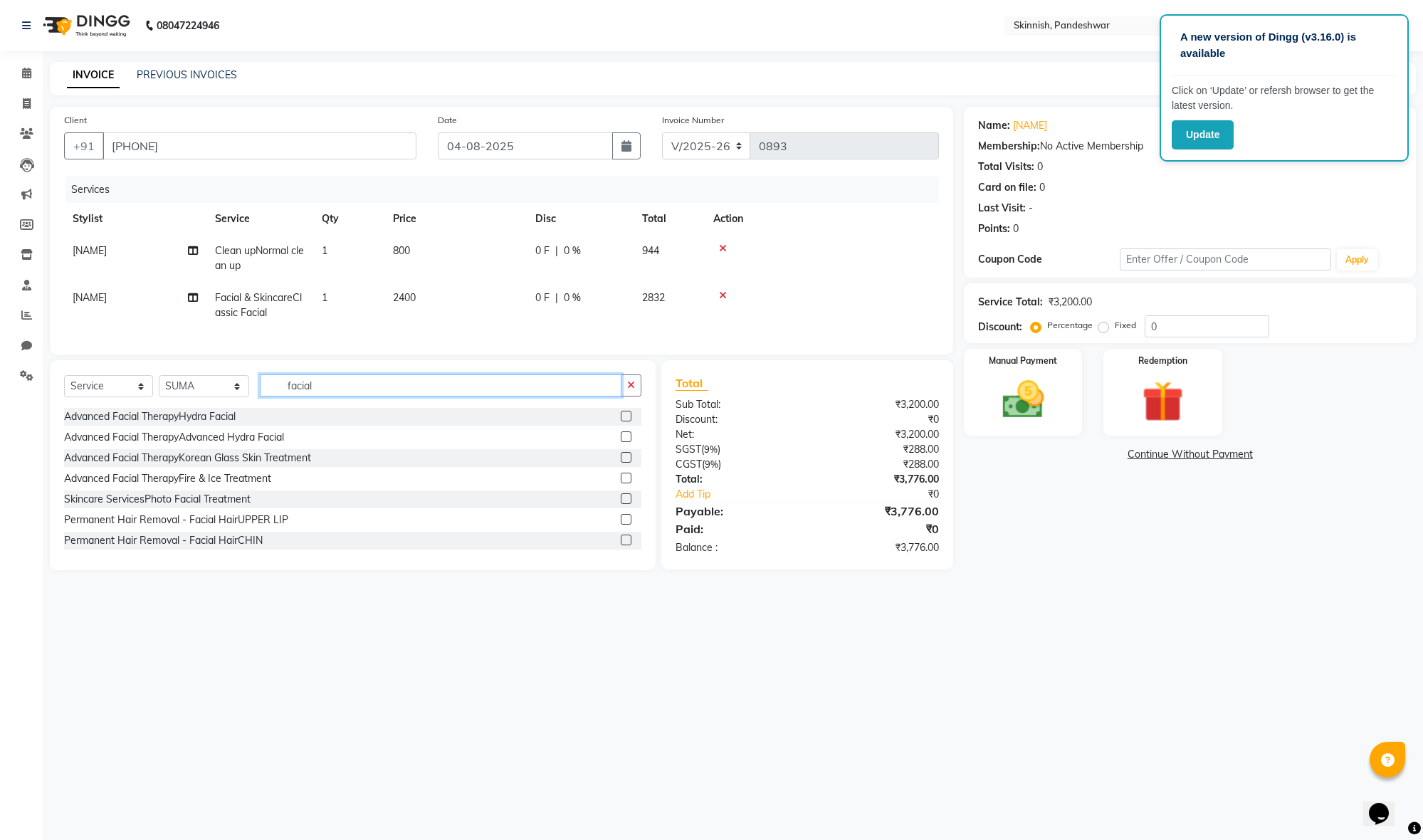 type on "facial" 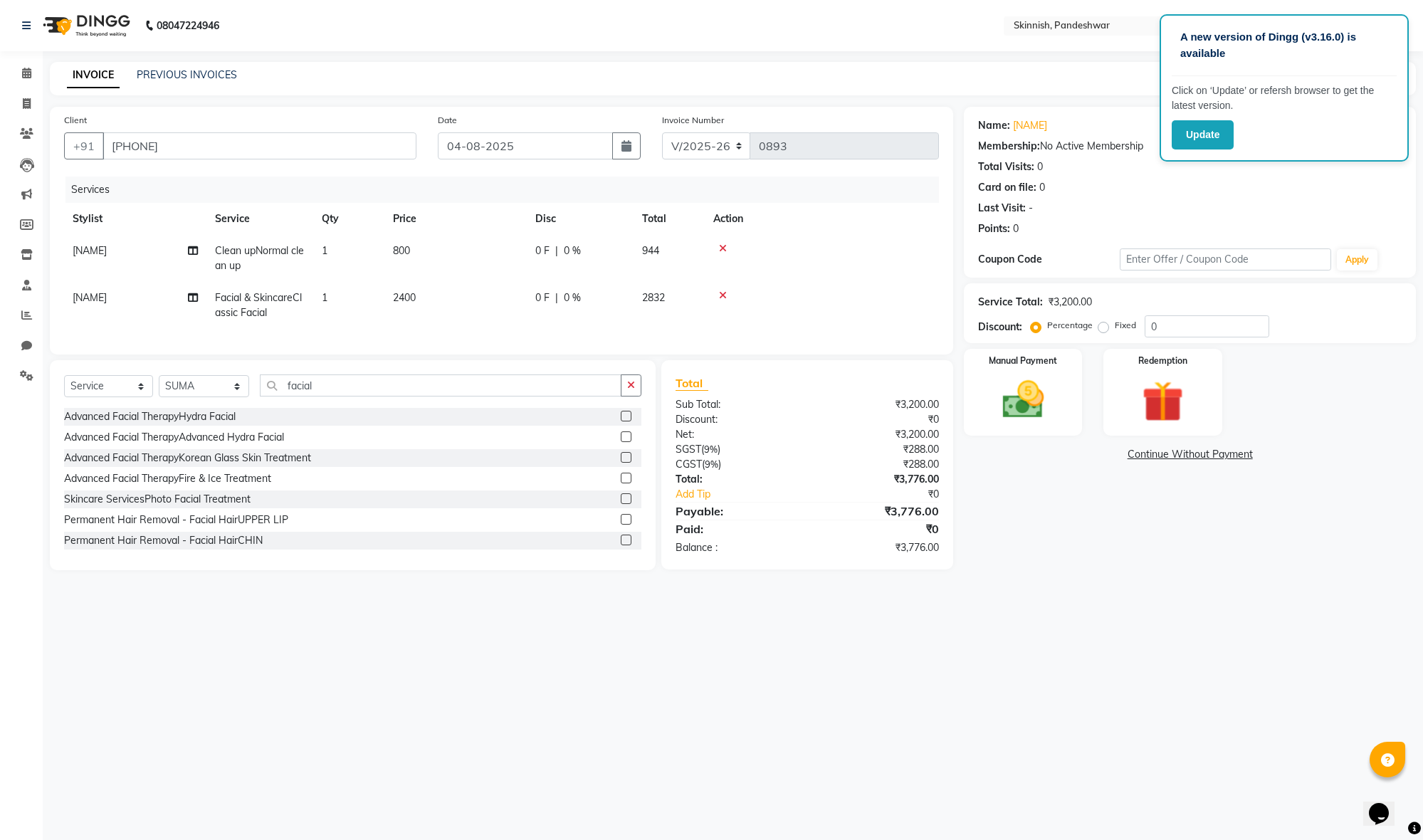 click on "Advanced Facial TherapyAdvanced Hydra Facial" 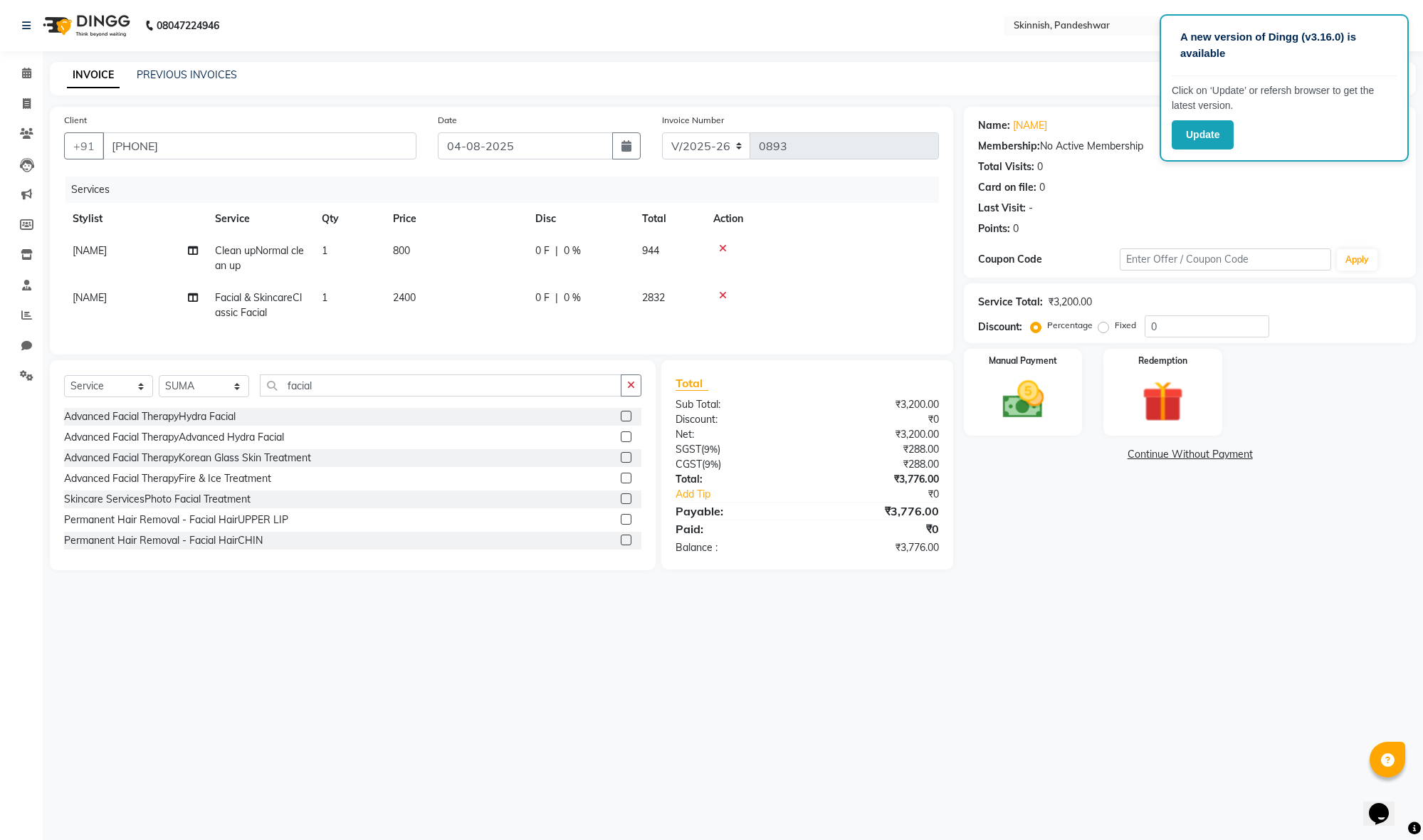 click on "Advanced Facial TherapyAdvanced Hydra Facial" 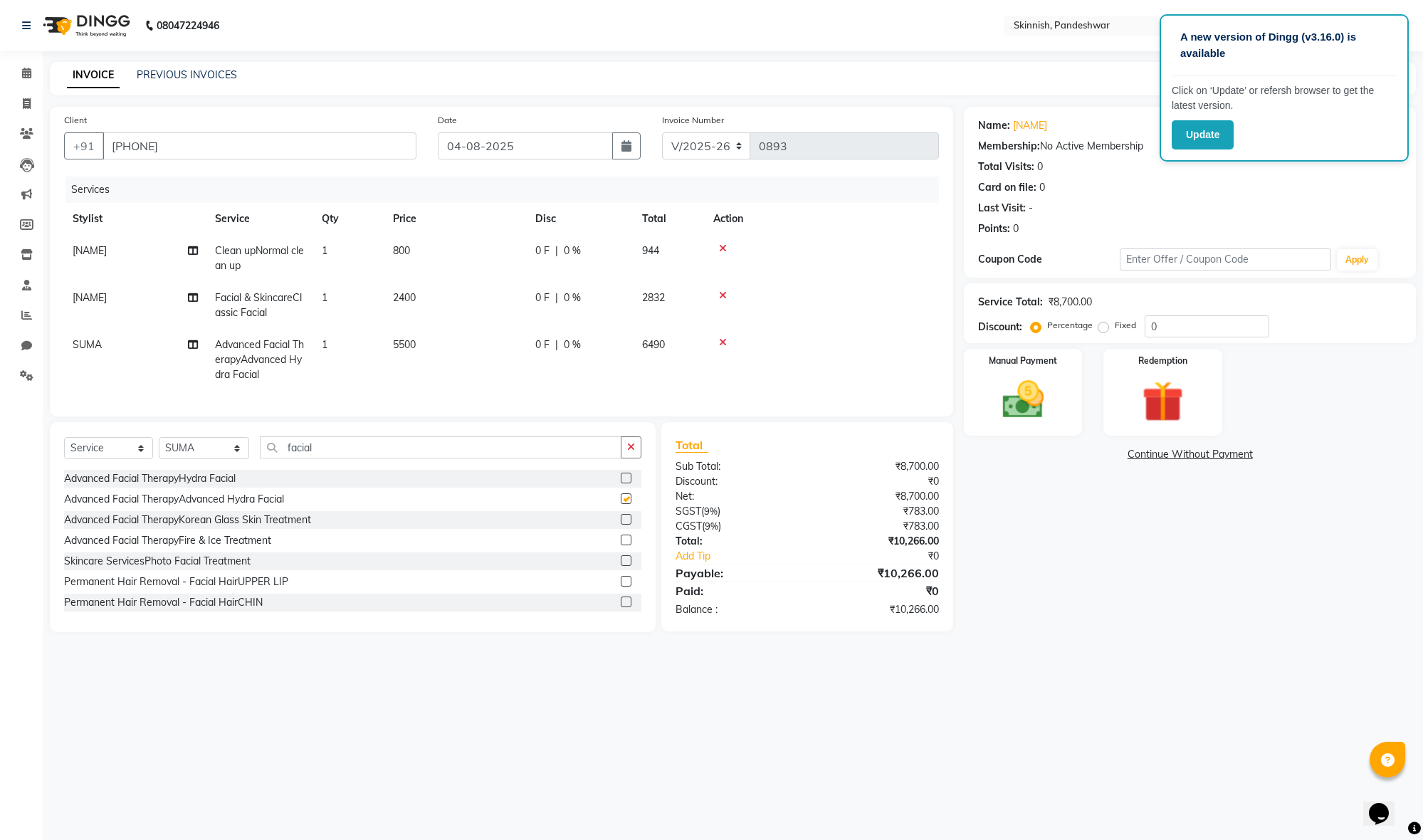 checkbox on "false" 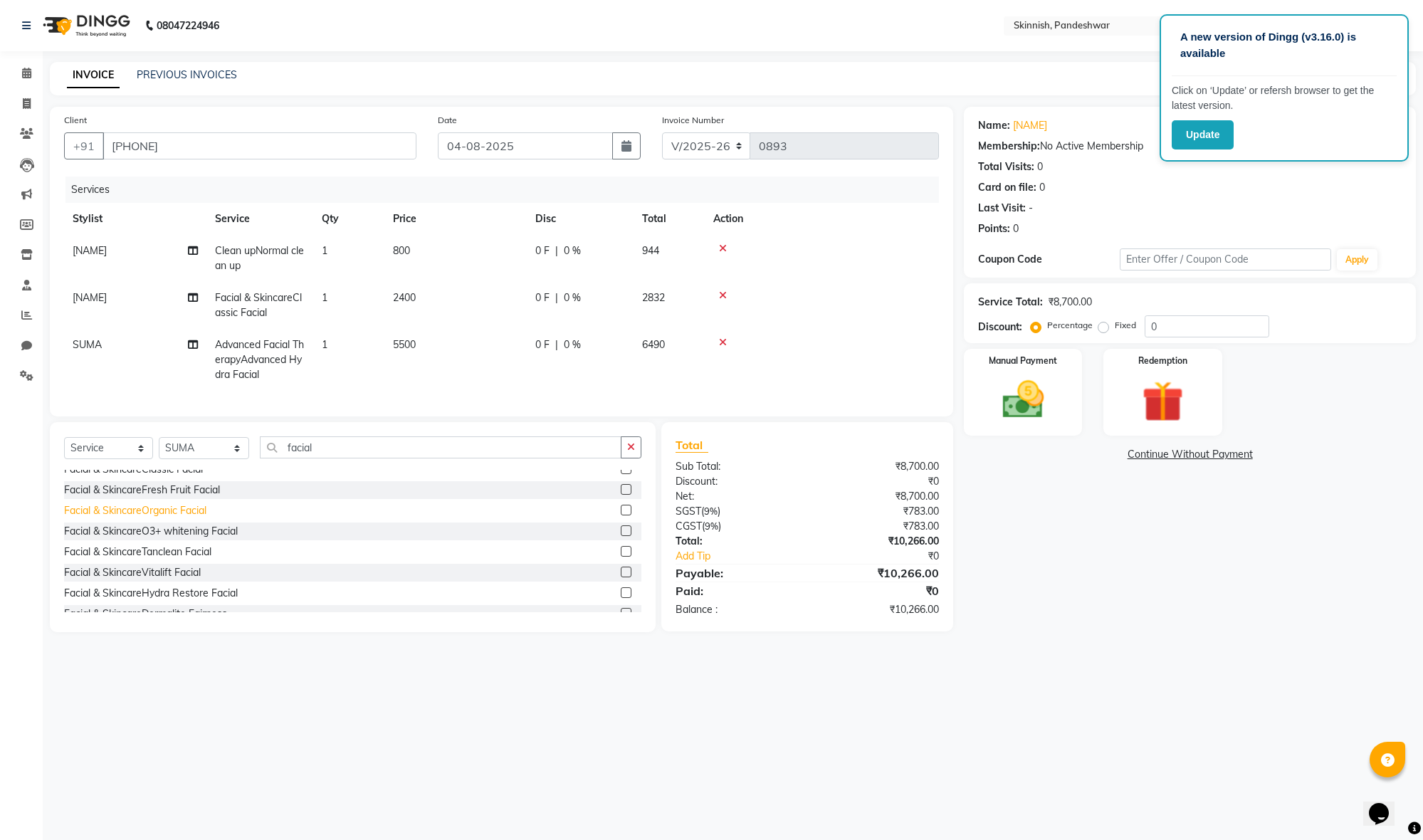 scroll, scrollTop: 196, scrollLeft: 0, axis: vertical 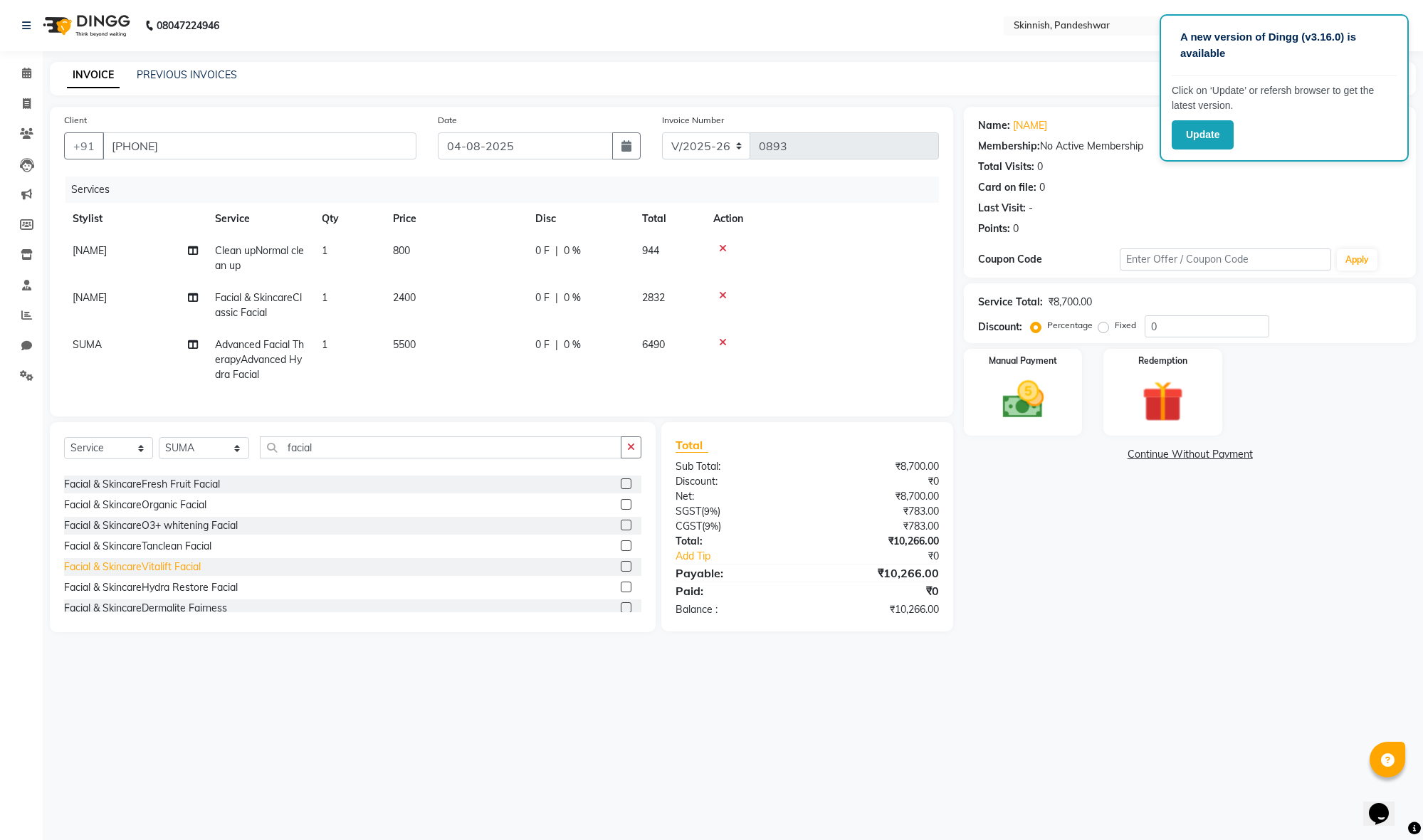 click on "Facial & SkincareVitalift Facial" 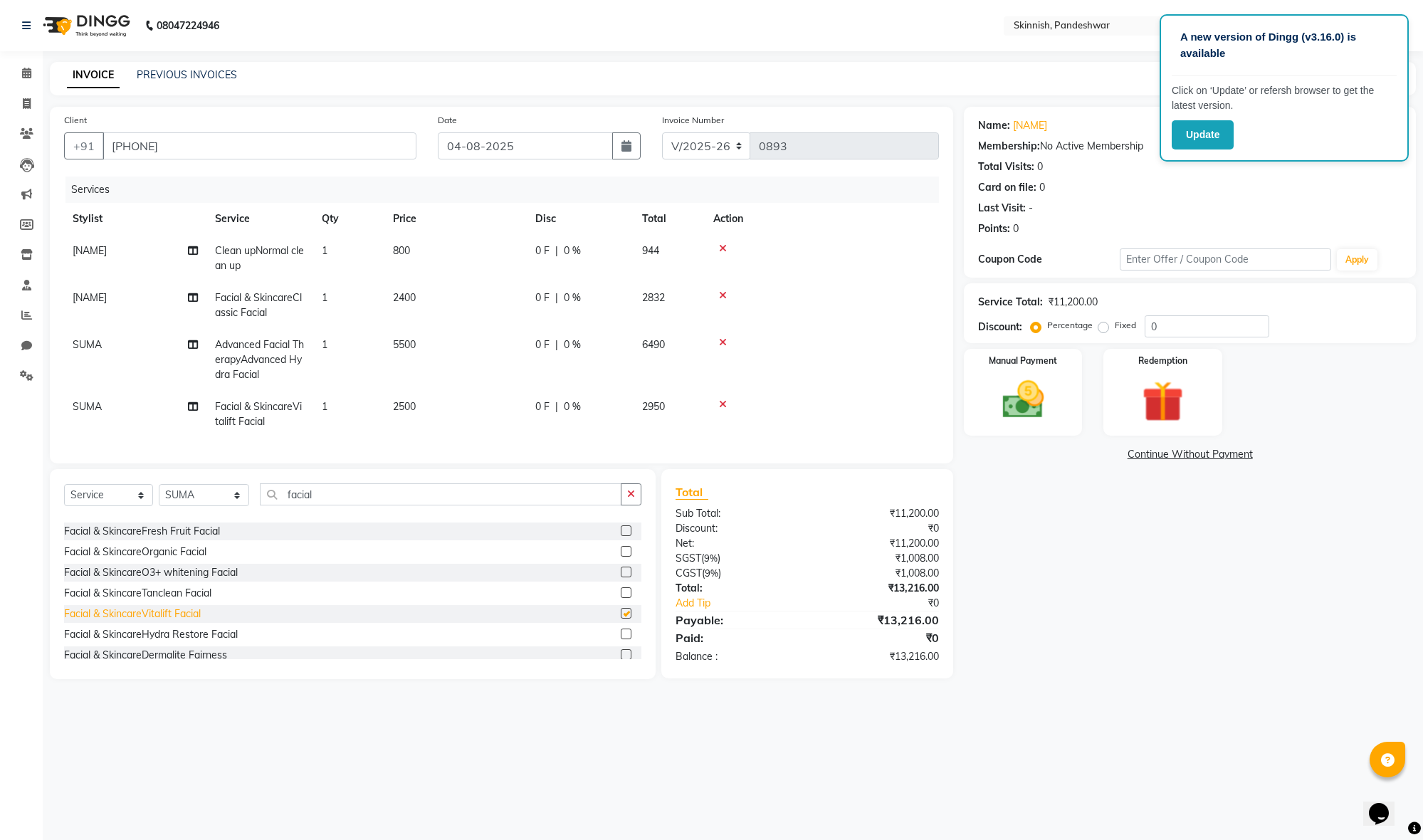 scroll, scrollTop: 196, scrollLeft: 0, axis: vertical 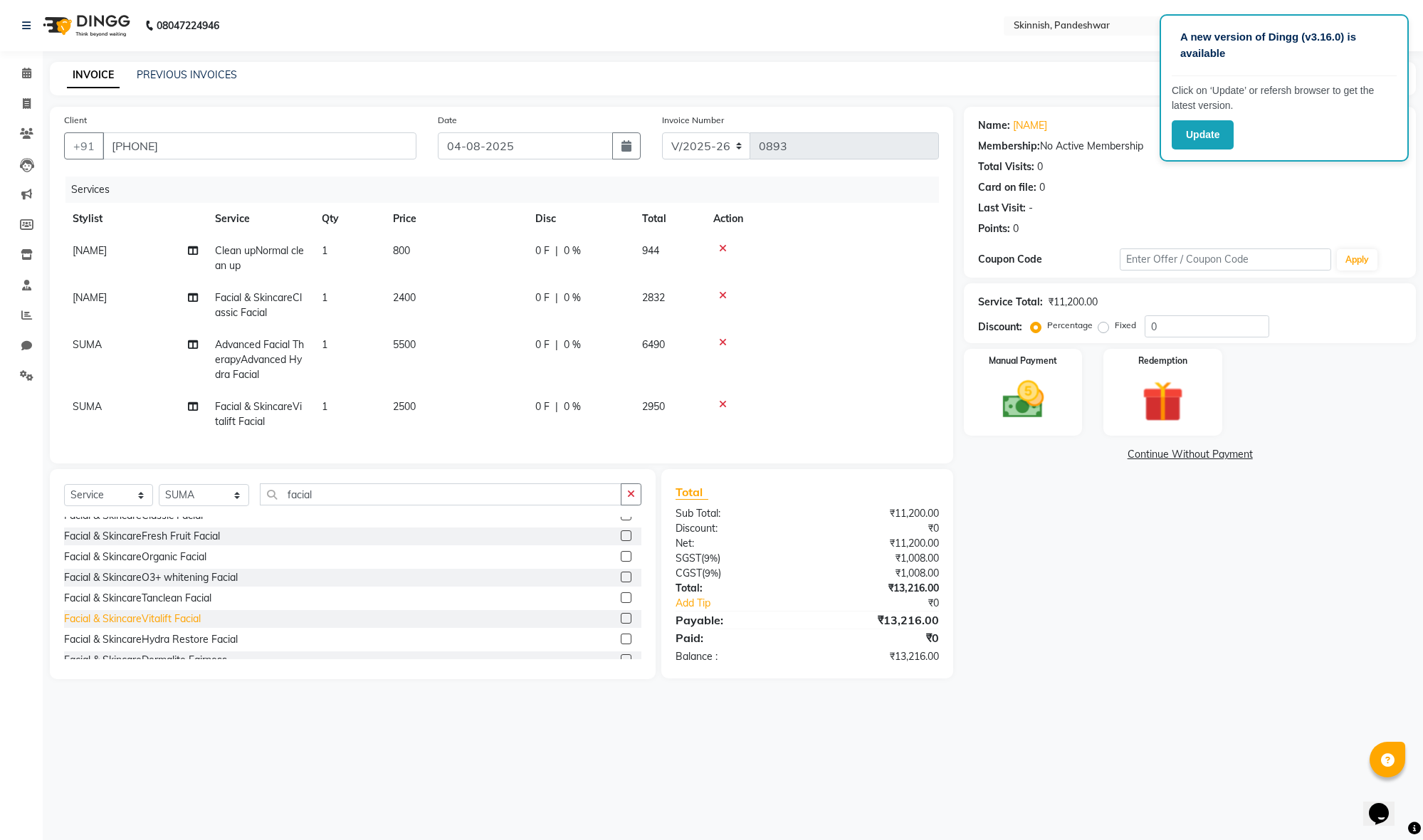checkbox on "false" 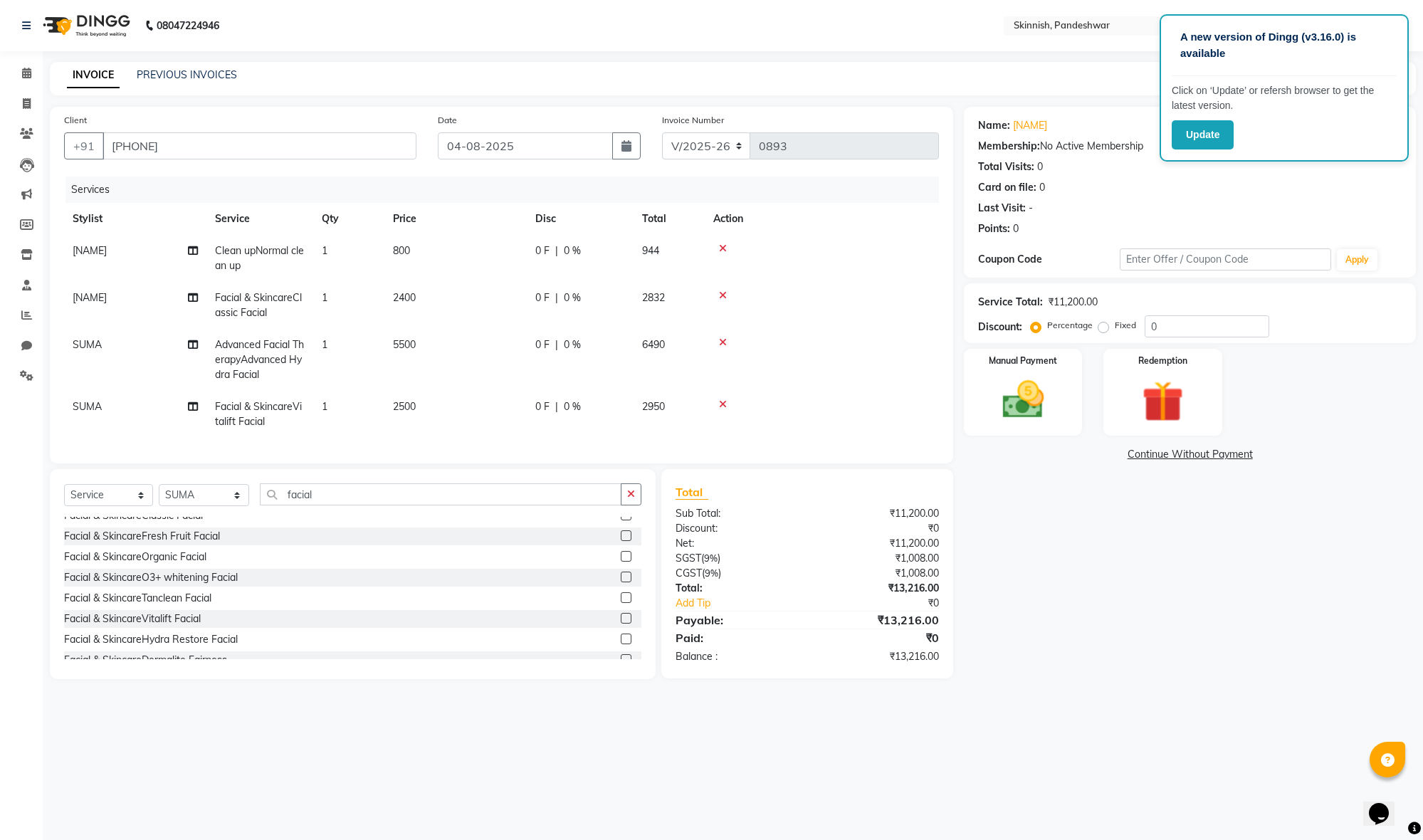 scroll, scrollTop: 0, scrollLeft: 1, axis: horizontal 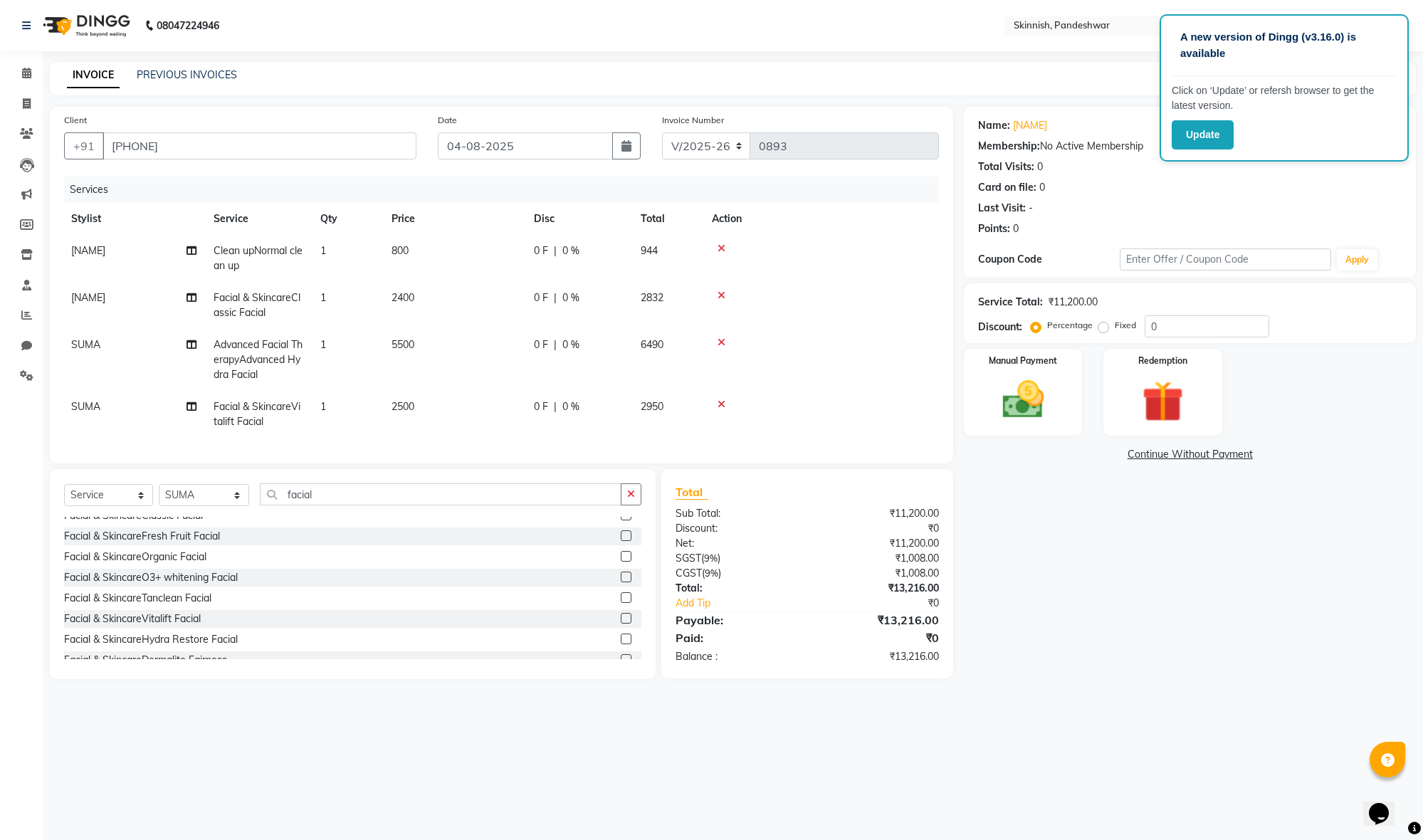 click 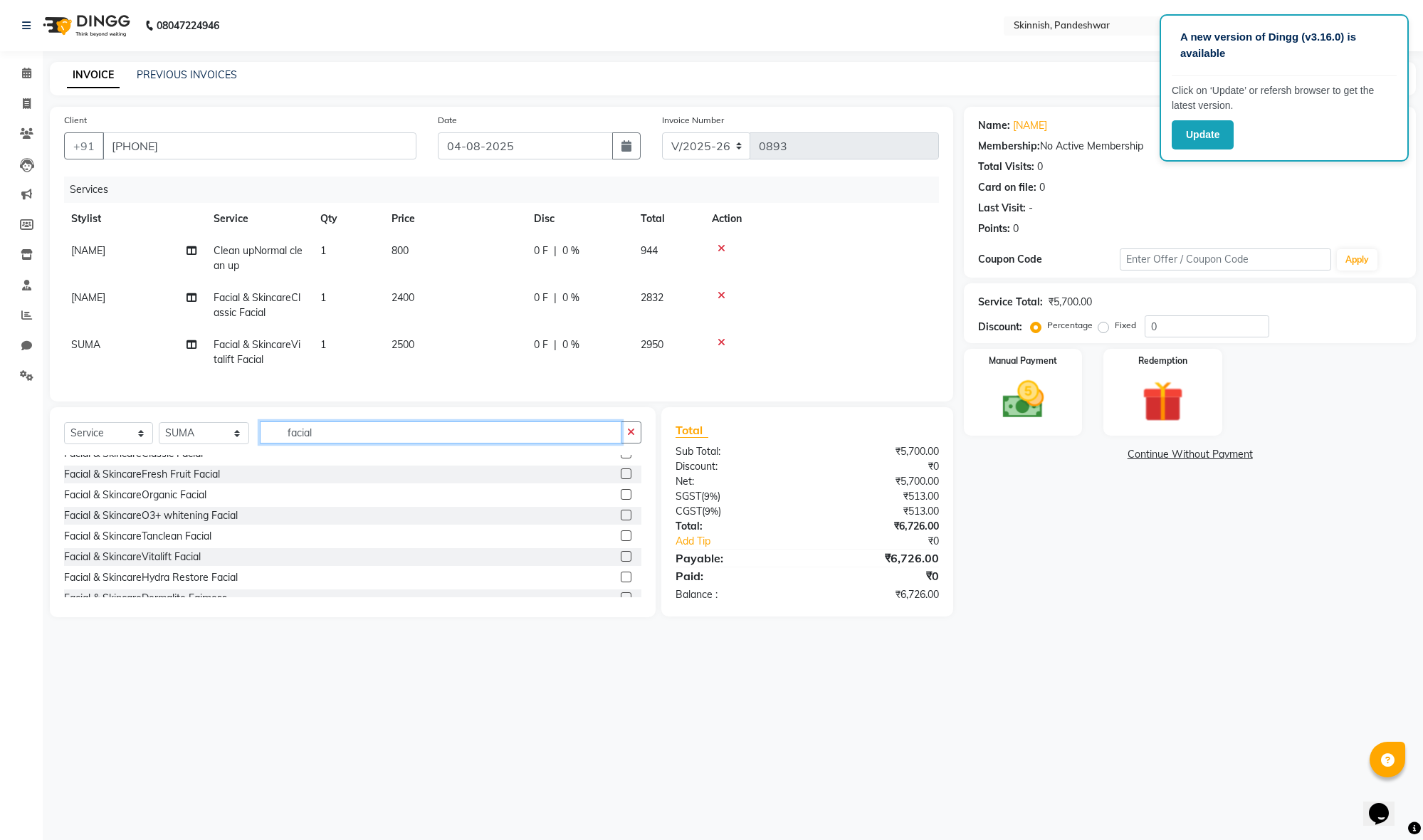 click on "facial" 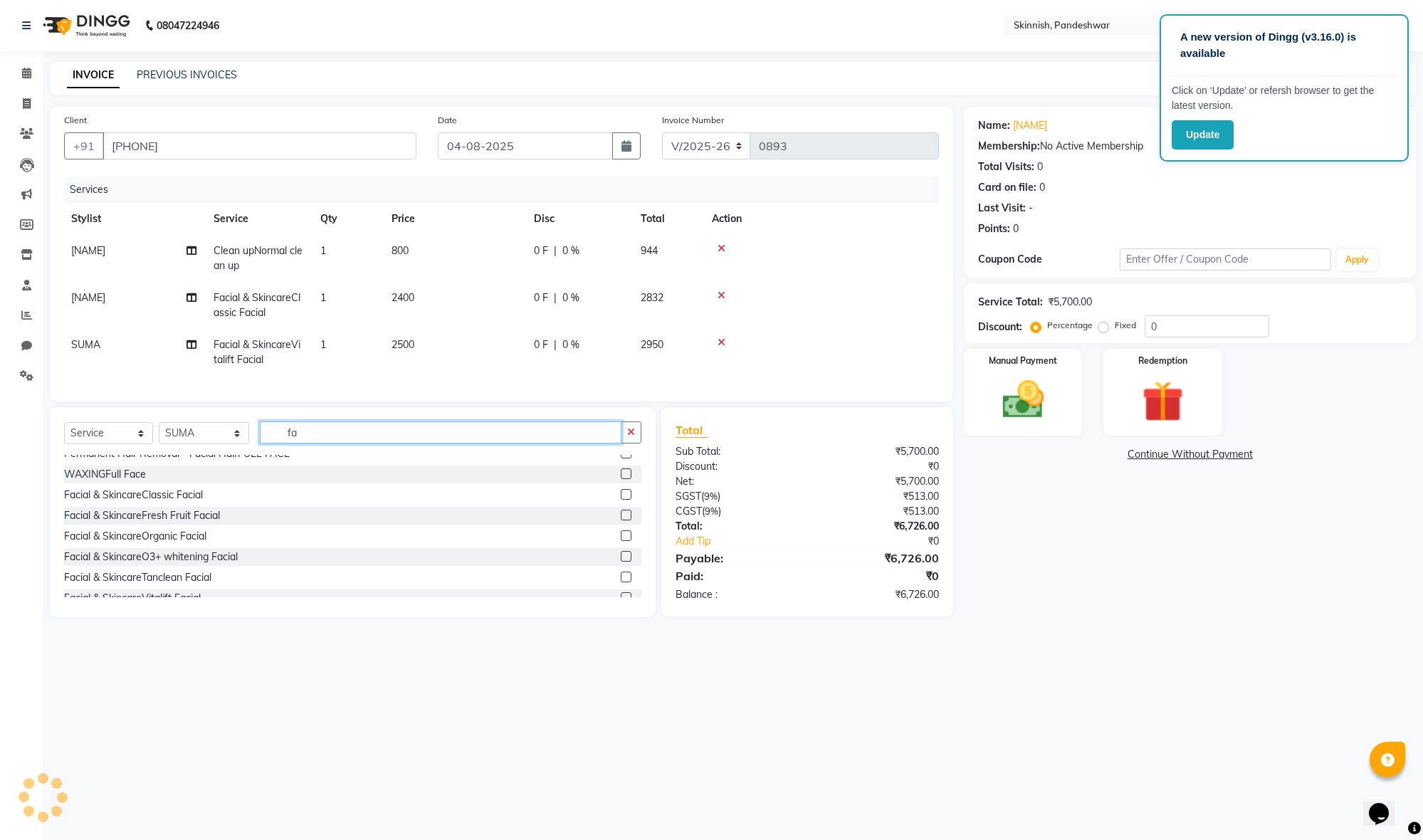 type on "f" 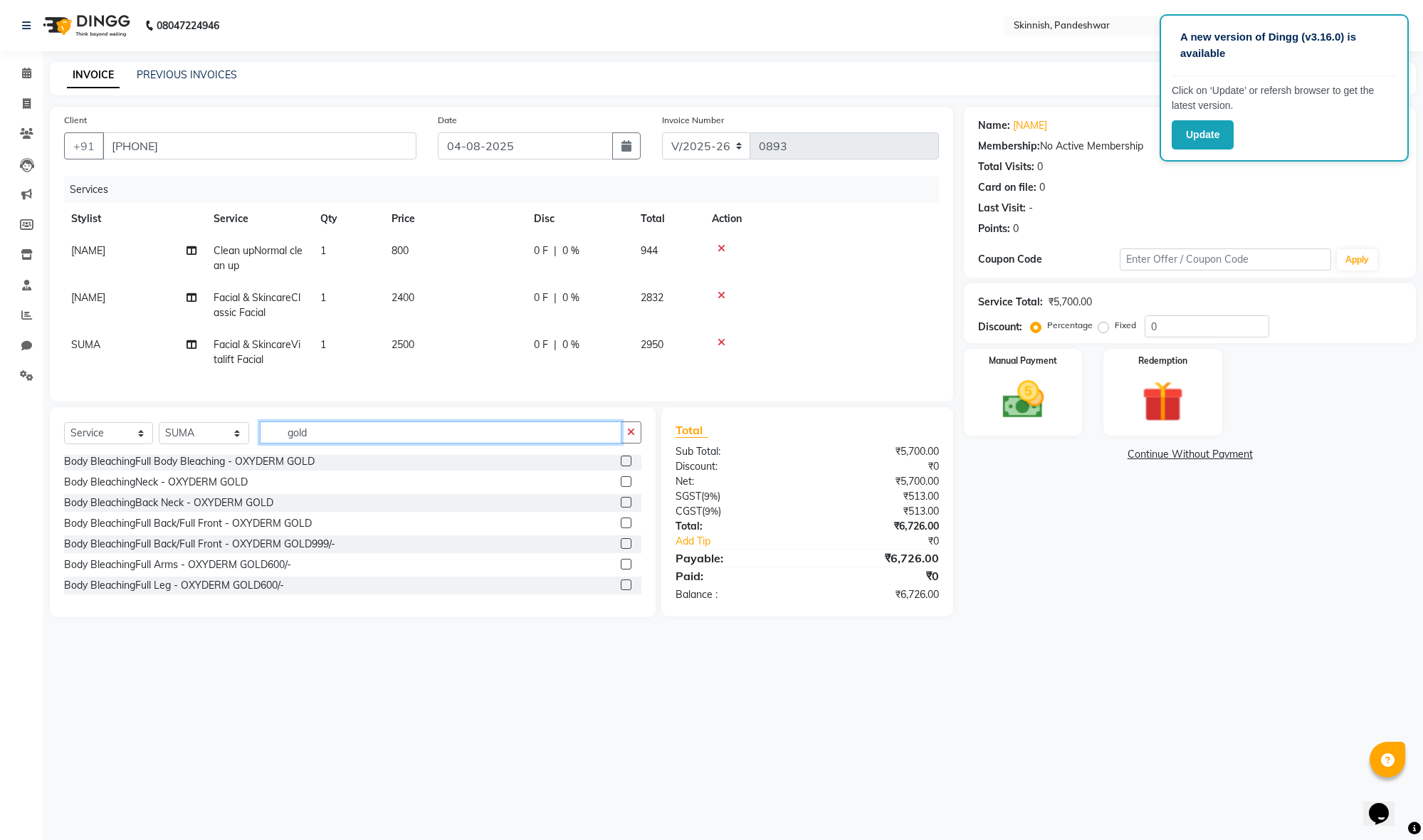 scroll, scrollTop: 0, scrollLeft: 0, axis: both 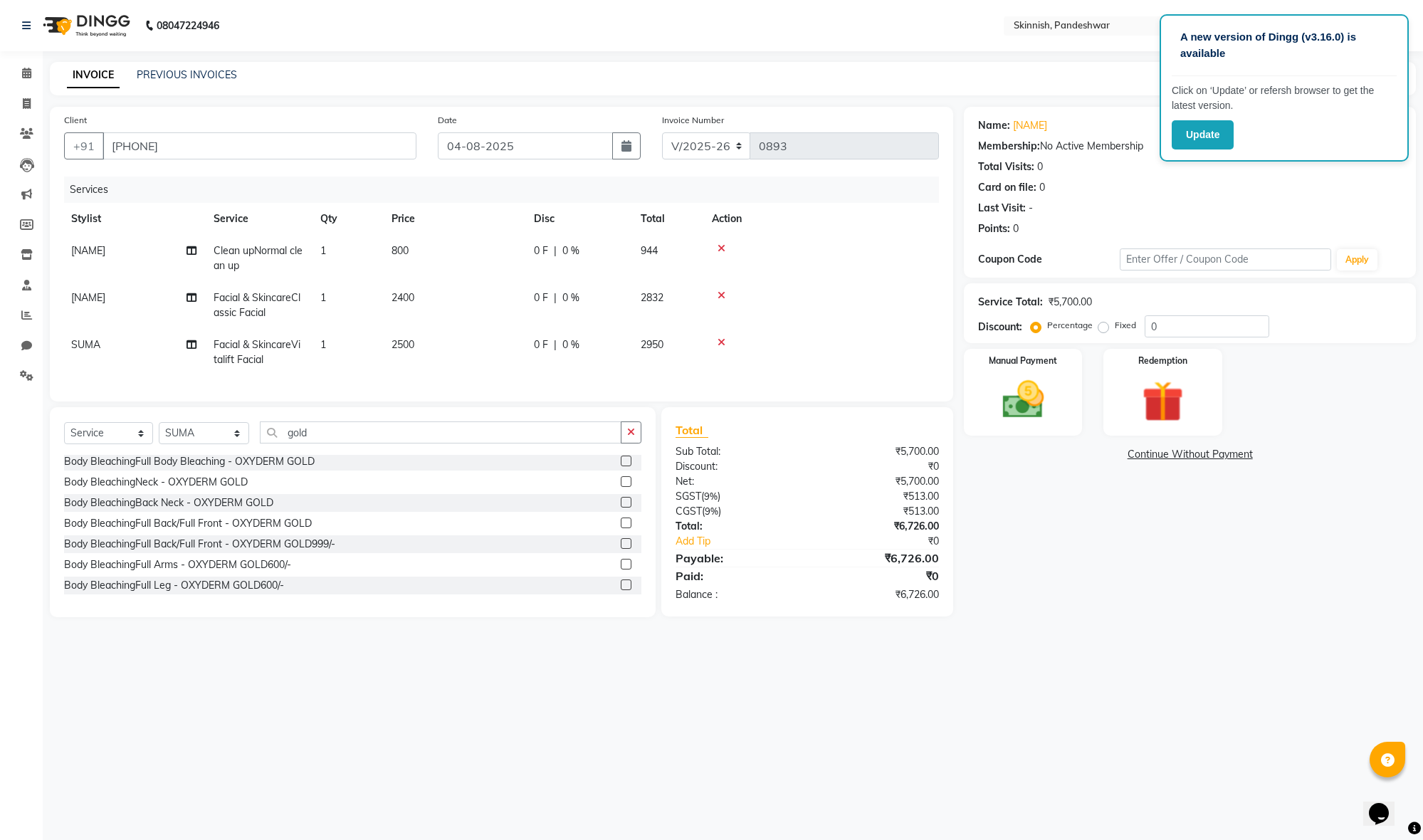 click on "2500" 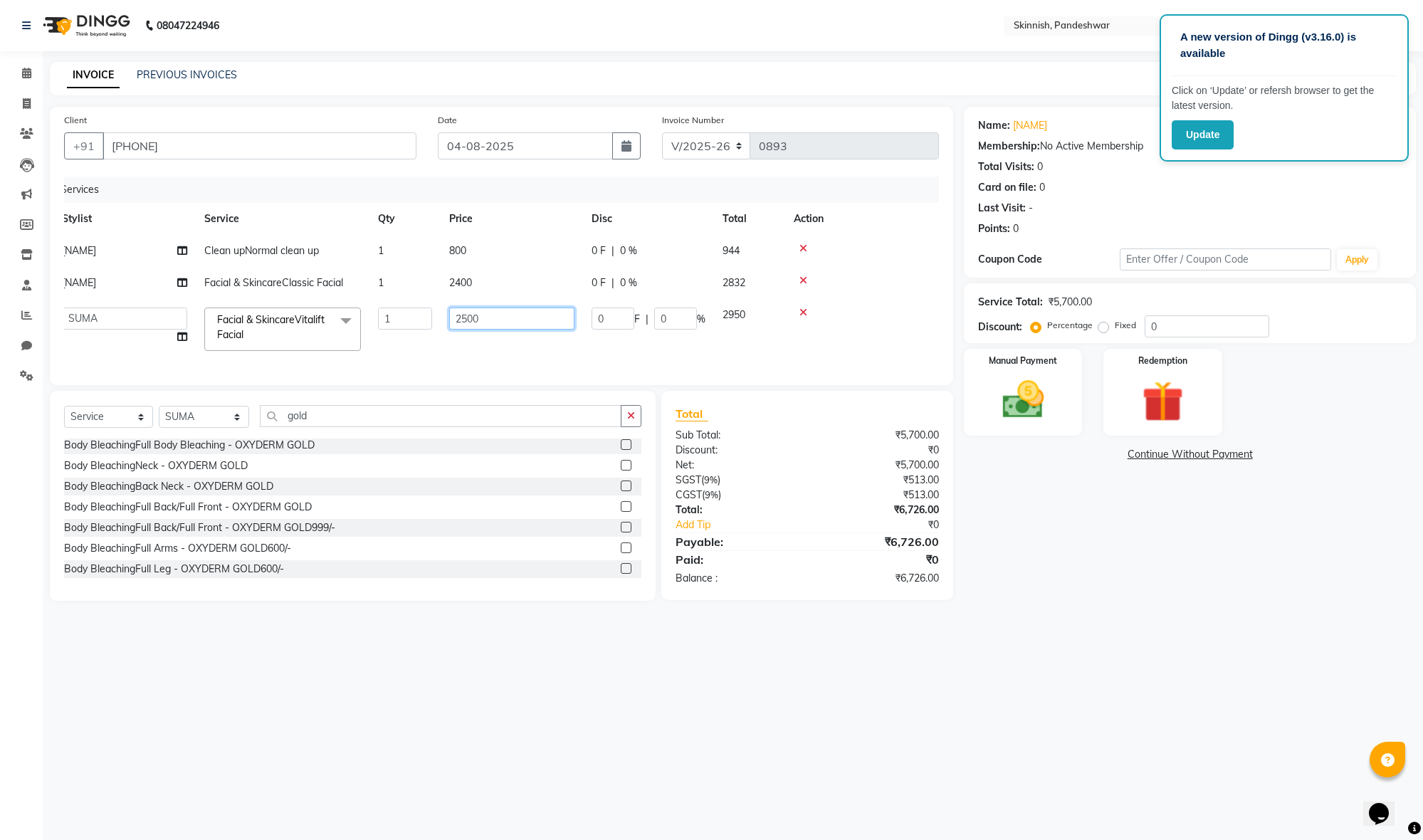 scroll, scrollTop: 0, scrollLeft: 11, axis: horizontal 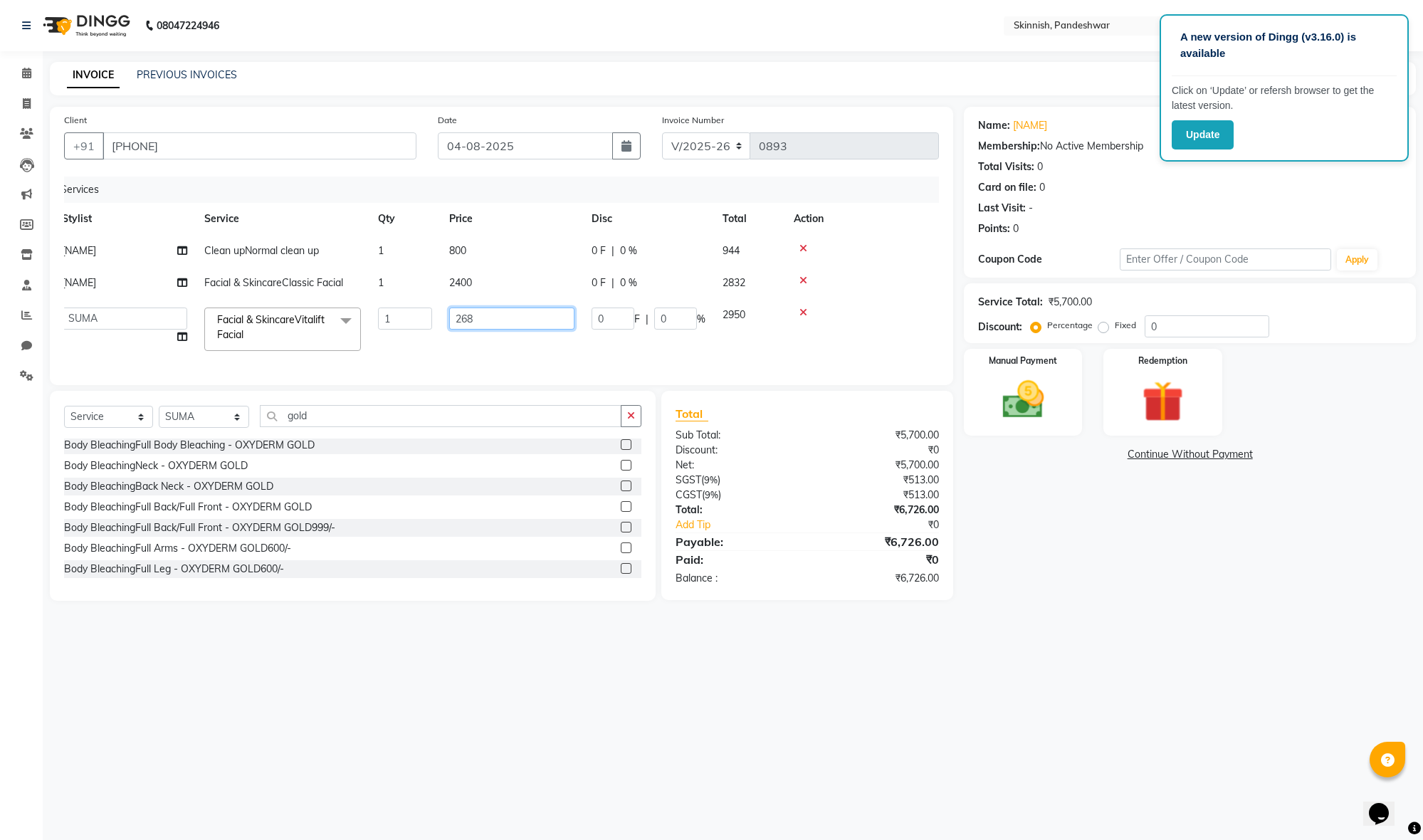 type on "2680" 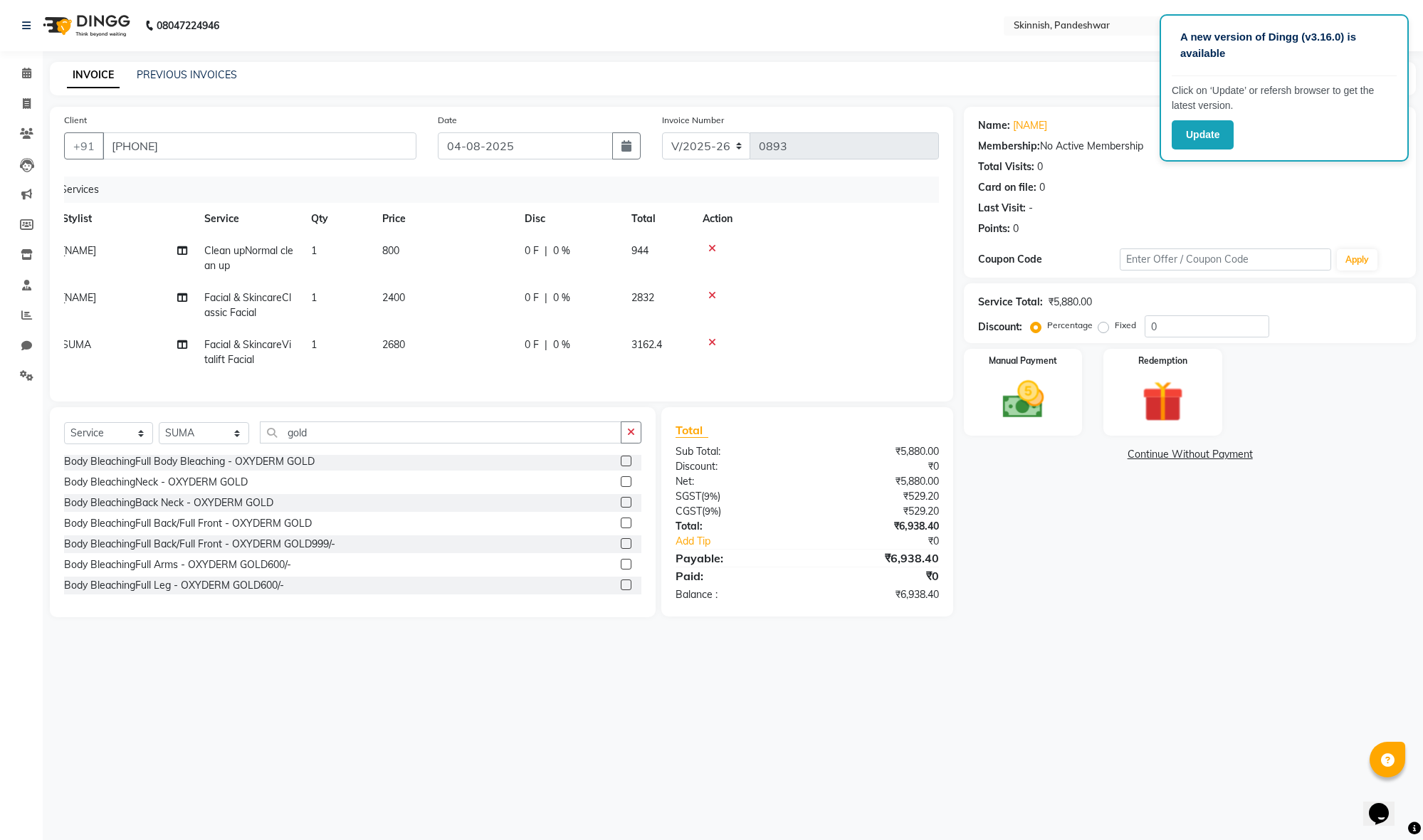 scroll, scrollTop: 1, scrollLeft: 0, axis: vertical 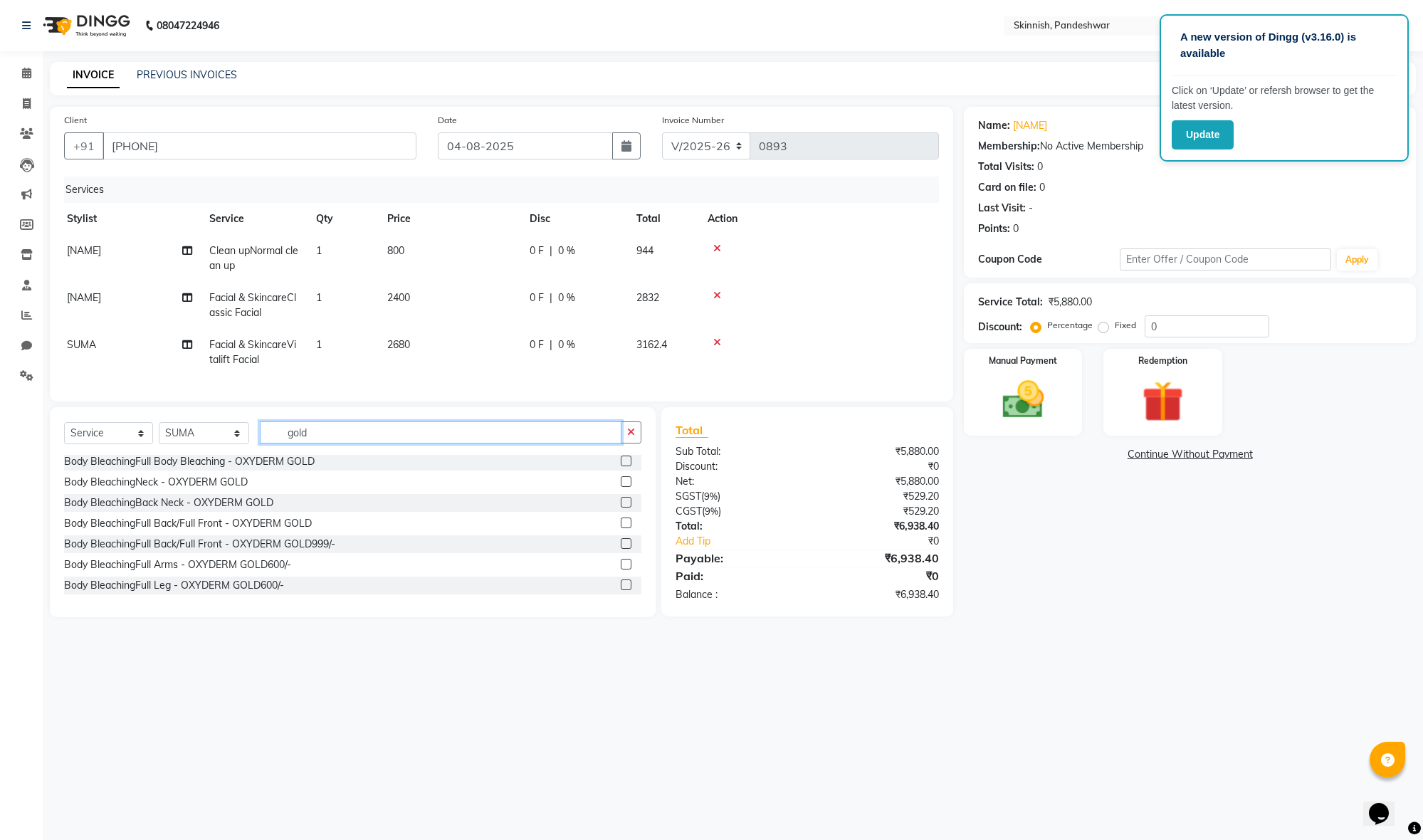 click on "gold" 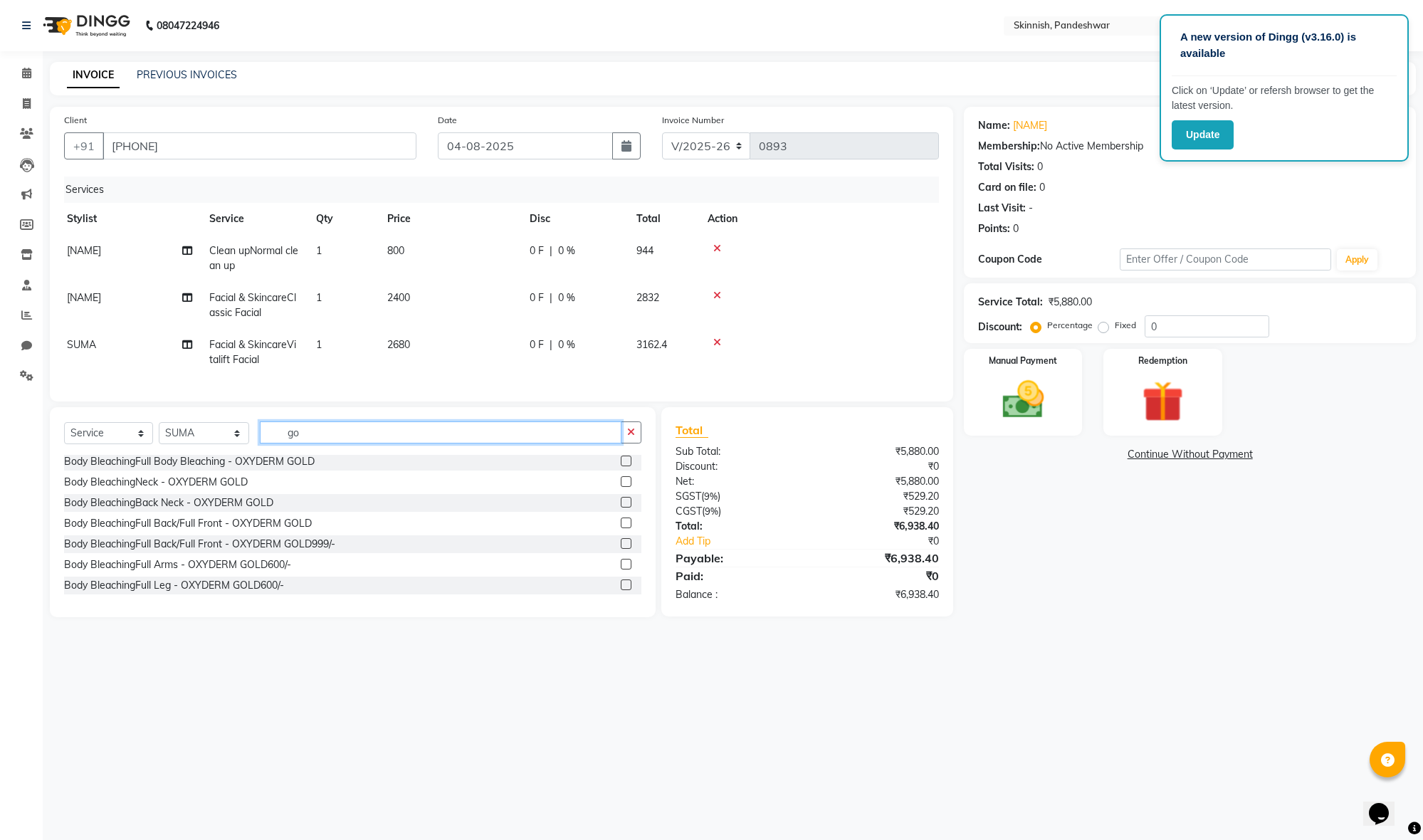 type on "g" 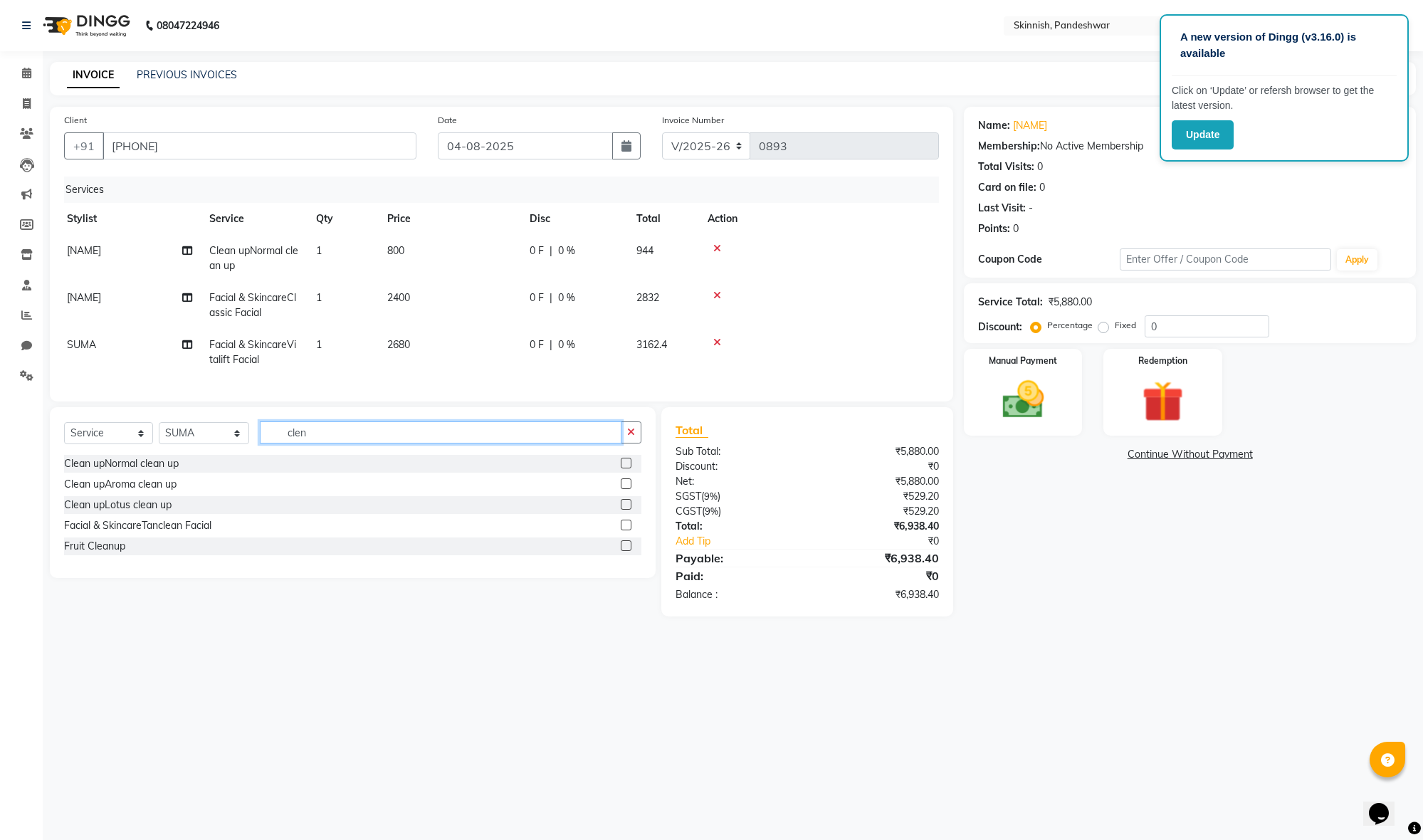 scroll, scrollTop: 0, scrollLeft: 0, axis: both 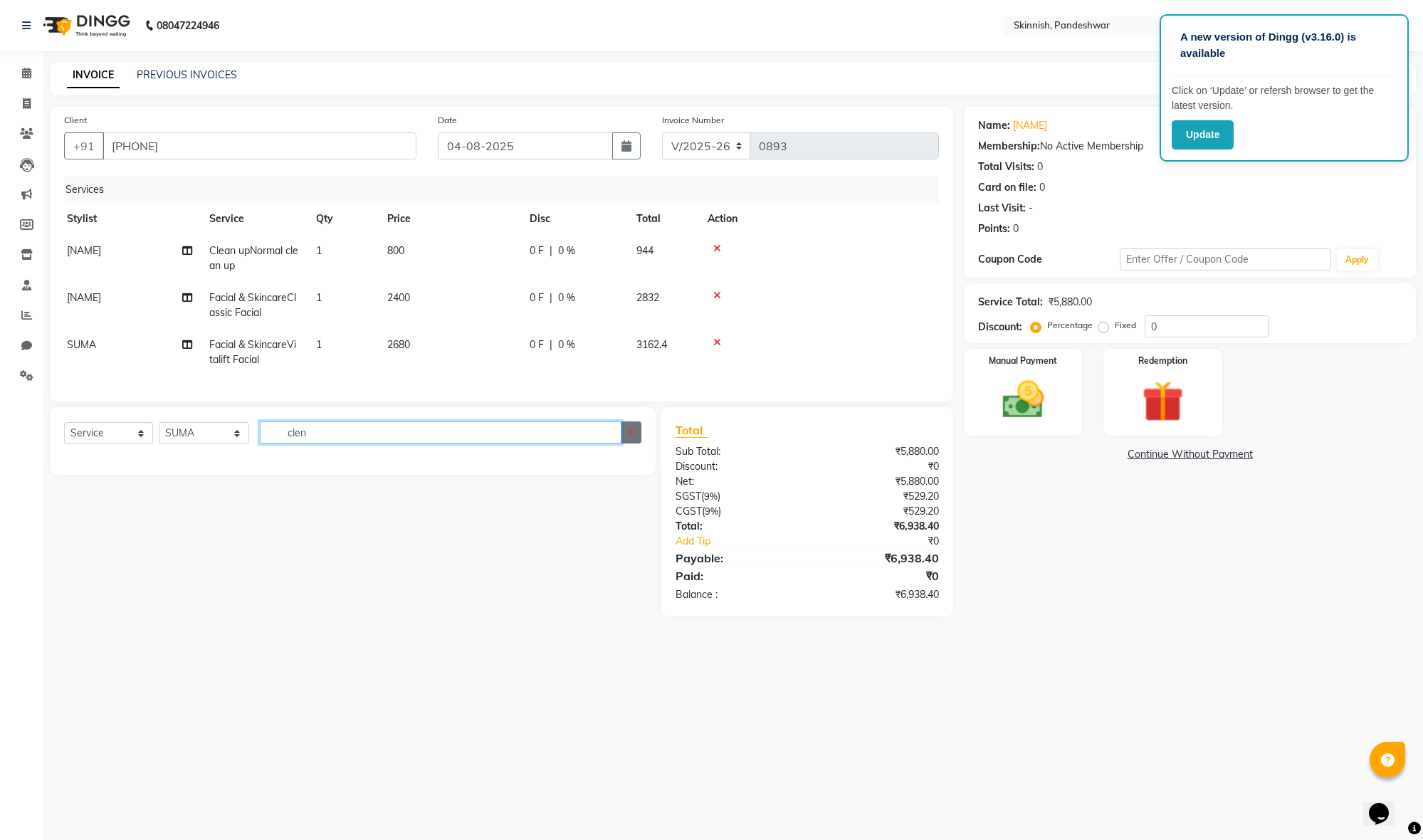 type on "clen" 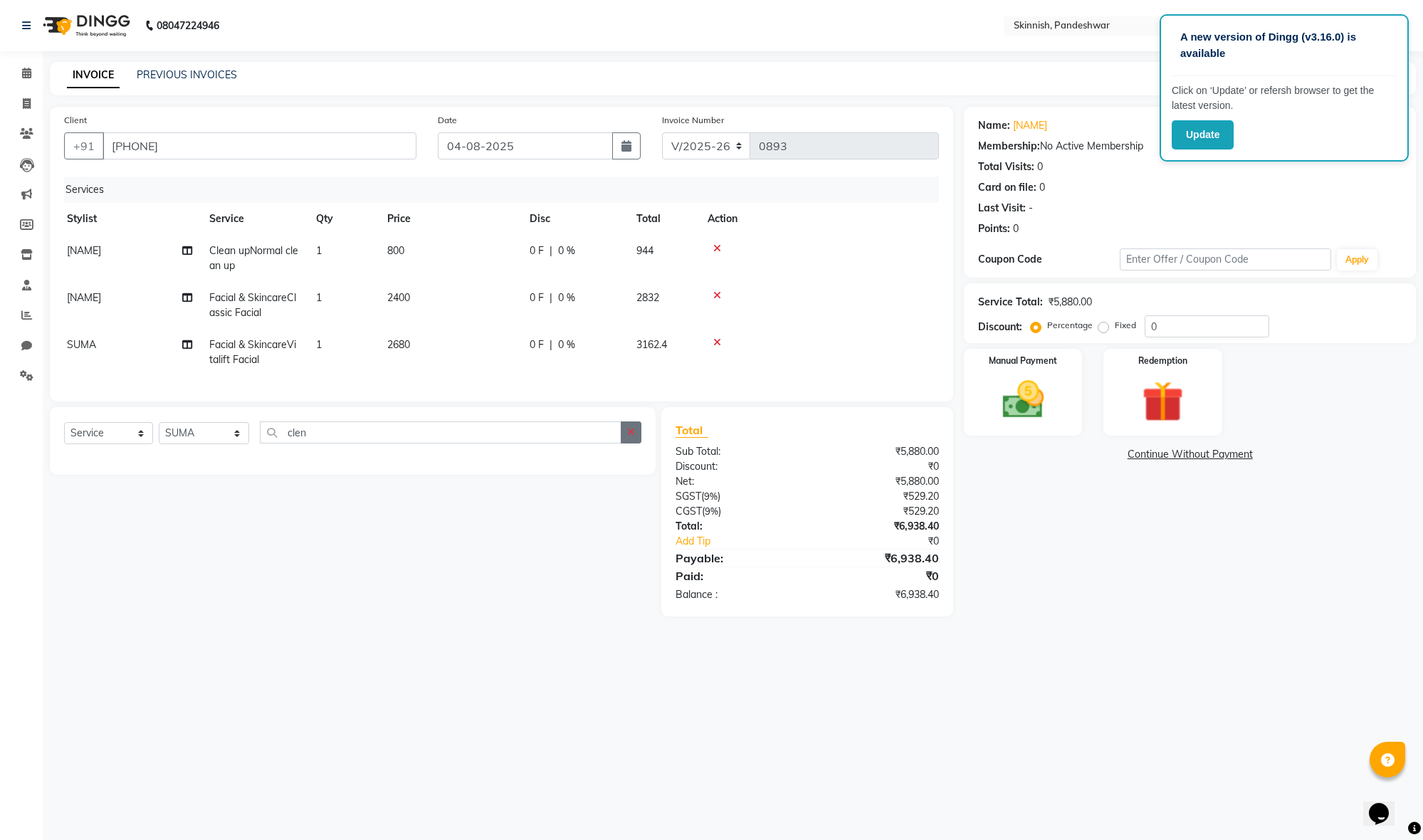 scroll, scrollTop: 0, scrollLeft: 0, axis: both 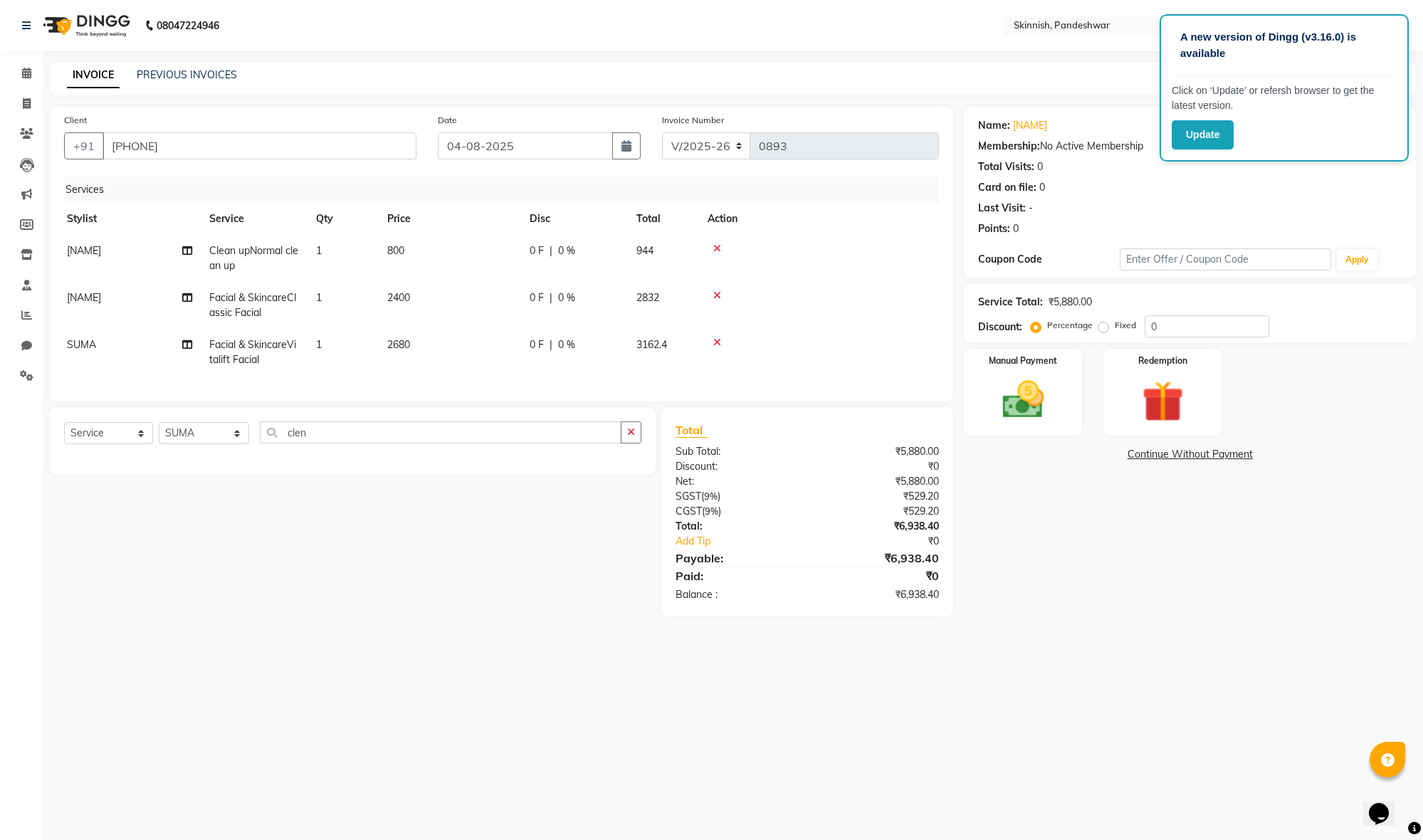 click 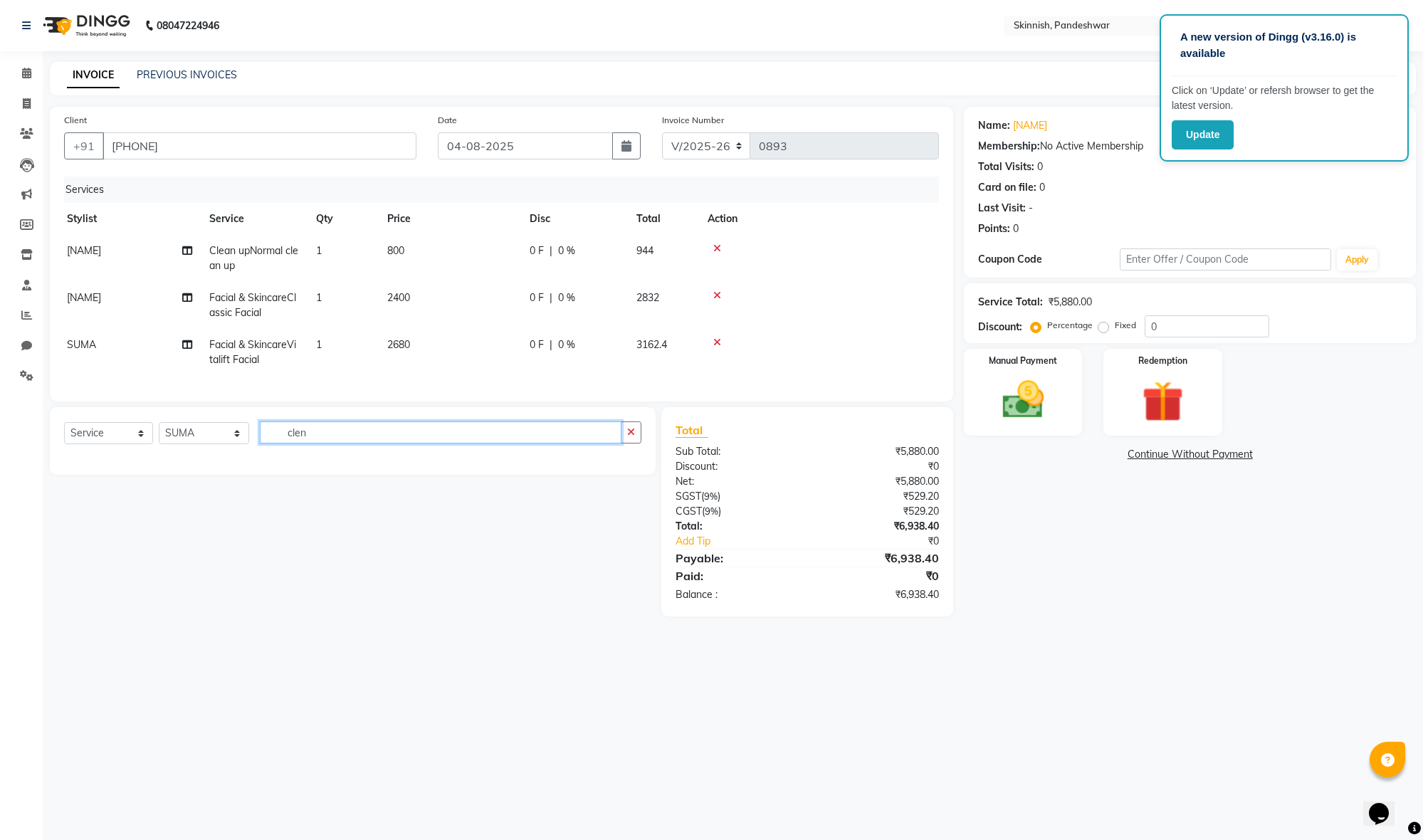 type 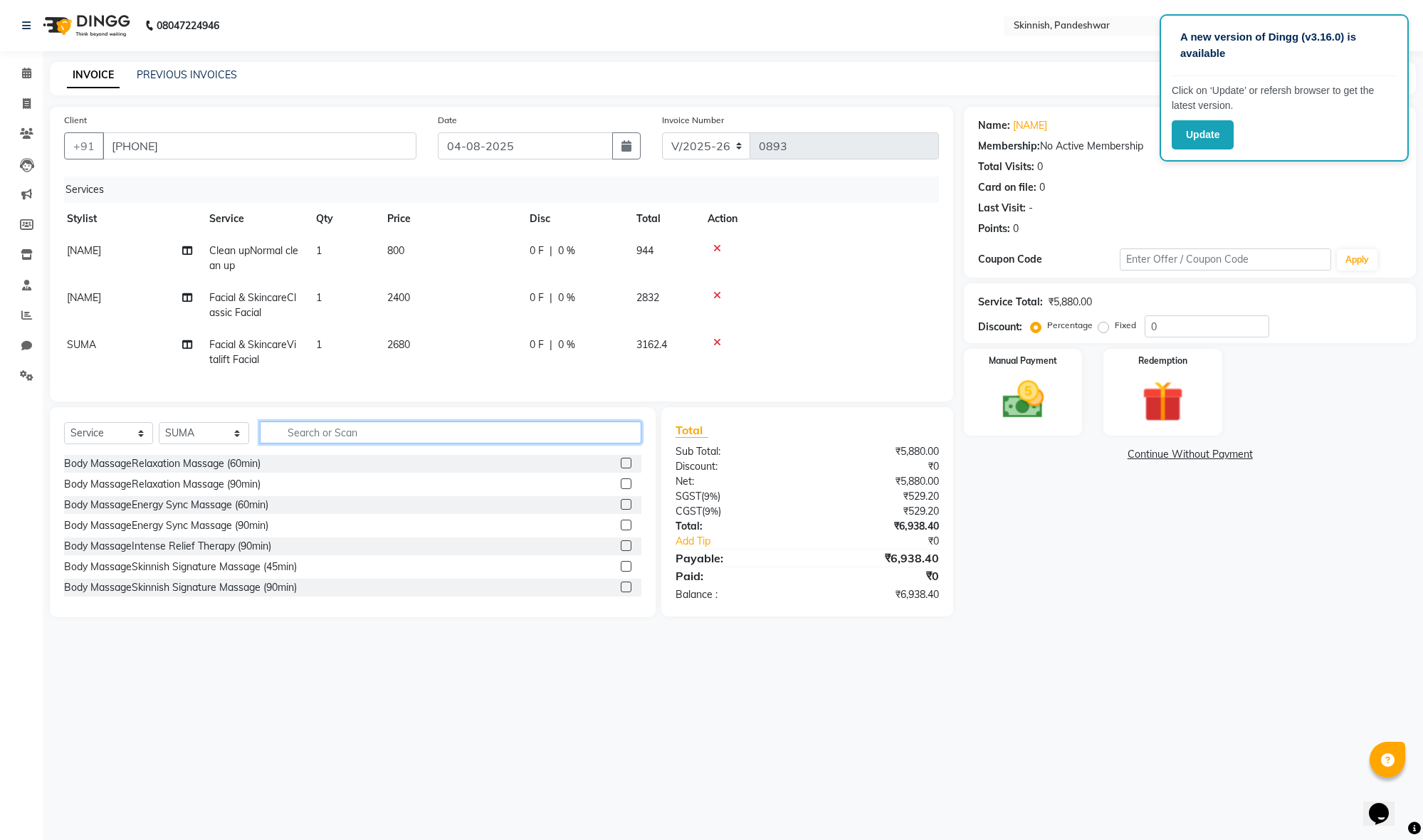 scroll, scrollTop: 0, scrollLeft: 1, axis: horizontal 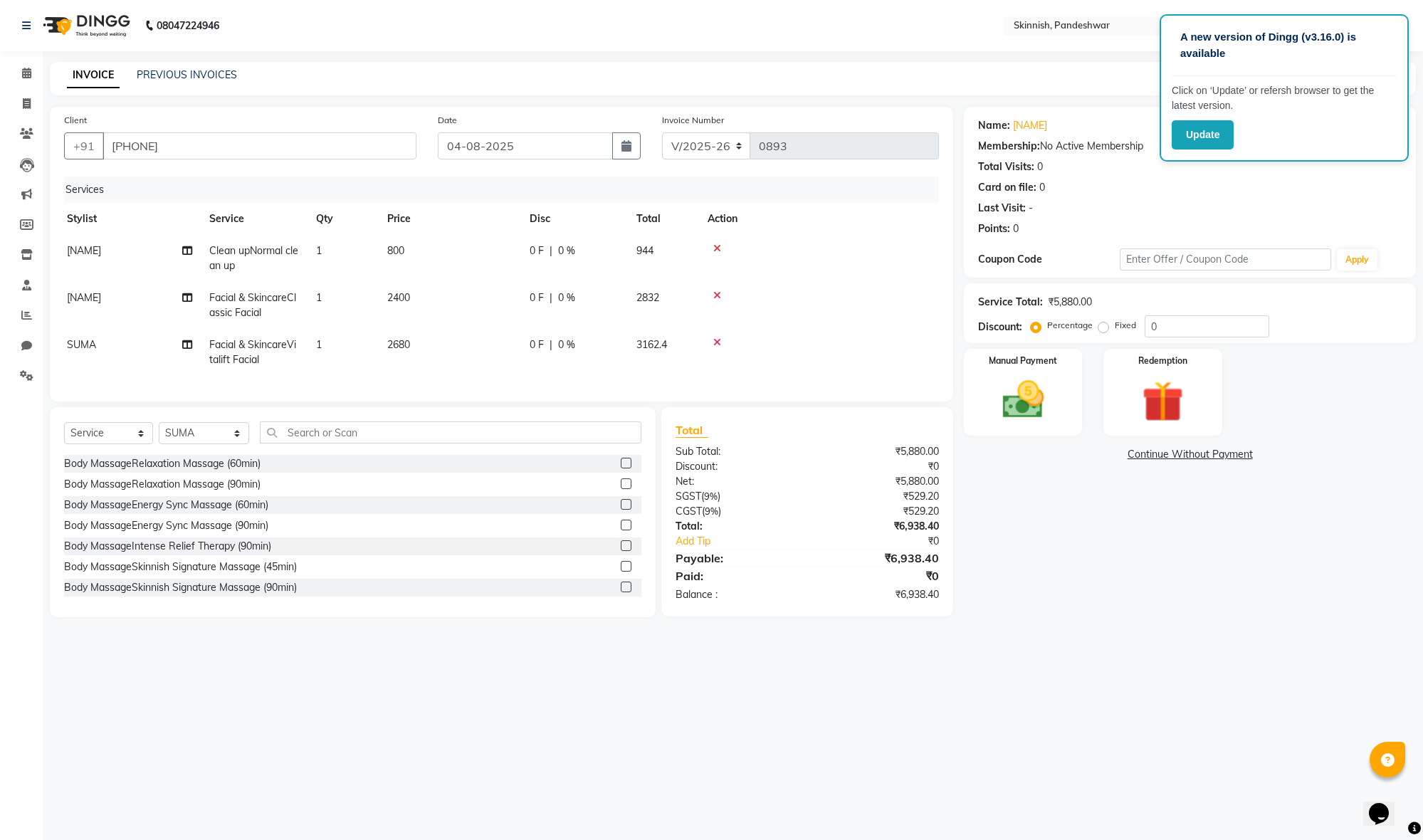 click on "1" 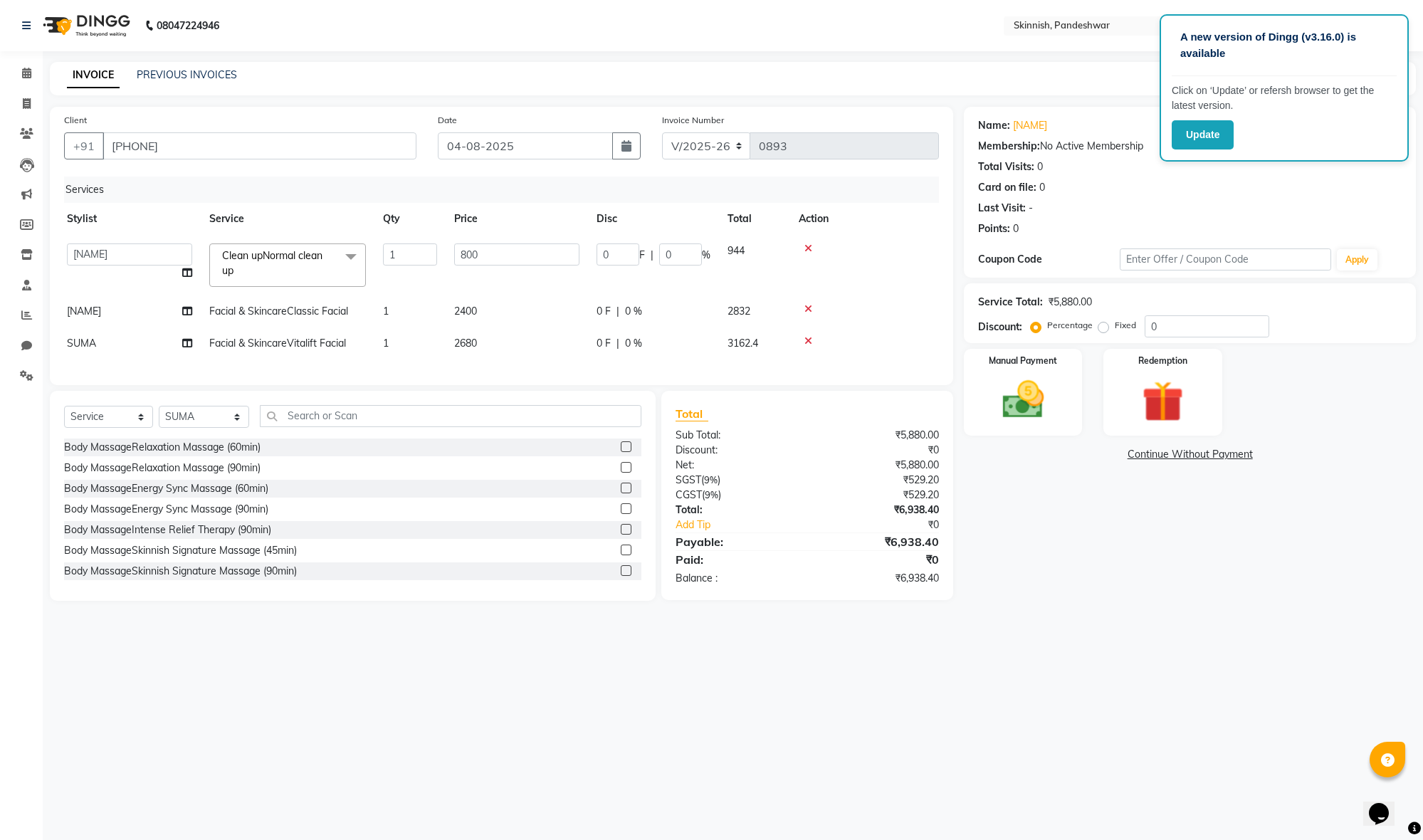 scroll, scrollTop: 0, scrollLeft: 8, axis: horizontal 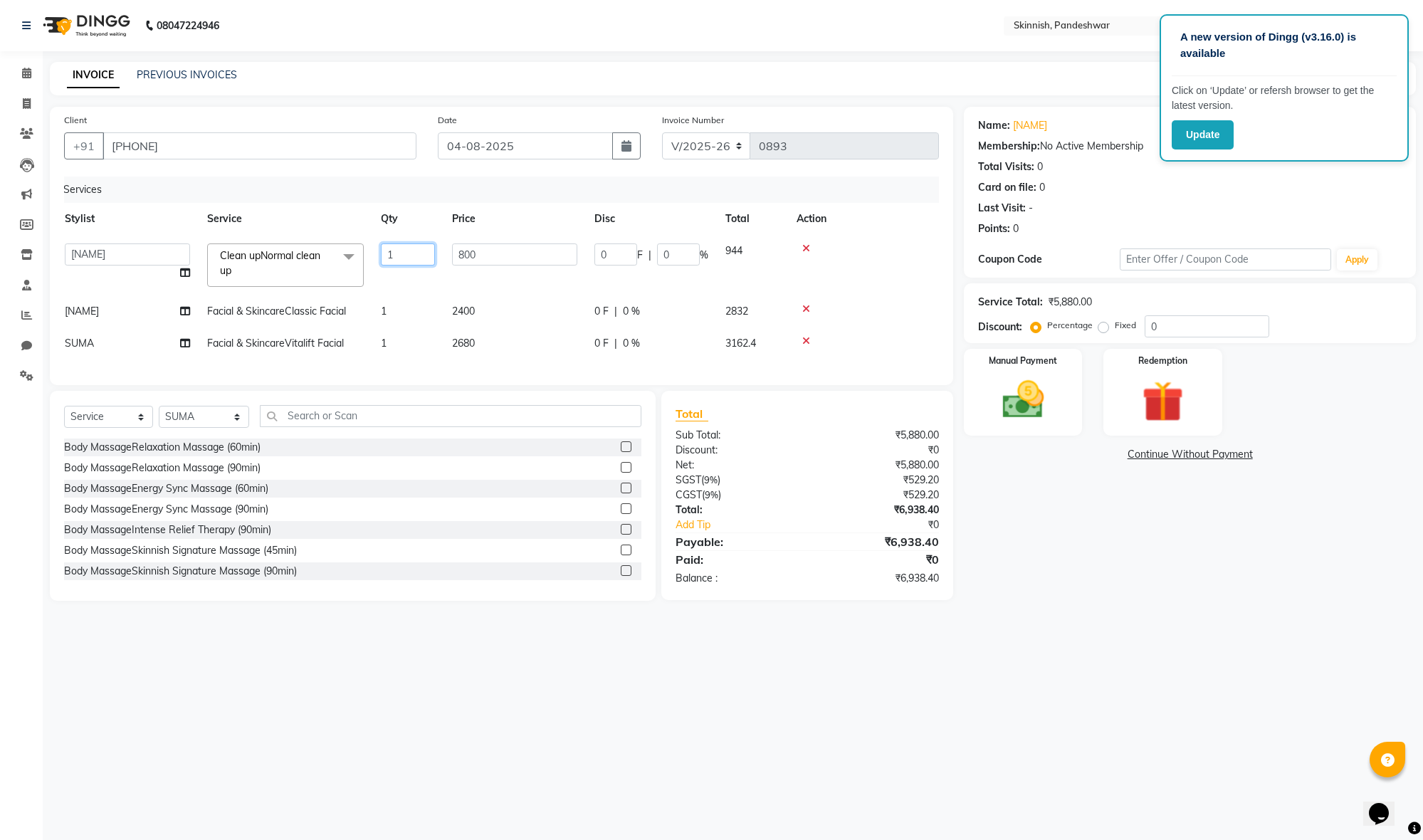 click on "1" 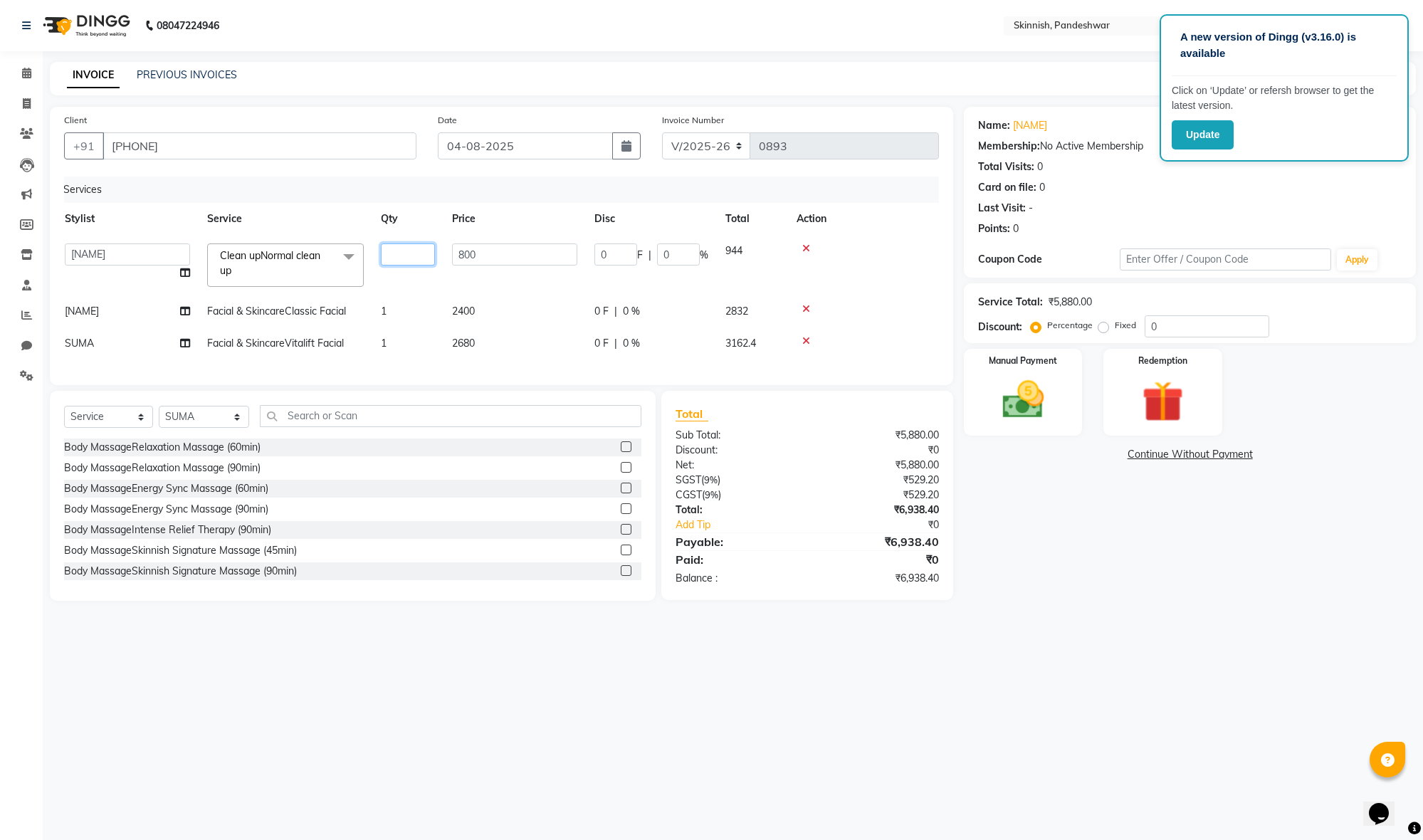 type on "2" 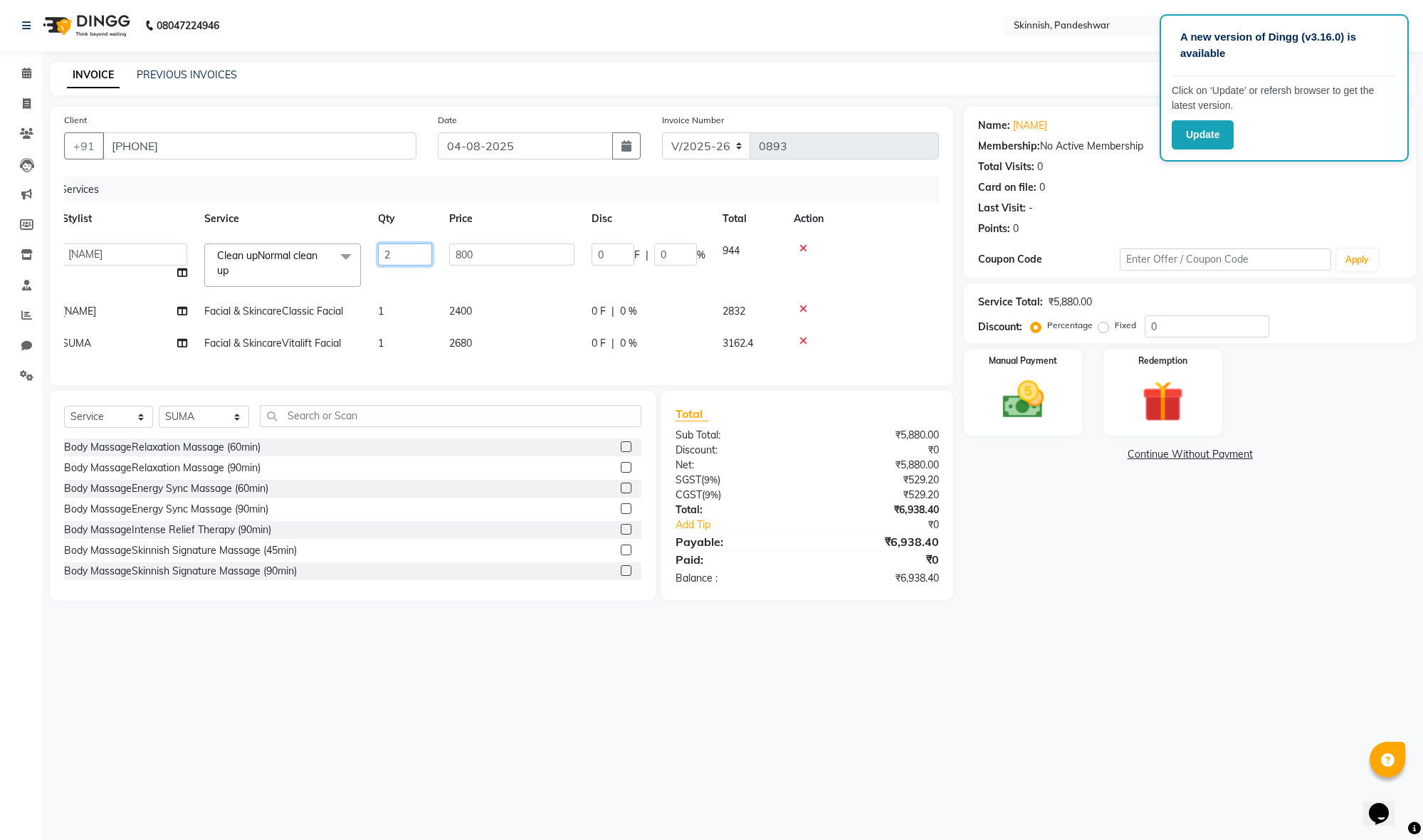 scroll, scrollTop: 0, scrollLeft: 11, axis: horizontal 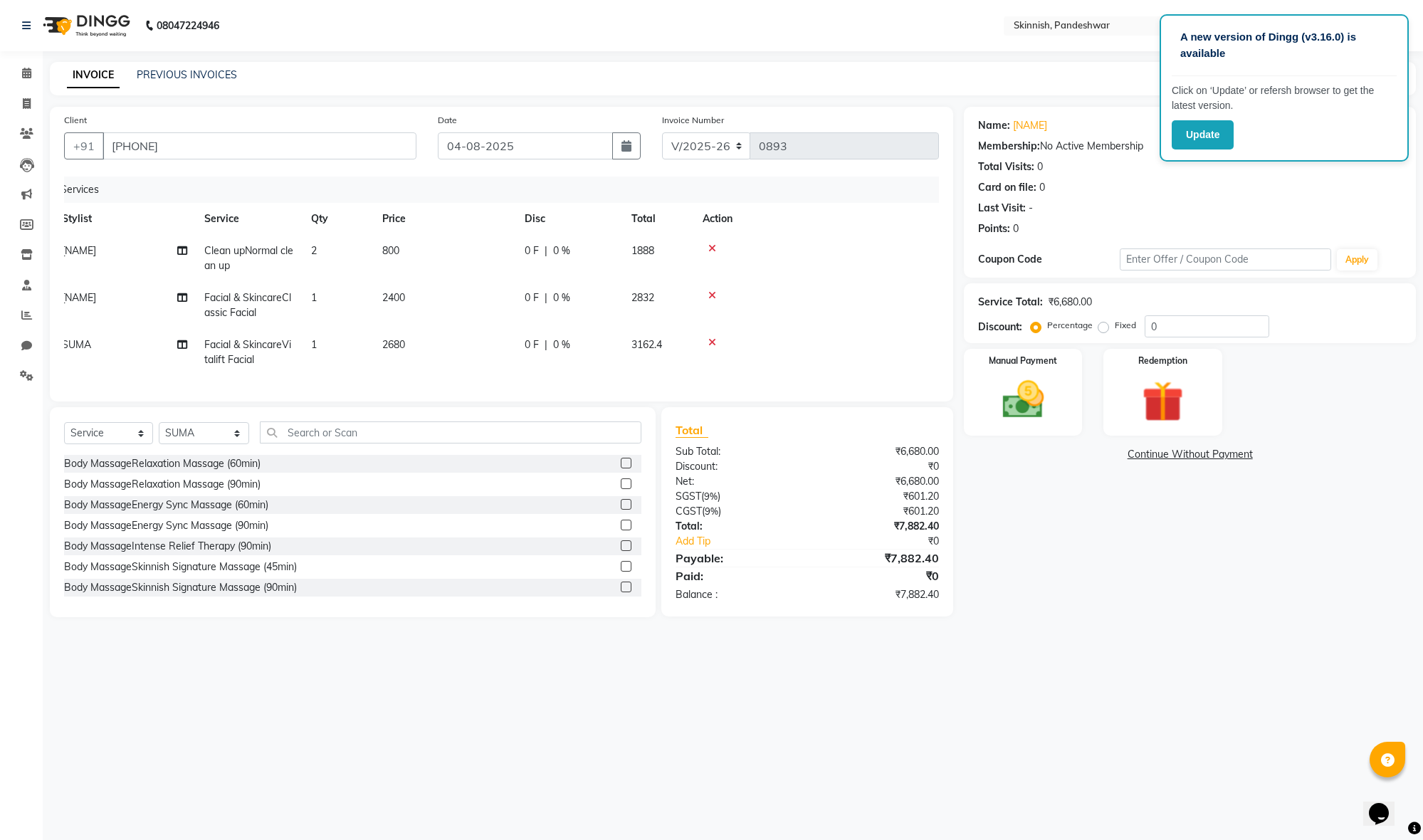 click on "800" 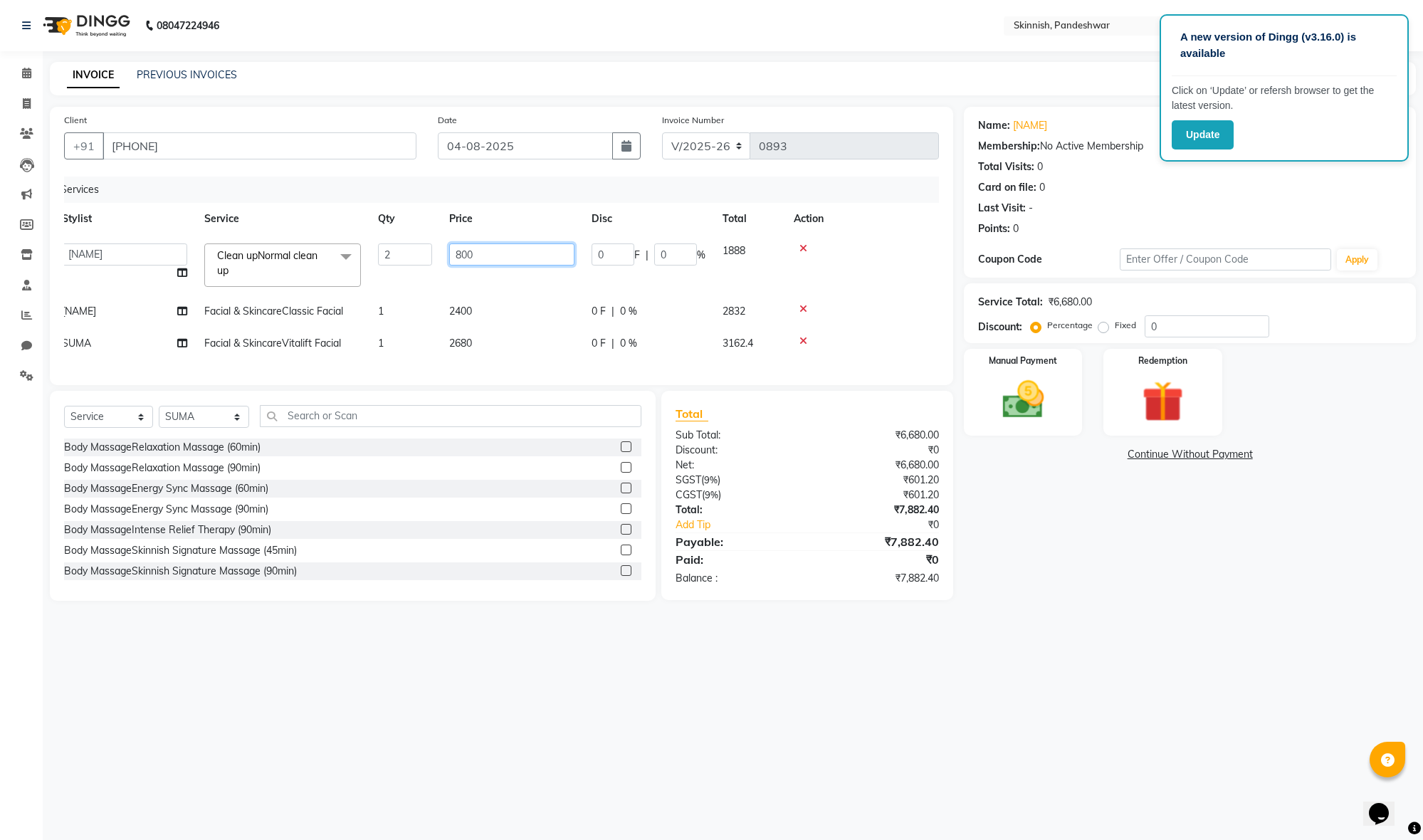 click on "800" 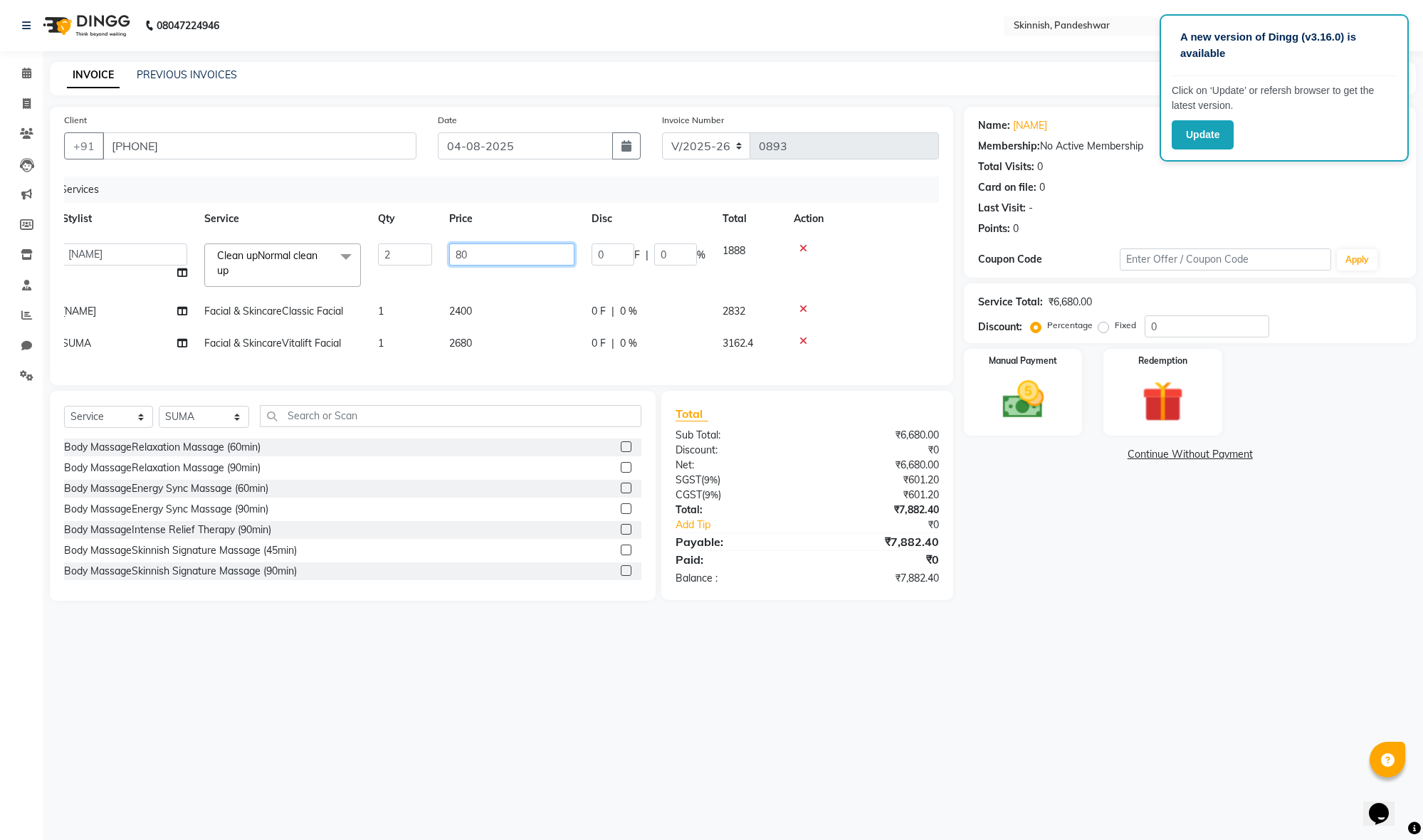 type on "8" 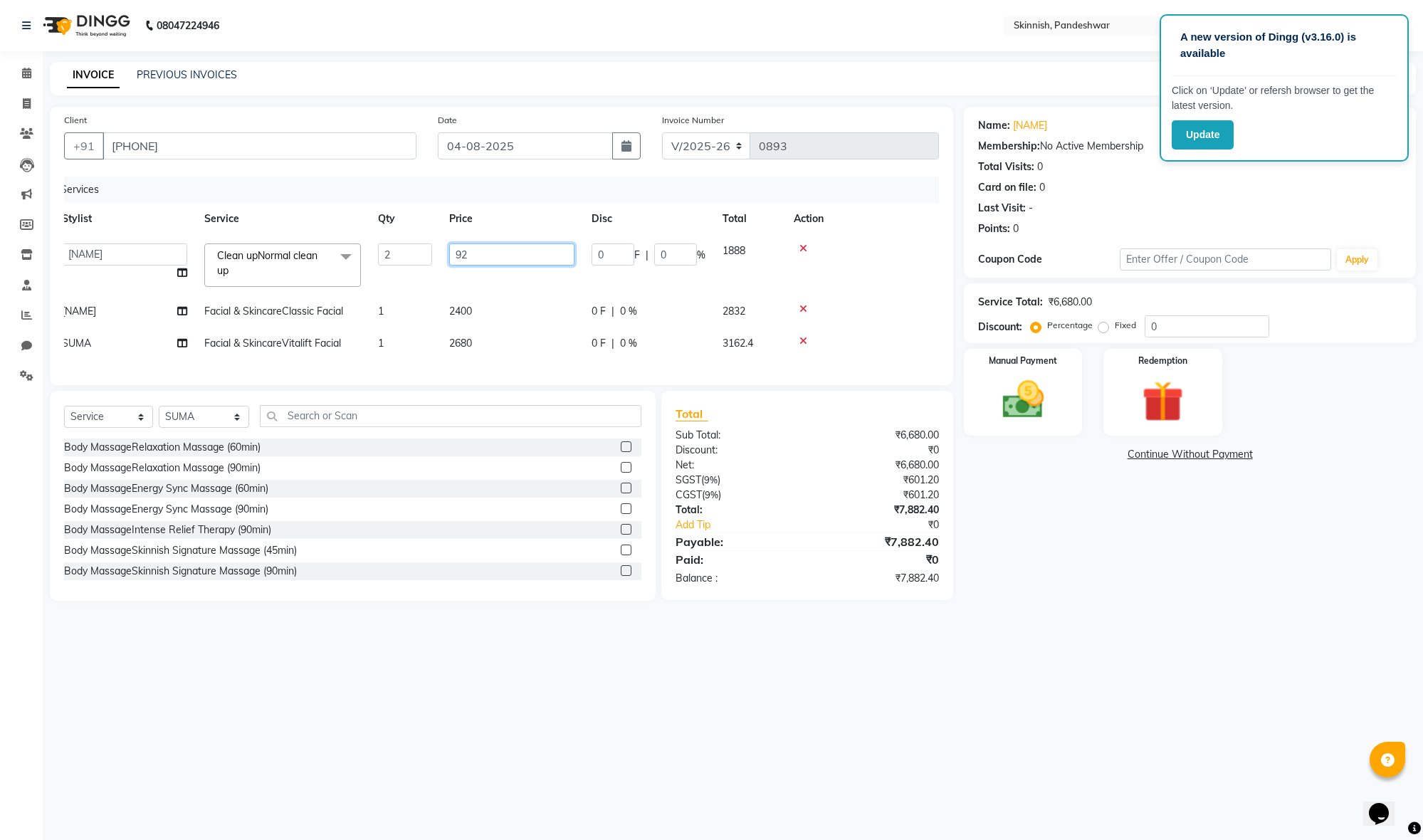 type on "920" 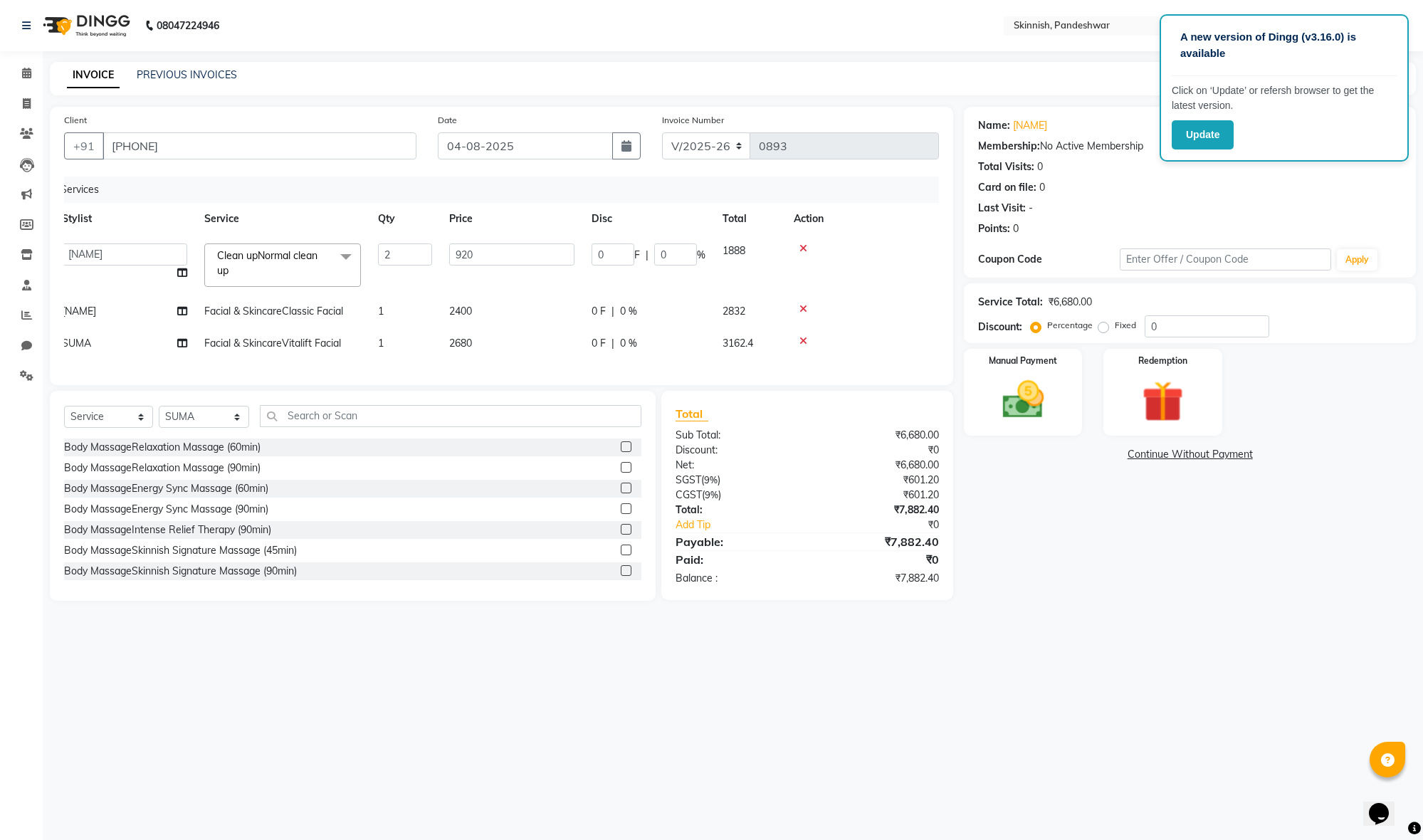 click on "Services Stylist Service Qty Price Disc Total Action [NAME] [NAME] [NAME] [NAME] [NAME] [NAME] [NAME] [NAME] [NAME] [NAME] [NAME] [NAME] [NAME] PRODUCTS [NAME] vinaya Clean upNormal clean up x Body MassageRelaxation Massage (60min) Body MassageRelaxation Massage (90min) Body MassageEnergy Sync Massage (60min) Body MassageEnergy Sync Massage (90min) Body MassageIntense Relief Therapy (90min) Body MassageSkinnish Signature Massage (45min) Body MassageSkinnish Signature Massage (90min) Body MassageAdditional Service (25min) Body MassageAdditional Service (60min) head massage Body BleachingFull Body Bleaching - OXYDERM GOLD Body BleachingFull Body Bleaching - OXYDERM Body BleachingFull Body Bleaching - OXY Body BleachingNeck - OXYDERM GOLD Body BleachingNeck - OXYDERM Body BleachingNeck - OXY Body BleachingBack Neck - OXYDERM GOLD Body BleachingBack Neck - OXYDERM Body BleachingBack Neck - OXY Body BleachingFull Back/Full Front - OXYDERM GOLD Body BleachingFull Arms - OXY[PRICE]" 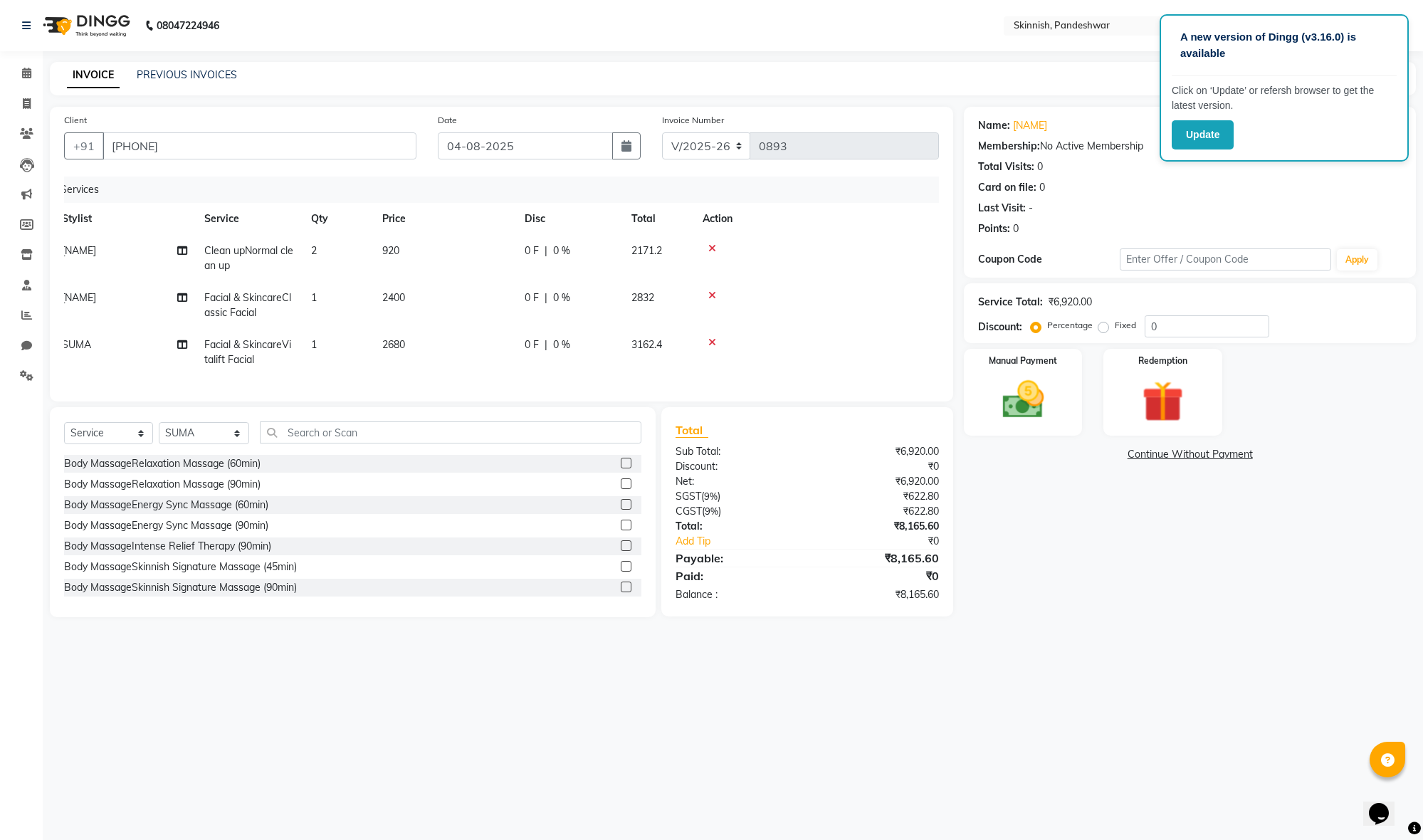 scroll, scrollTop: 0, scrollLeft: 0, axis: both 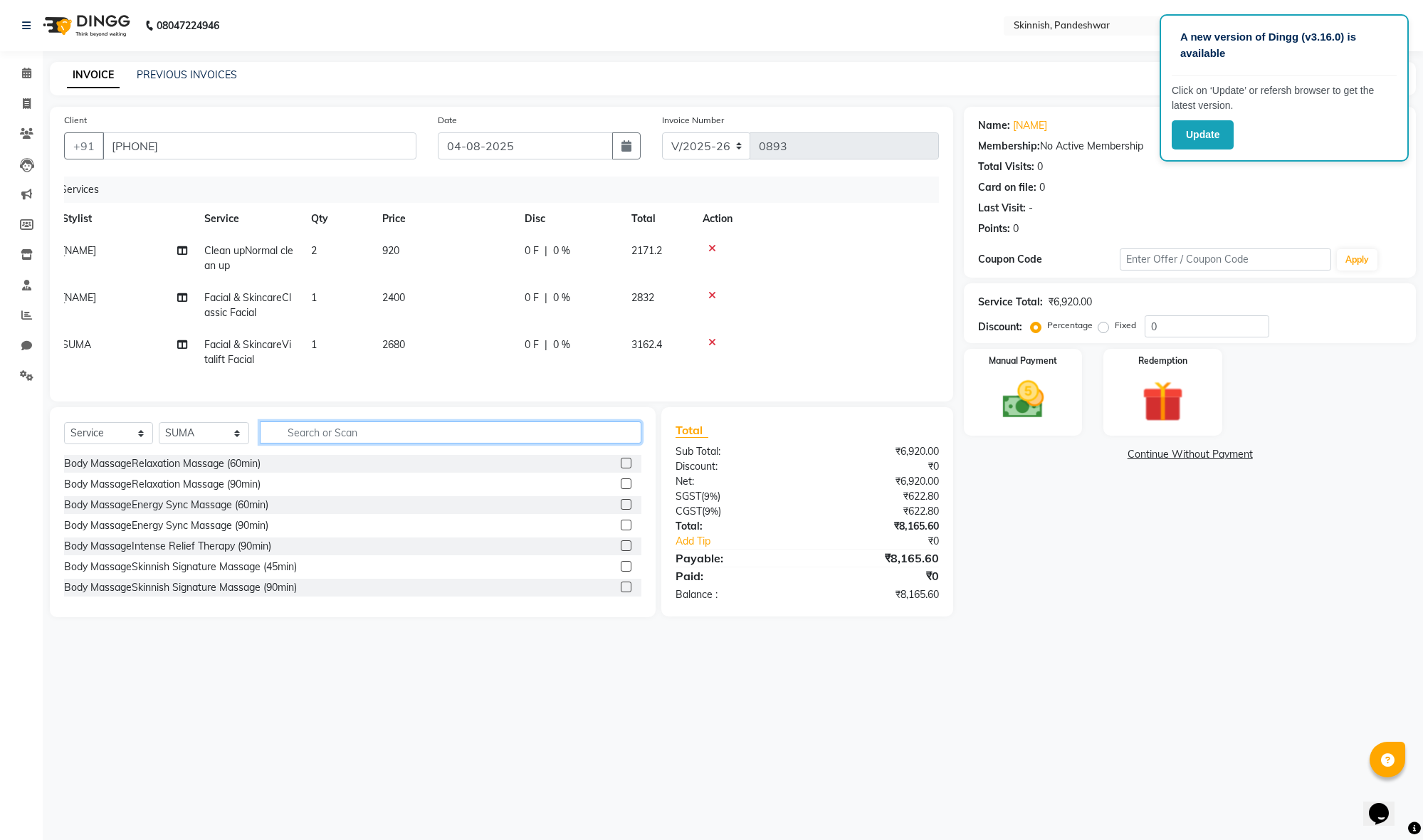 click 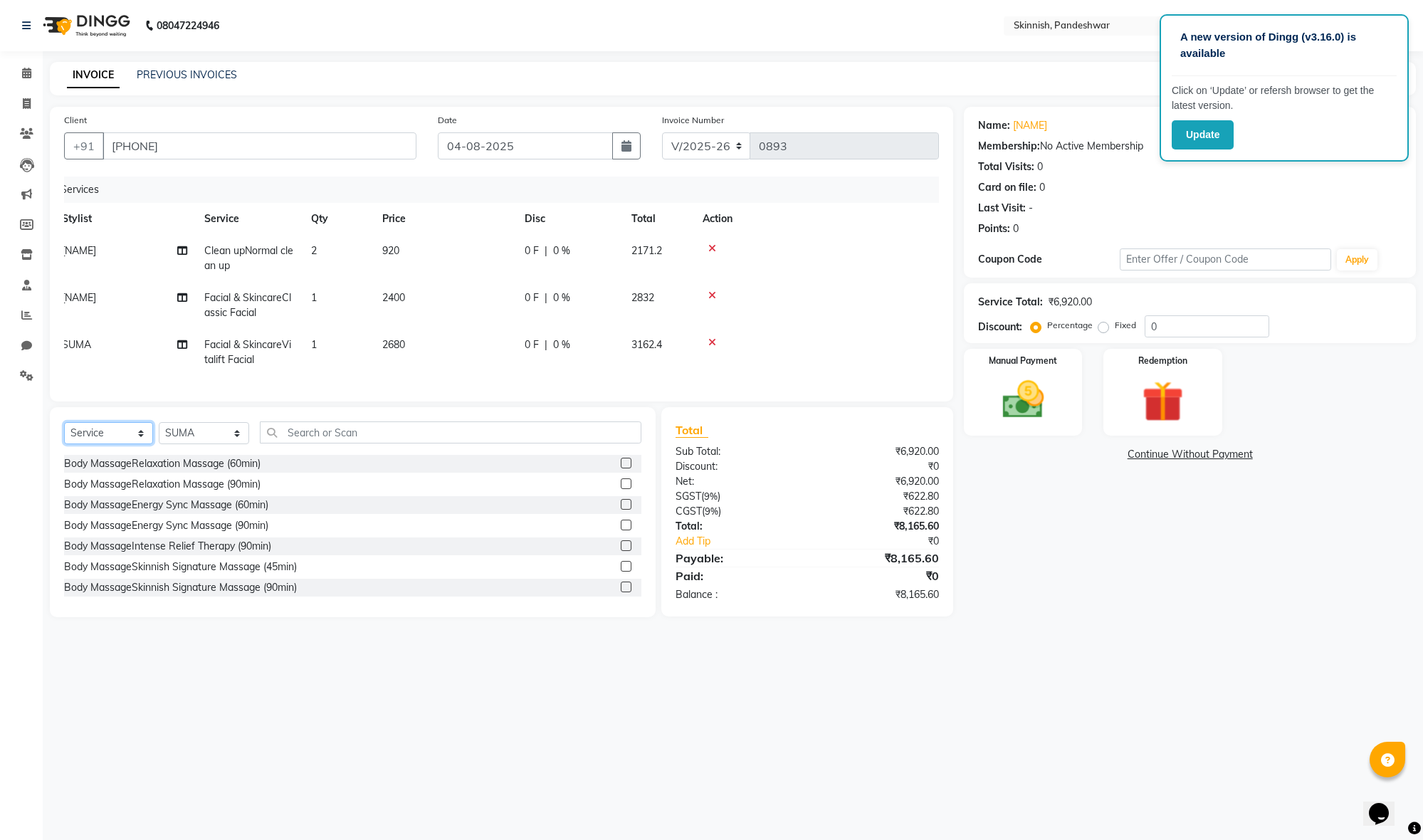 drag, startPoint x: 120, startPoint y: 433, endPoint x: 325, endPoint y: 430, distance: 205.02195 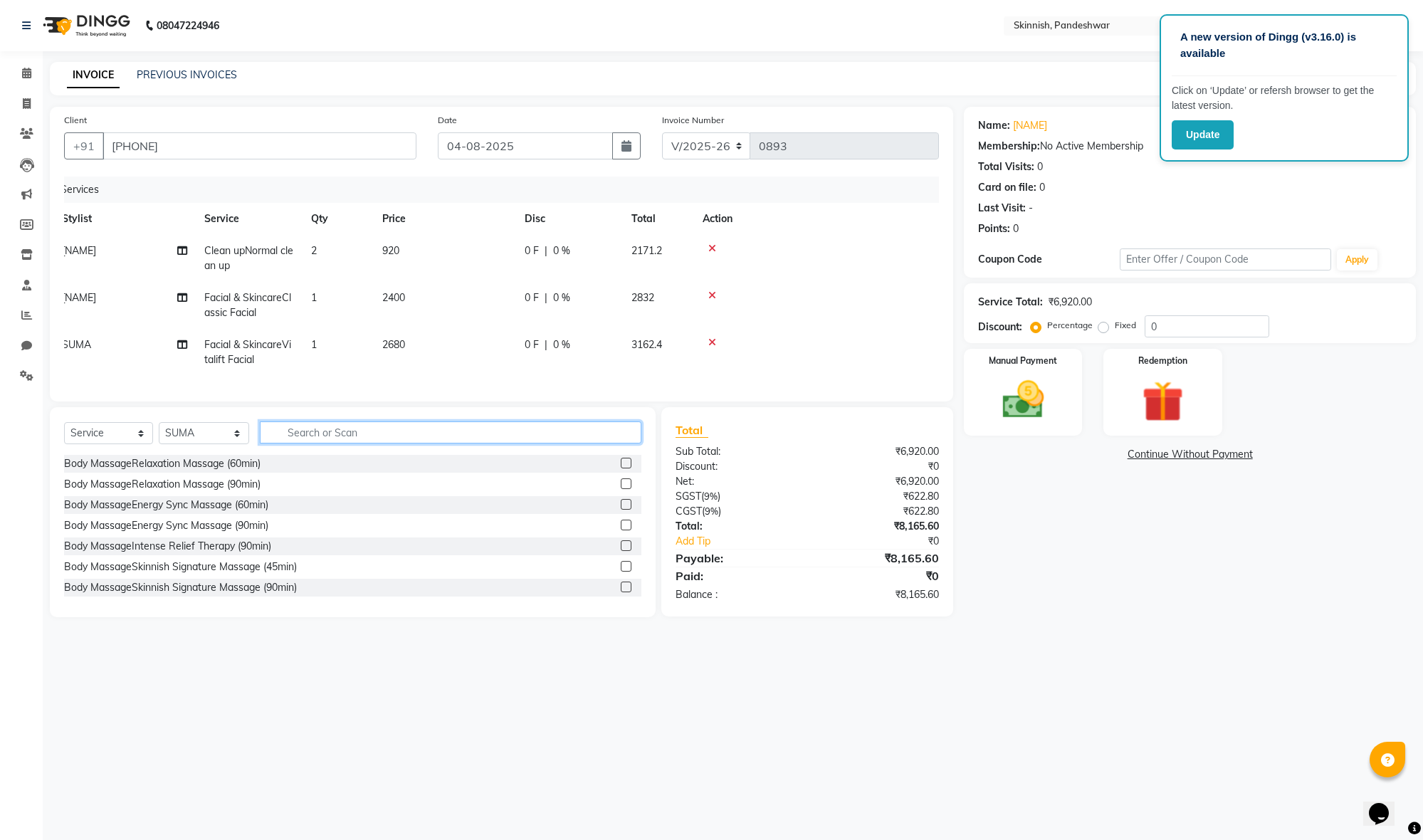 click 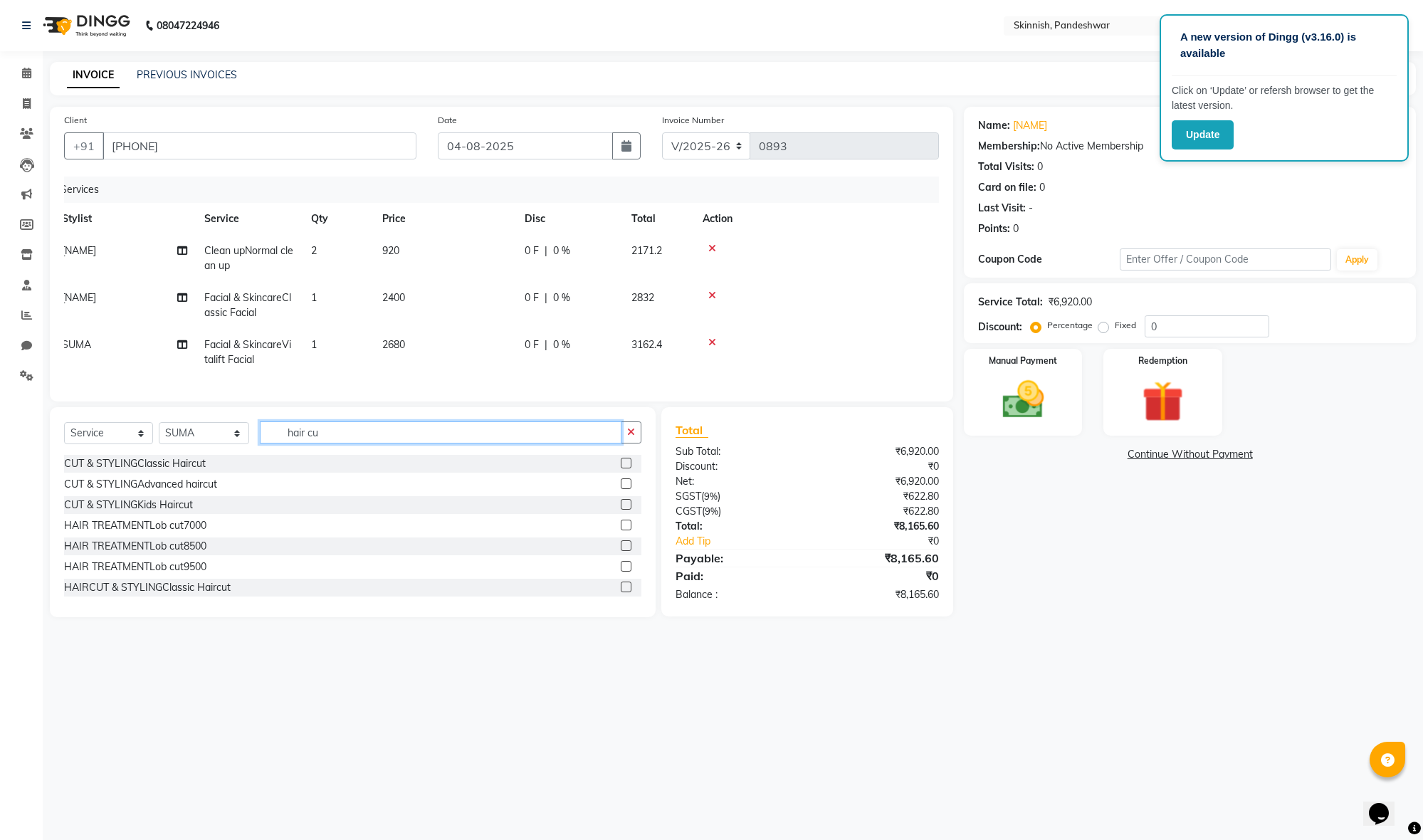 type on "hair cu" 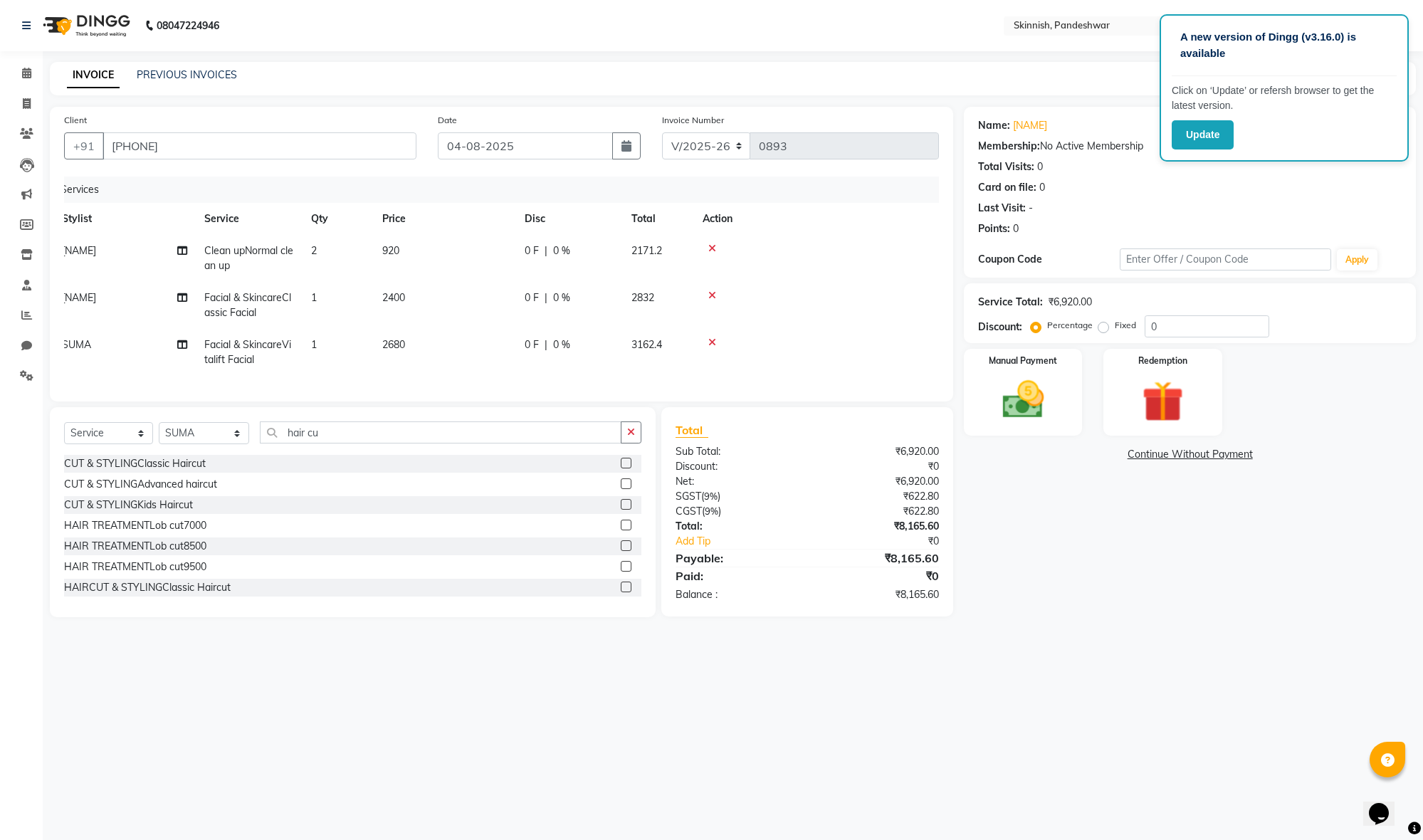 click on "CUT & STYLINGClassic Haircut" 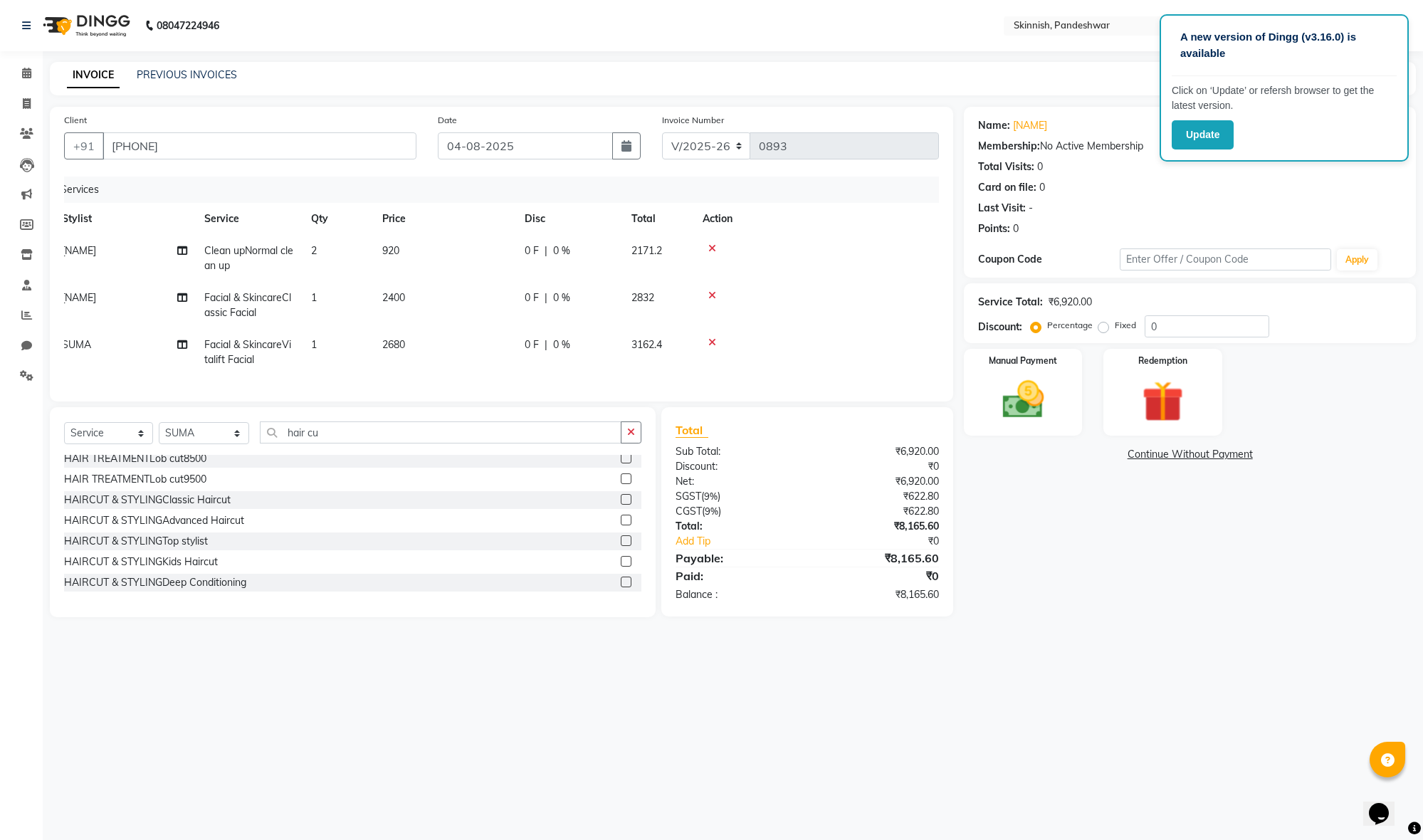 scroll, scrollTop: 93, scrollLeft: 0, axis: vertical 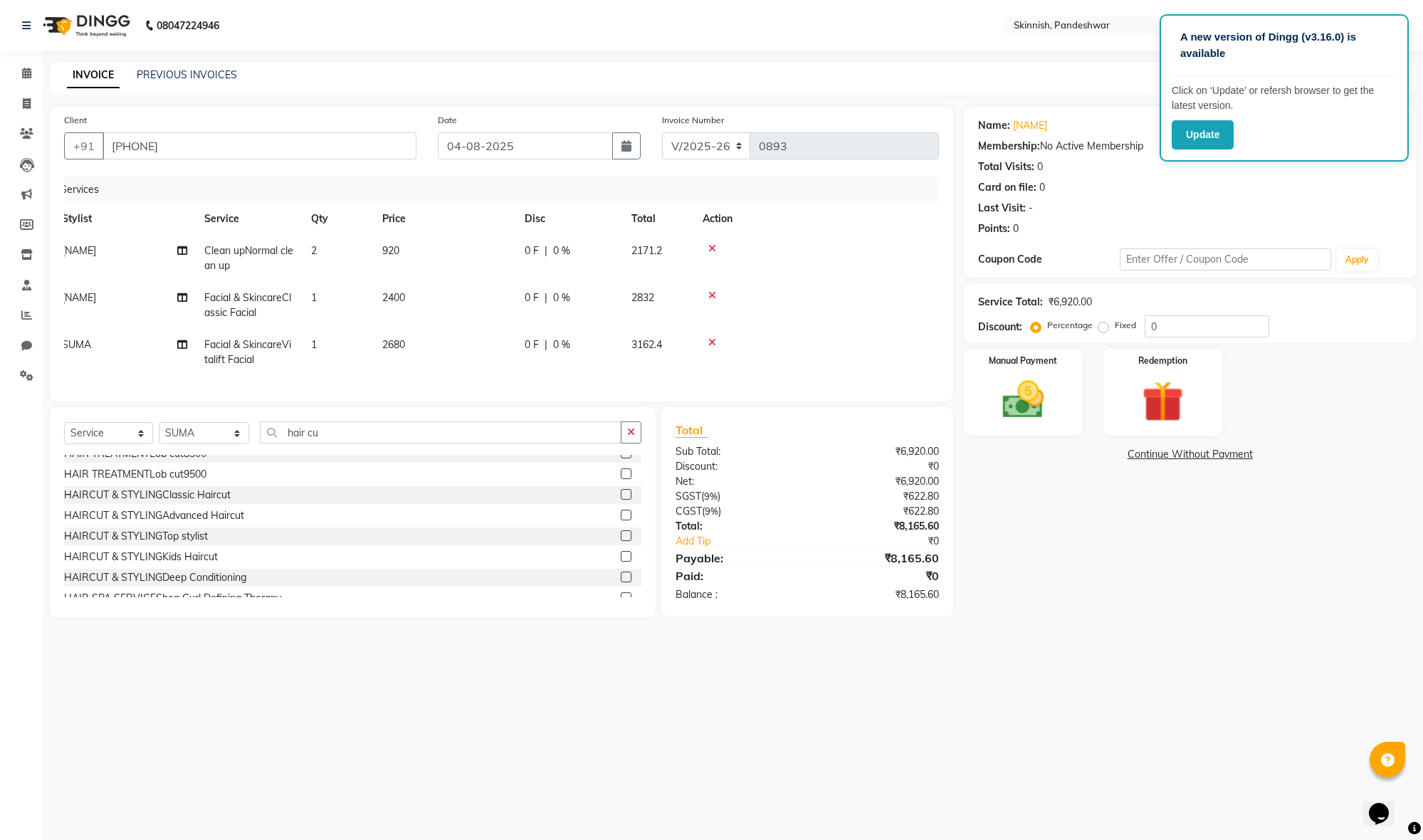 click on "HAIRCUT & STYLINGKids Haircut" 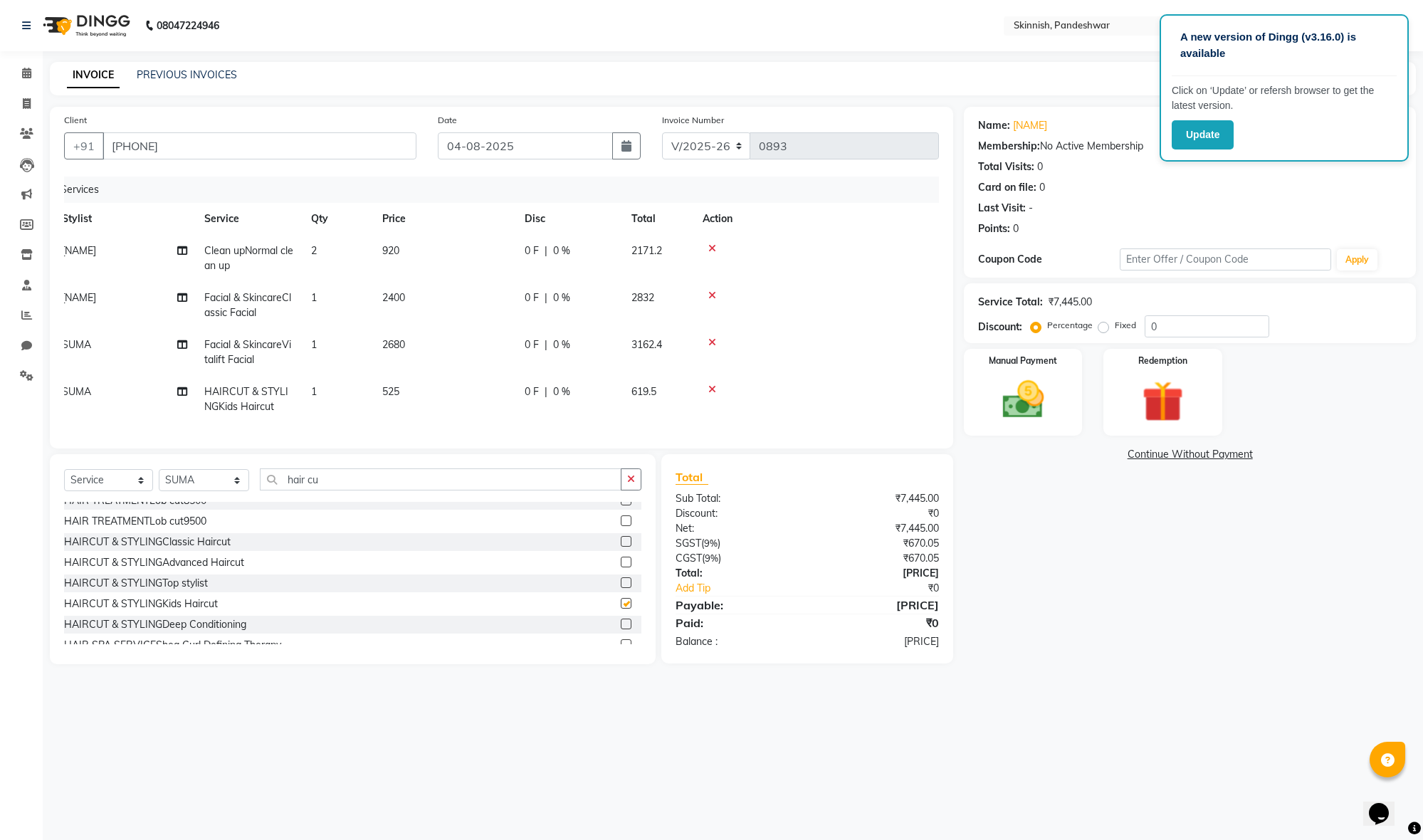 checkbox on "false" 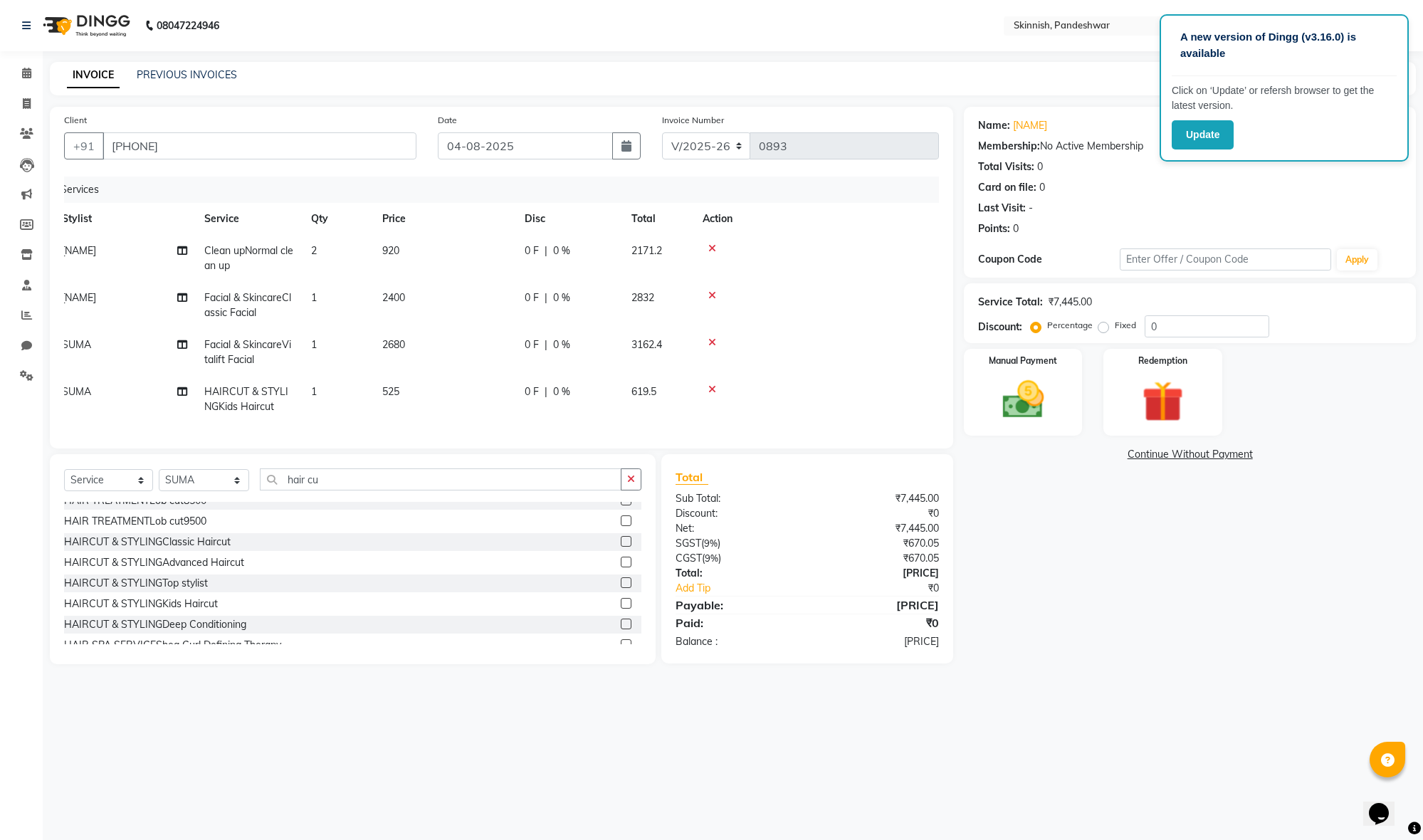 scroll, scrollTop: 0, scrollLeft: 0, axis: both 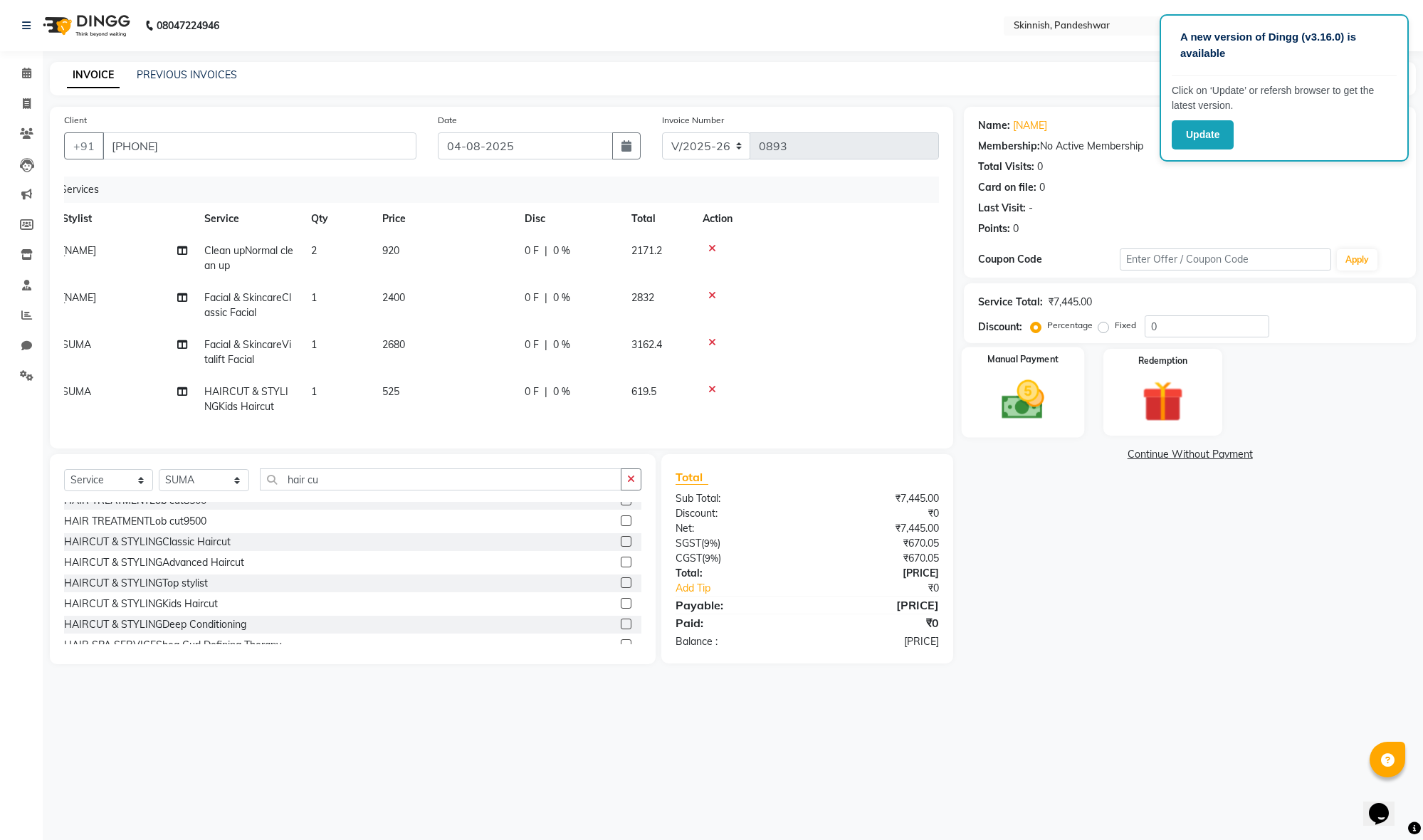 click 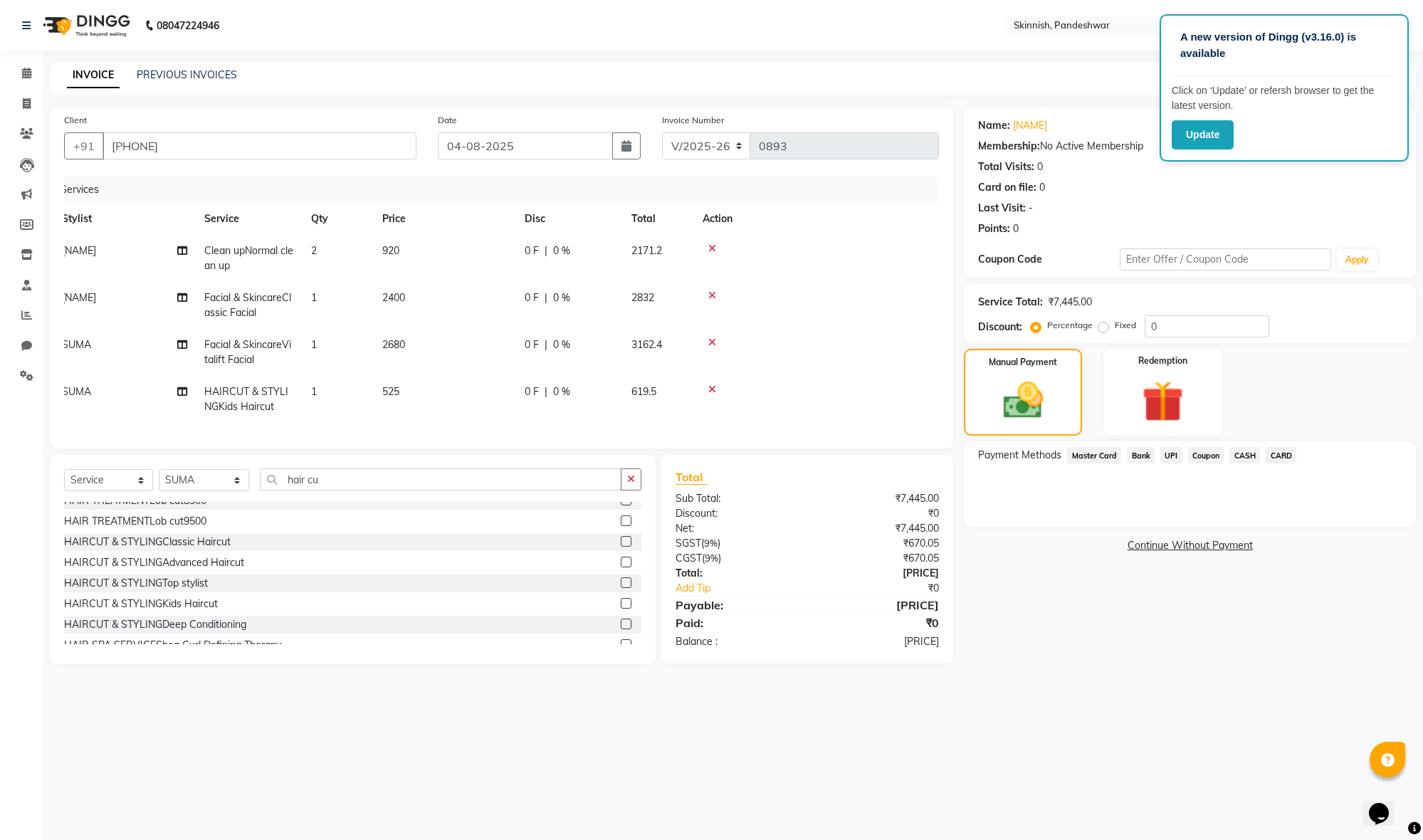 scroll, scrollTop: 0, scrollLeft: 0, axis: both 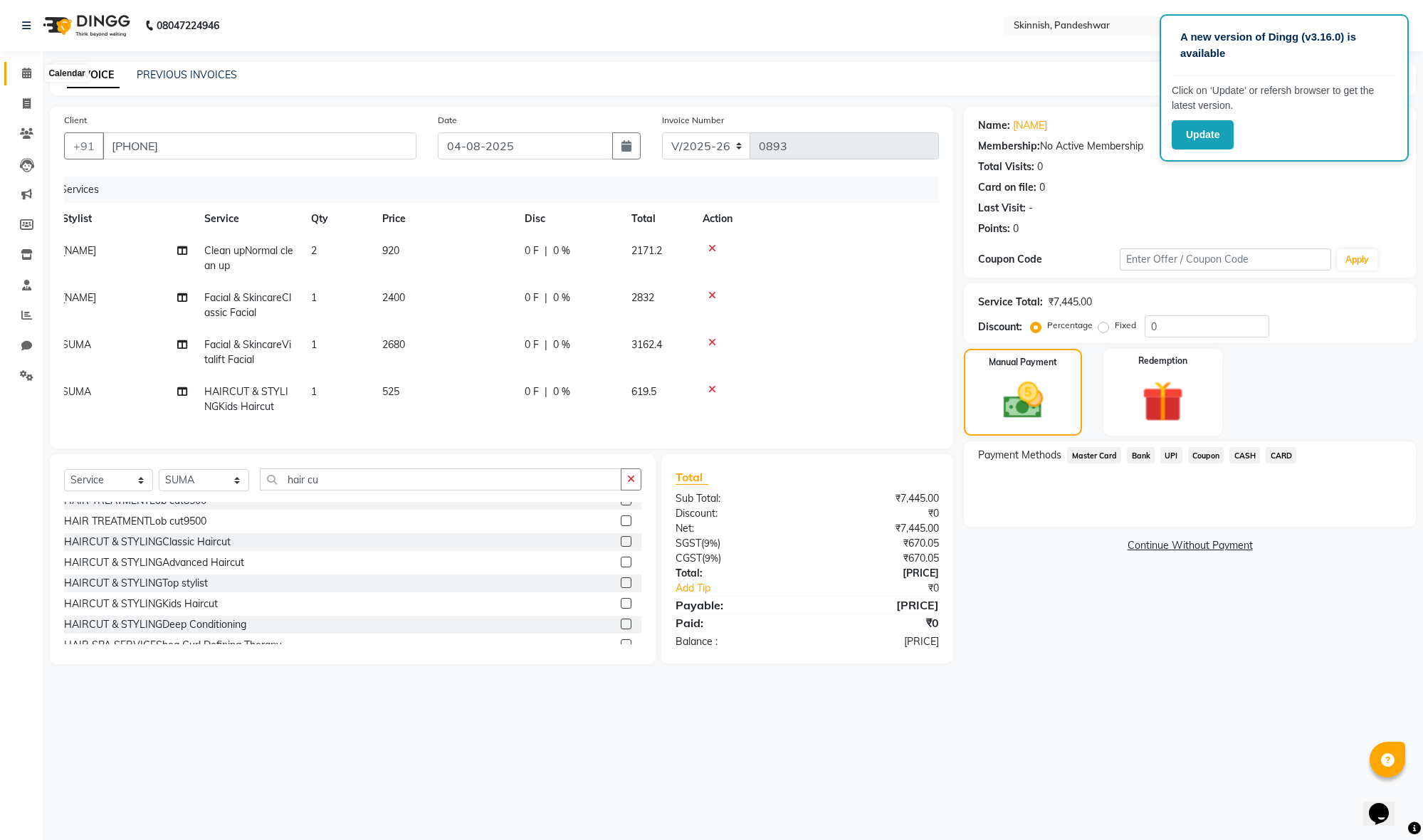 click 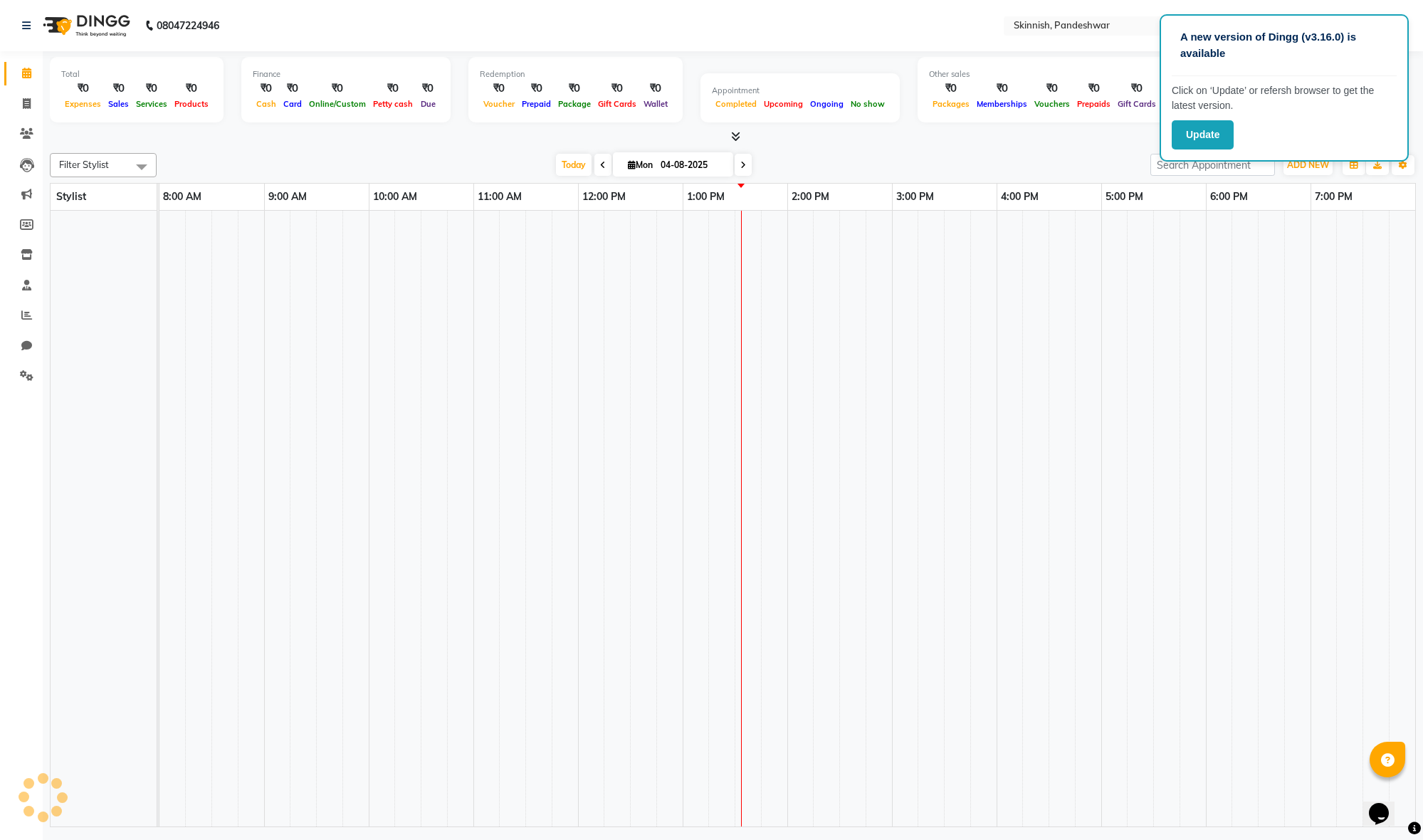 scroll, scrollTop: 0, scrollLeft: 0, axis: both 